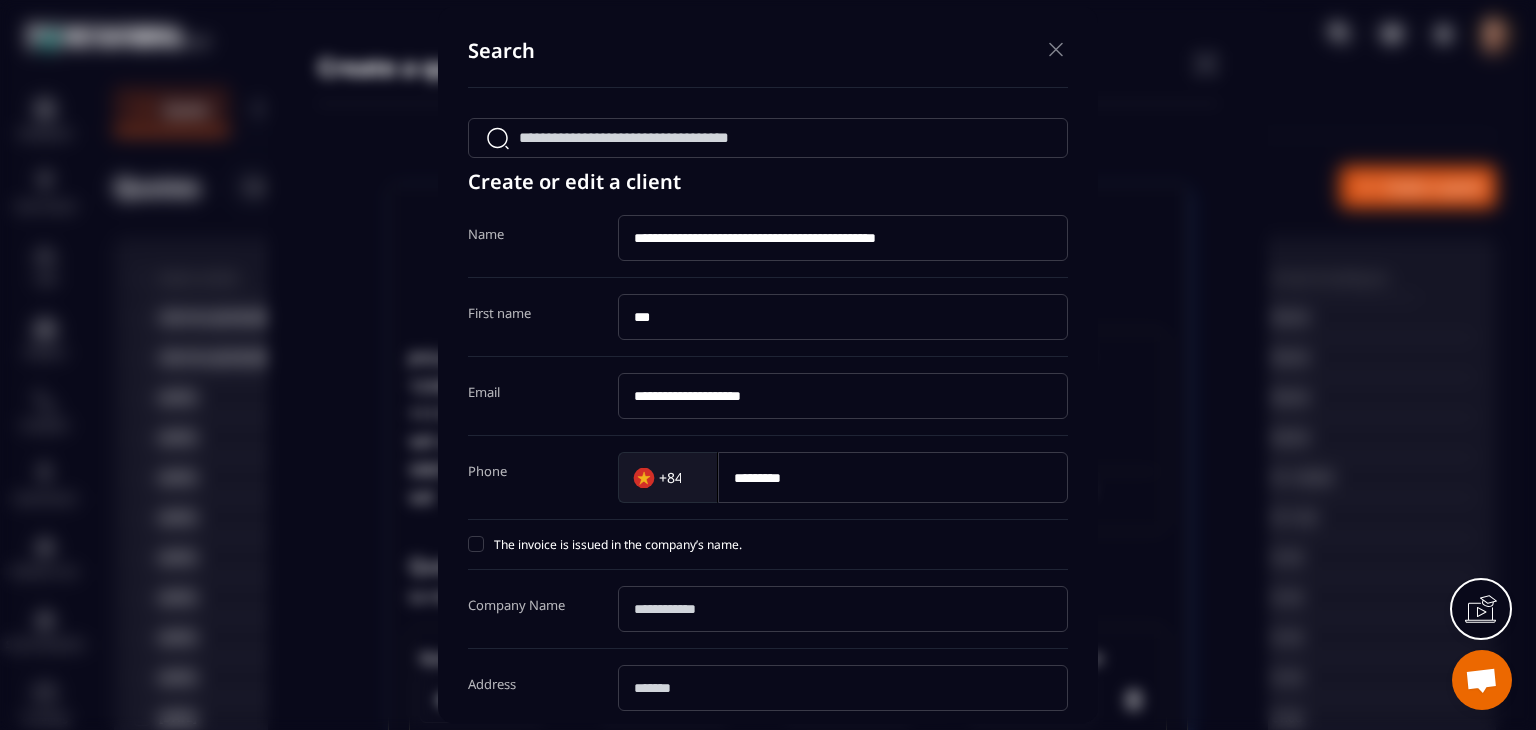 scroll, scrollTop: 0, scrollLeft: 0, axis: both 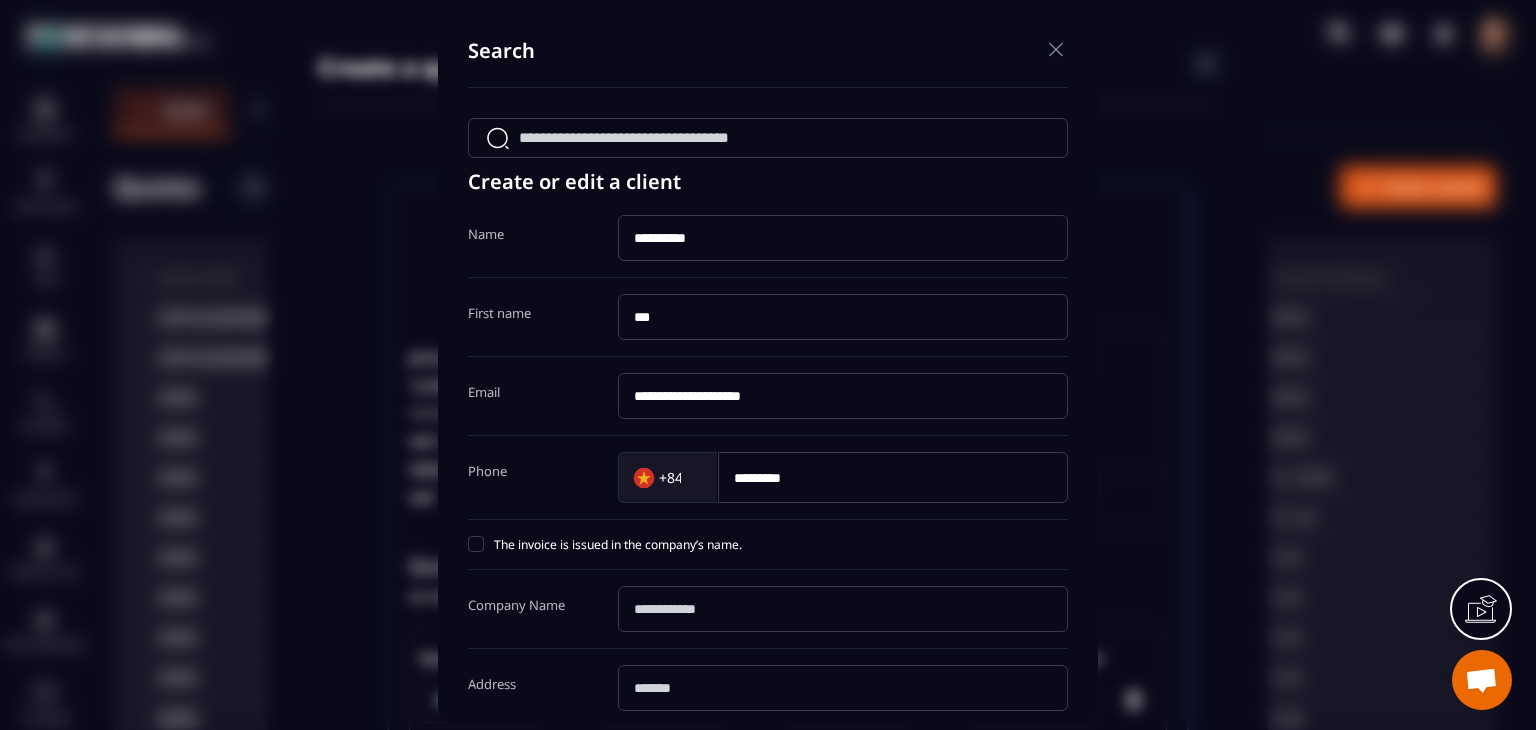 type on "**********" 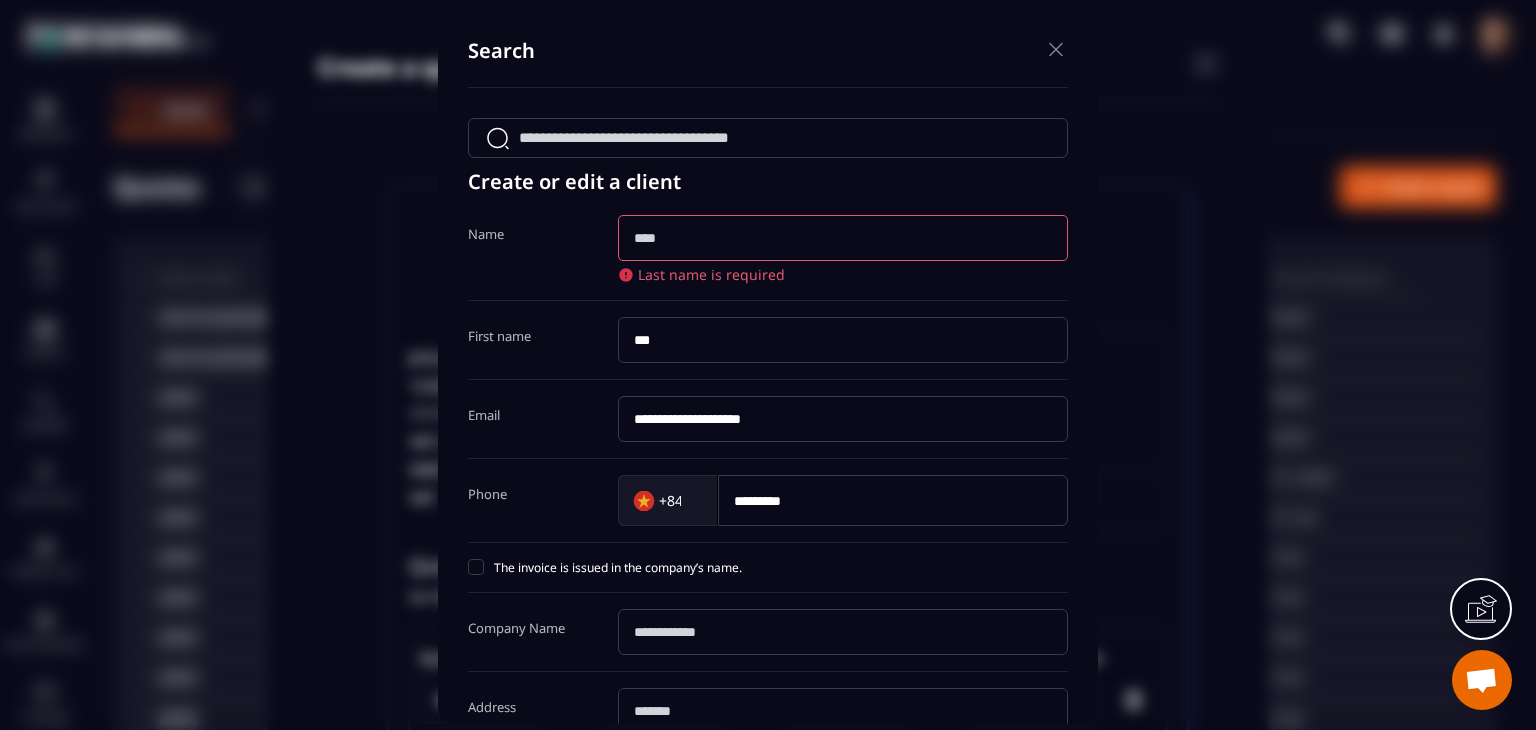 click at bounding box center (843, 238) 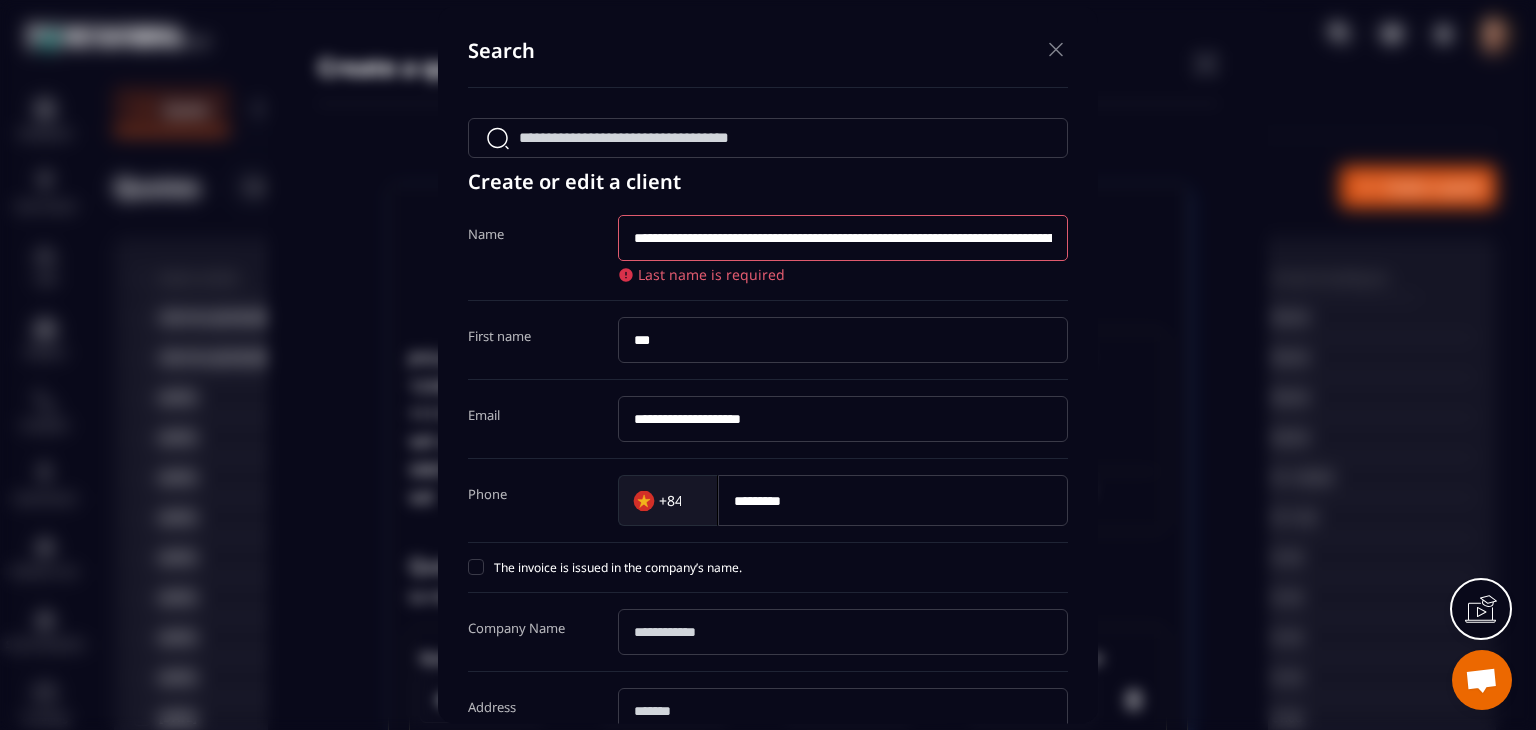 scroll, scrollTop: 0, scrollLeft: 937, axis: horizontal 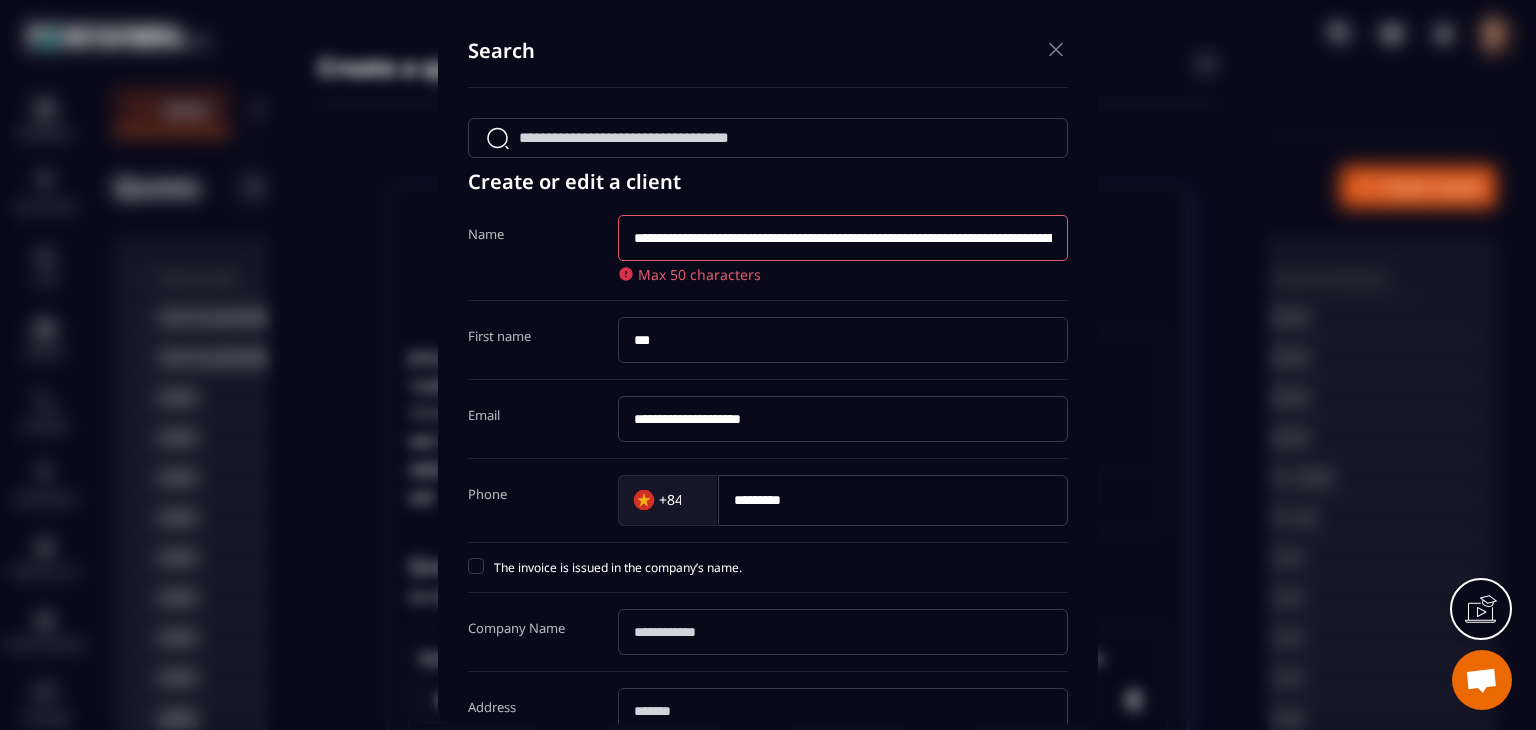 click on "***" at bounding box center [843, 339] 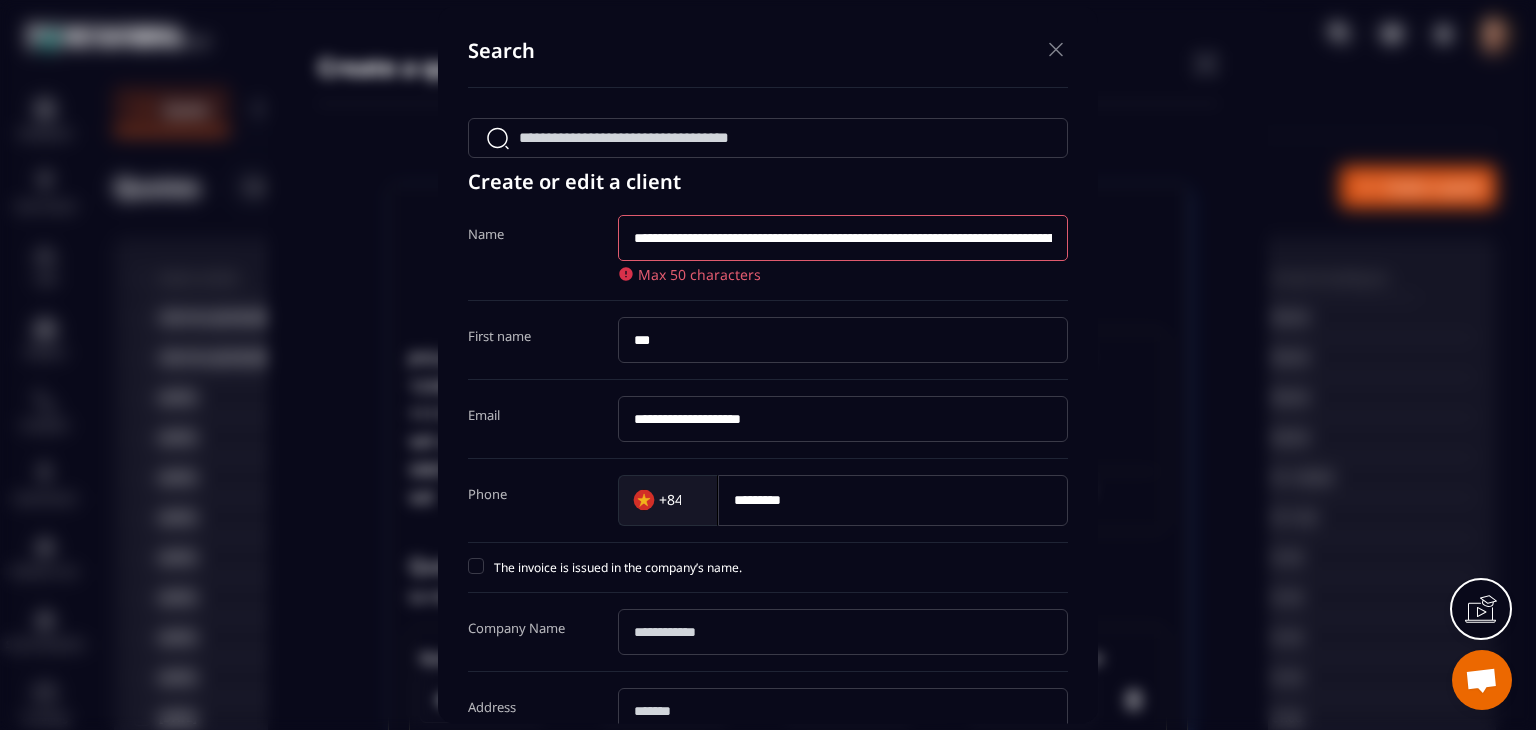 click on "**********" at bounding box center (843, 238) 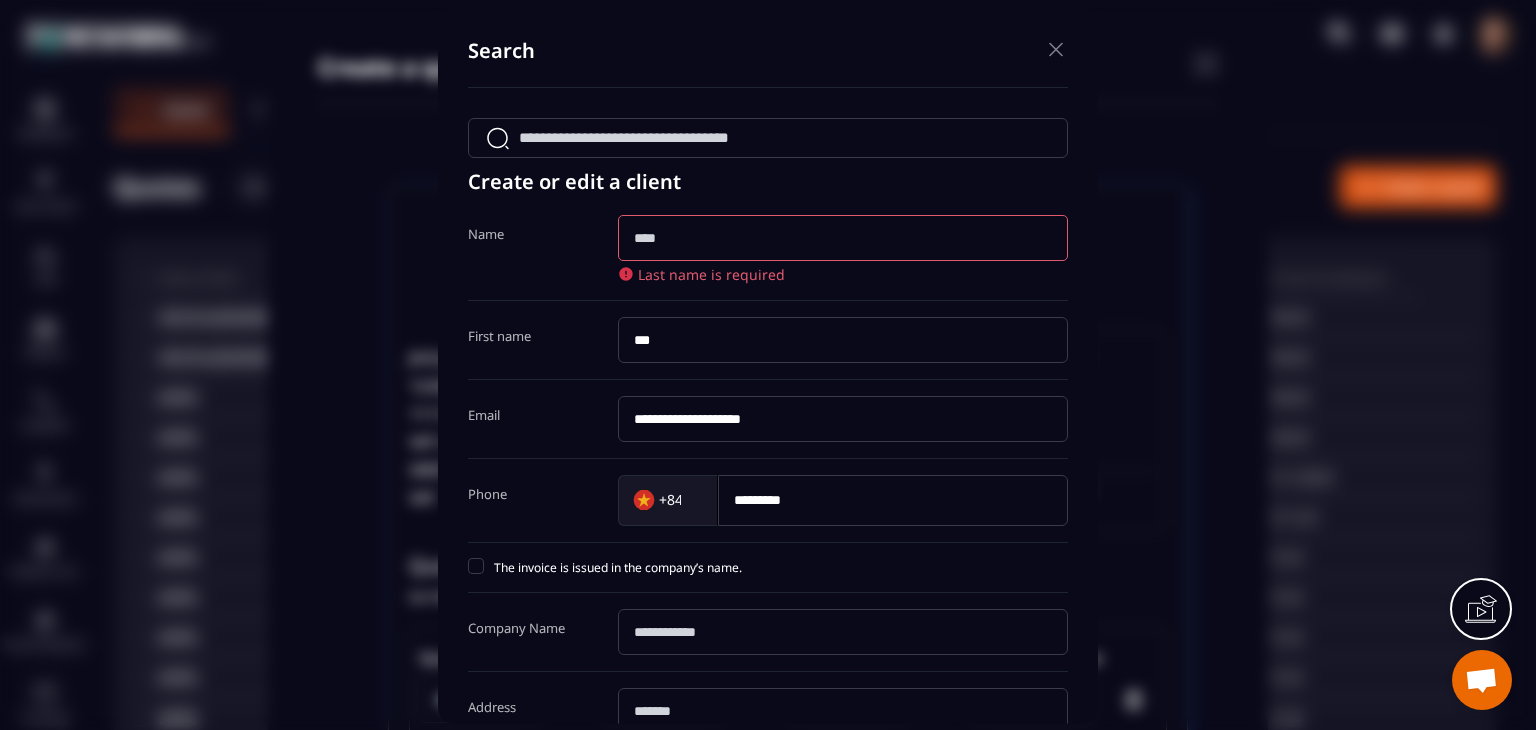 scroll, scrollTop: 100, scrollLeft: 0, axis: vertical 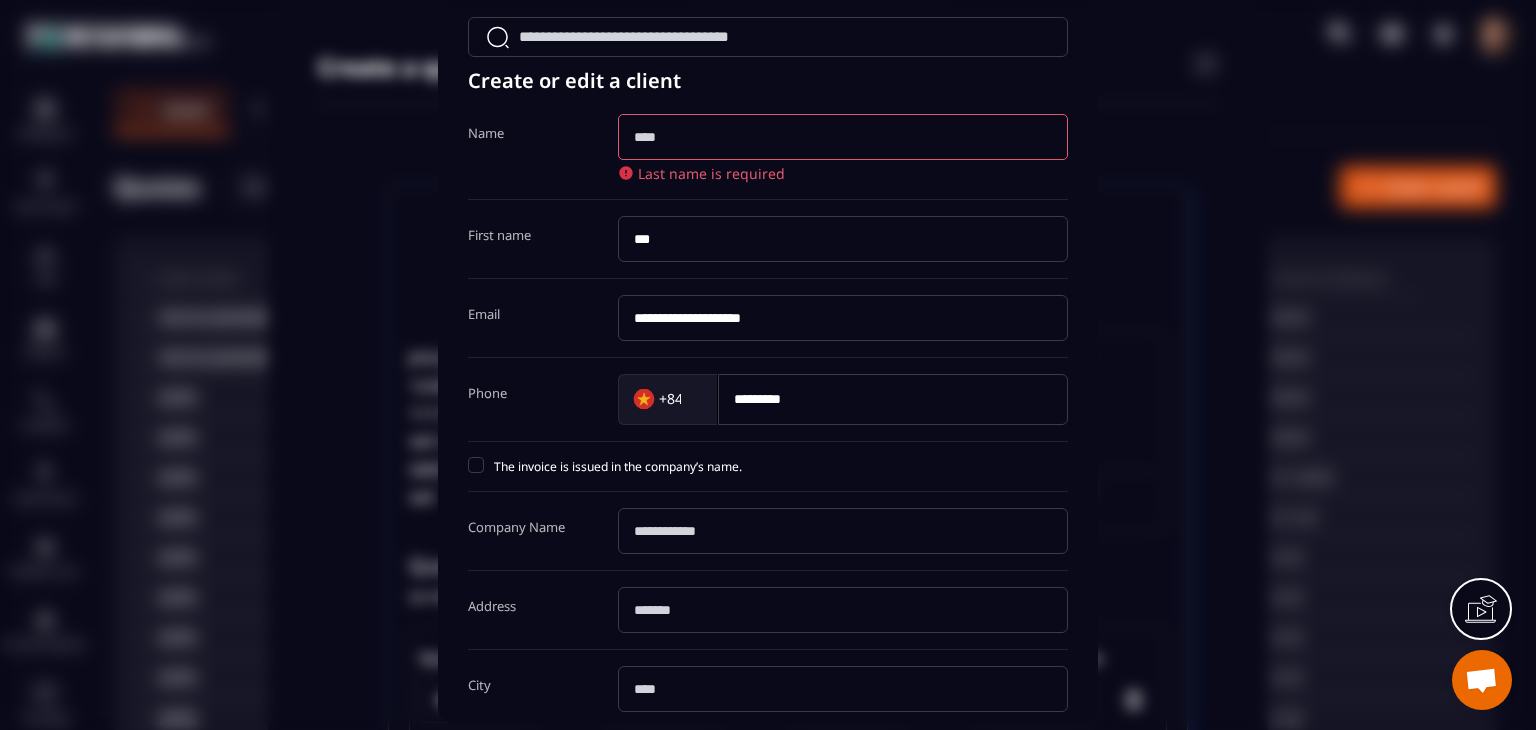 click at bounding box center (843, 138) 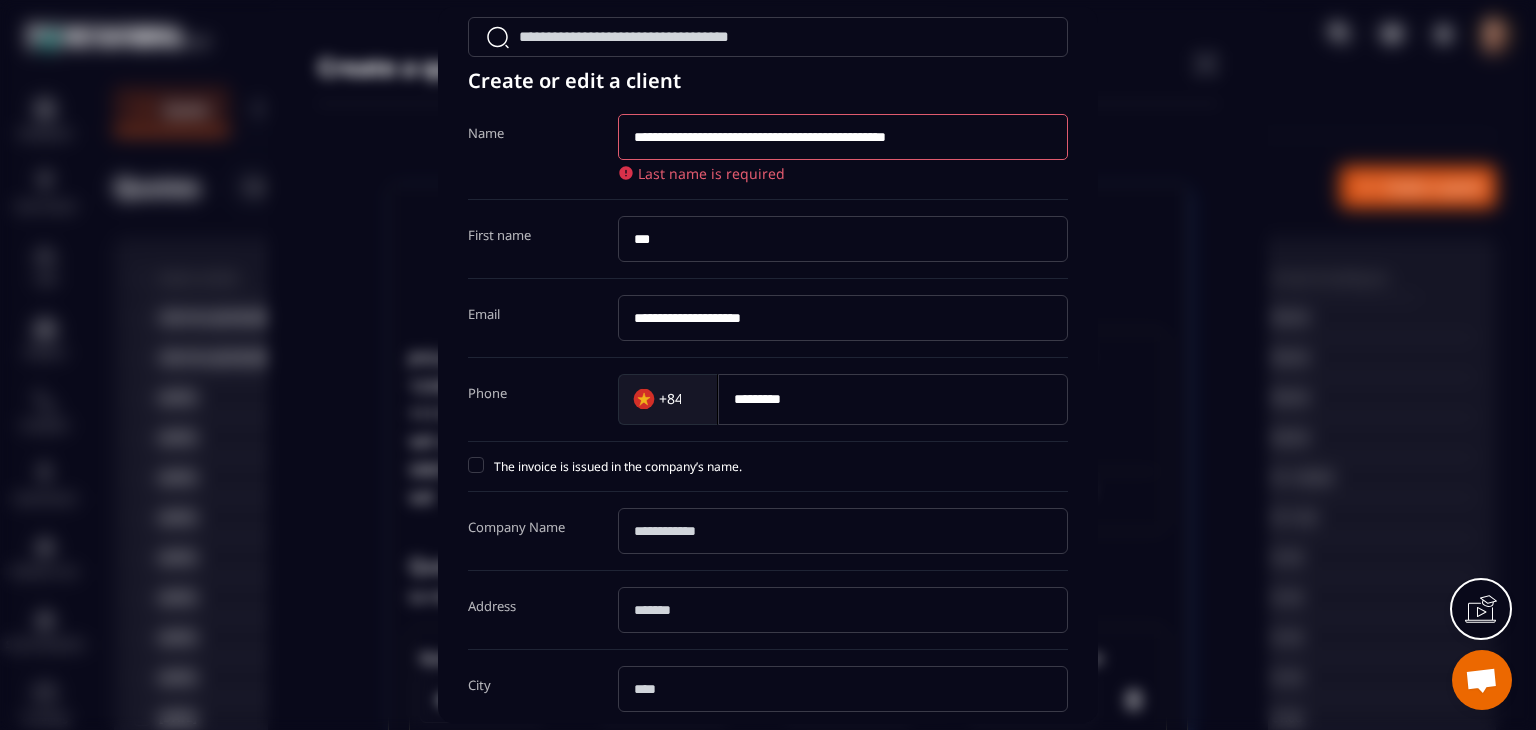 scroll, scrollTop: 0, scrollLeft: 17, axis: horizontal 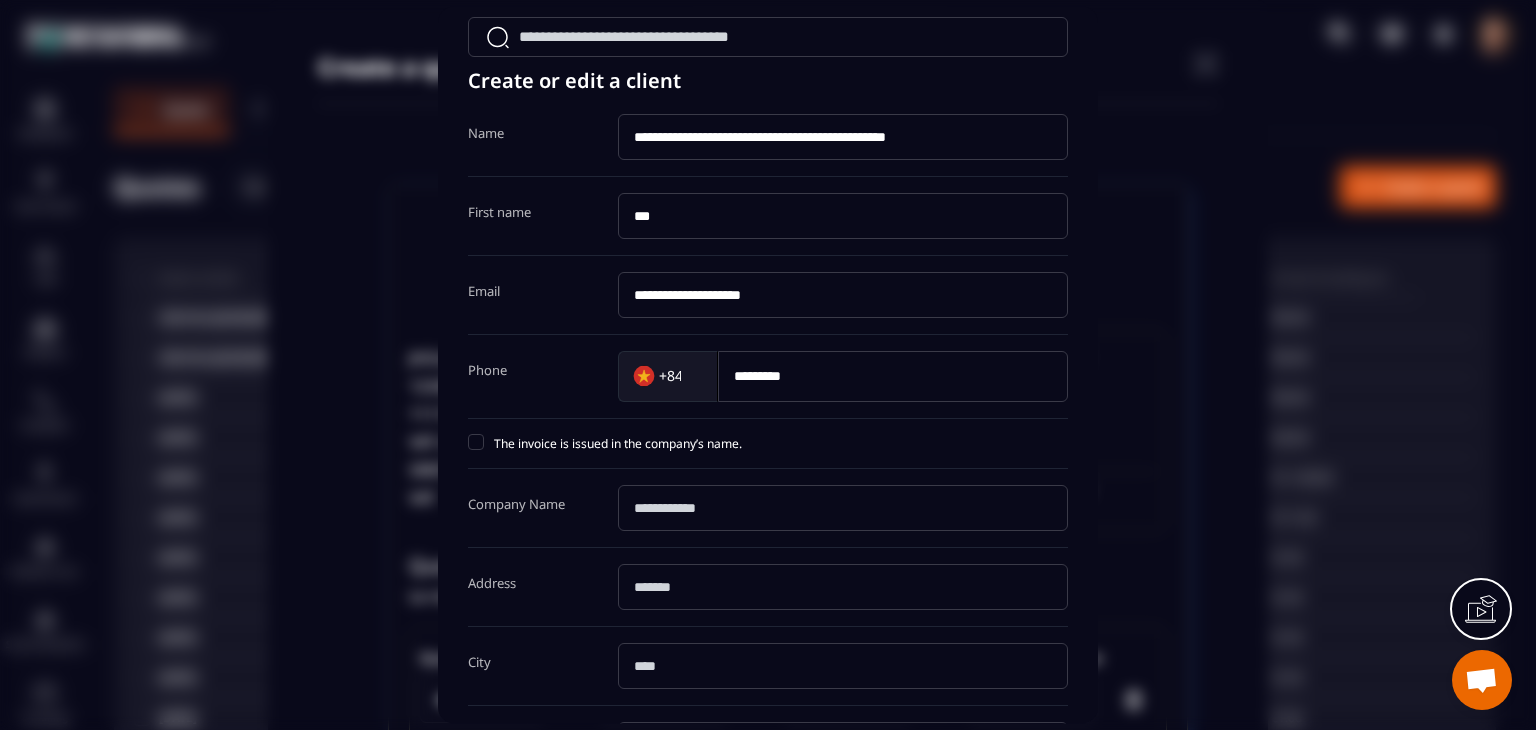 click on "***" at bounding box center (843, 216) 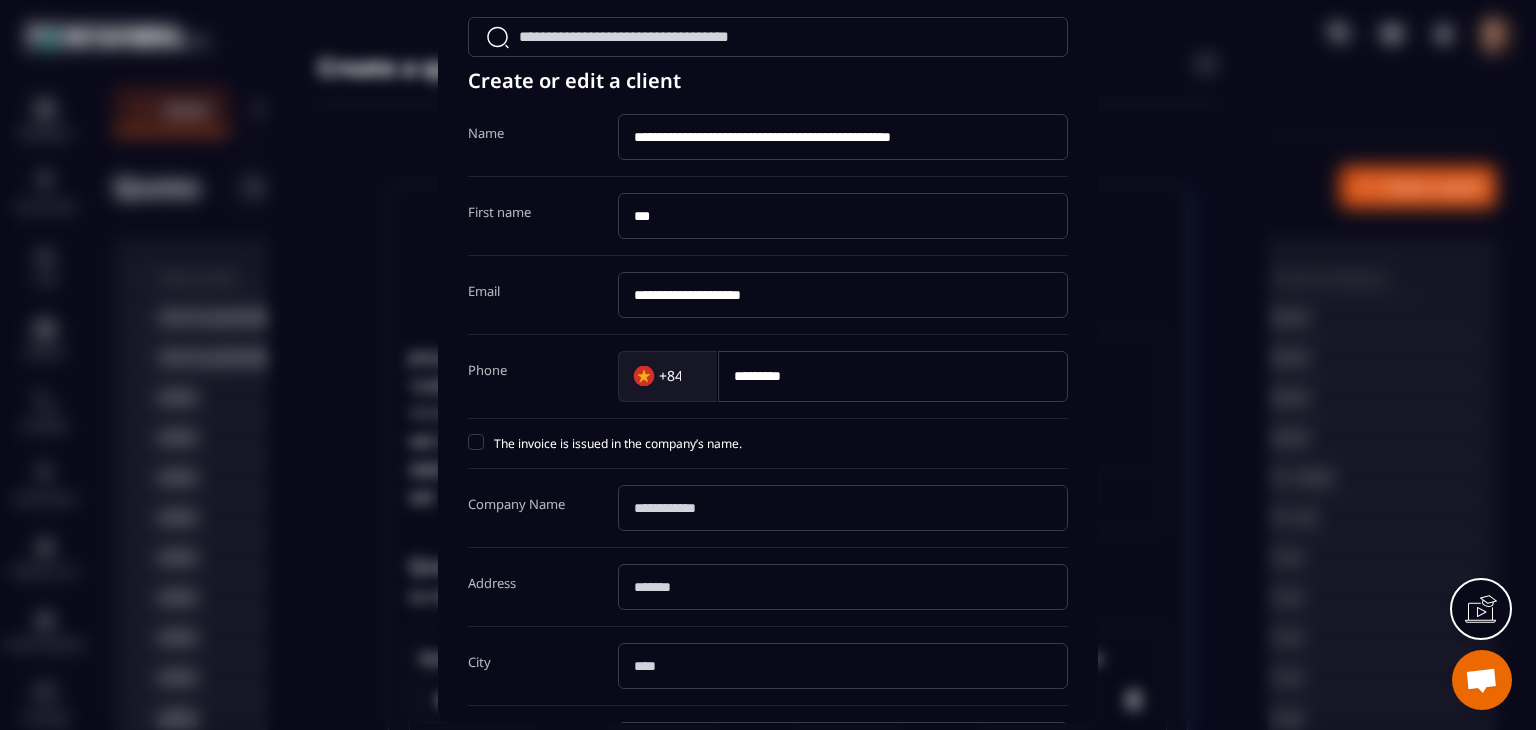 type on "**********" 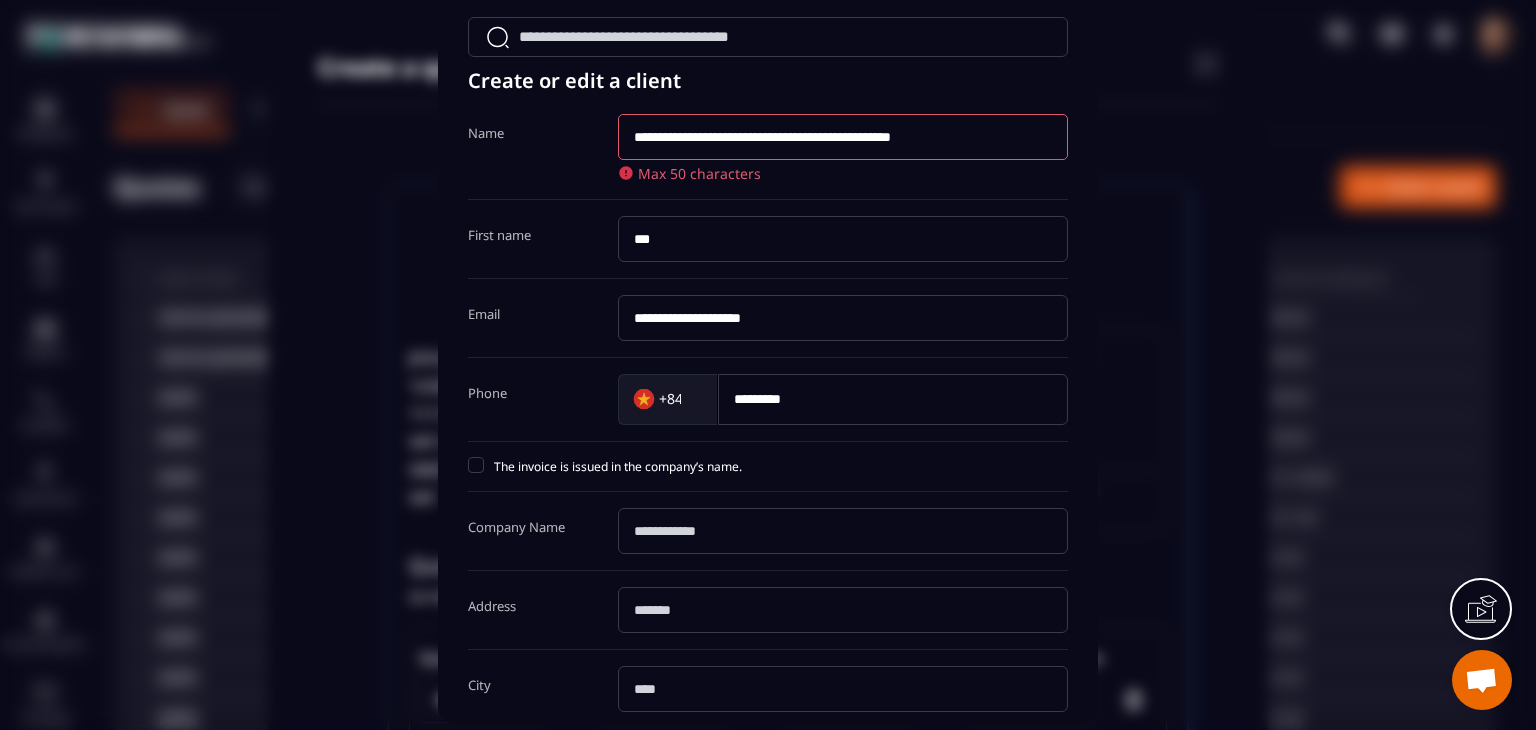 click on "***" at bounding box center (843, 239) 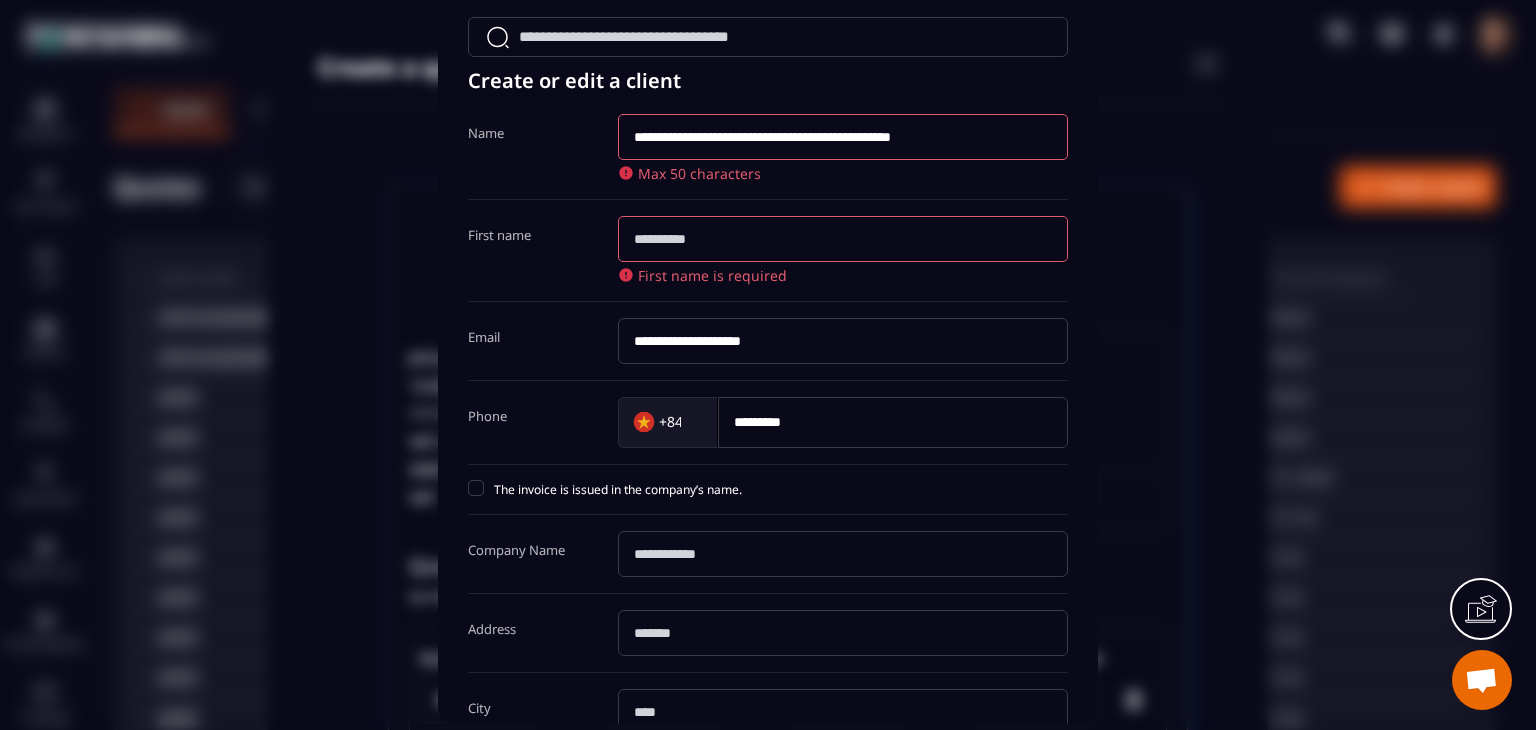 click at bounding box center [843, 239] 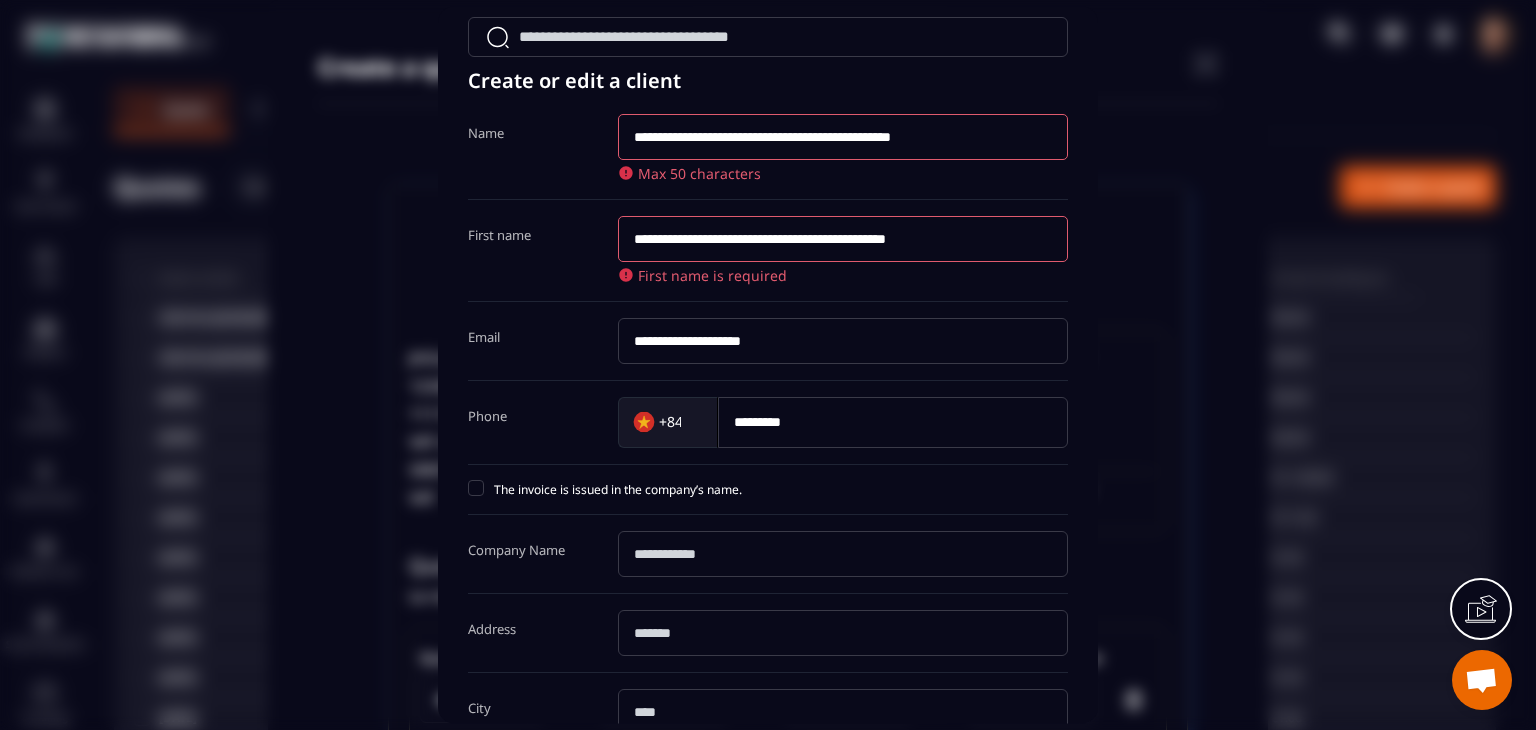 scroll, scrollTop: 0, scrollLeft: 17, axis: horizontal 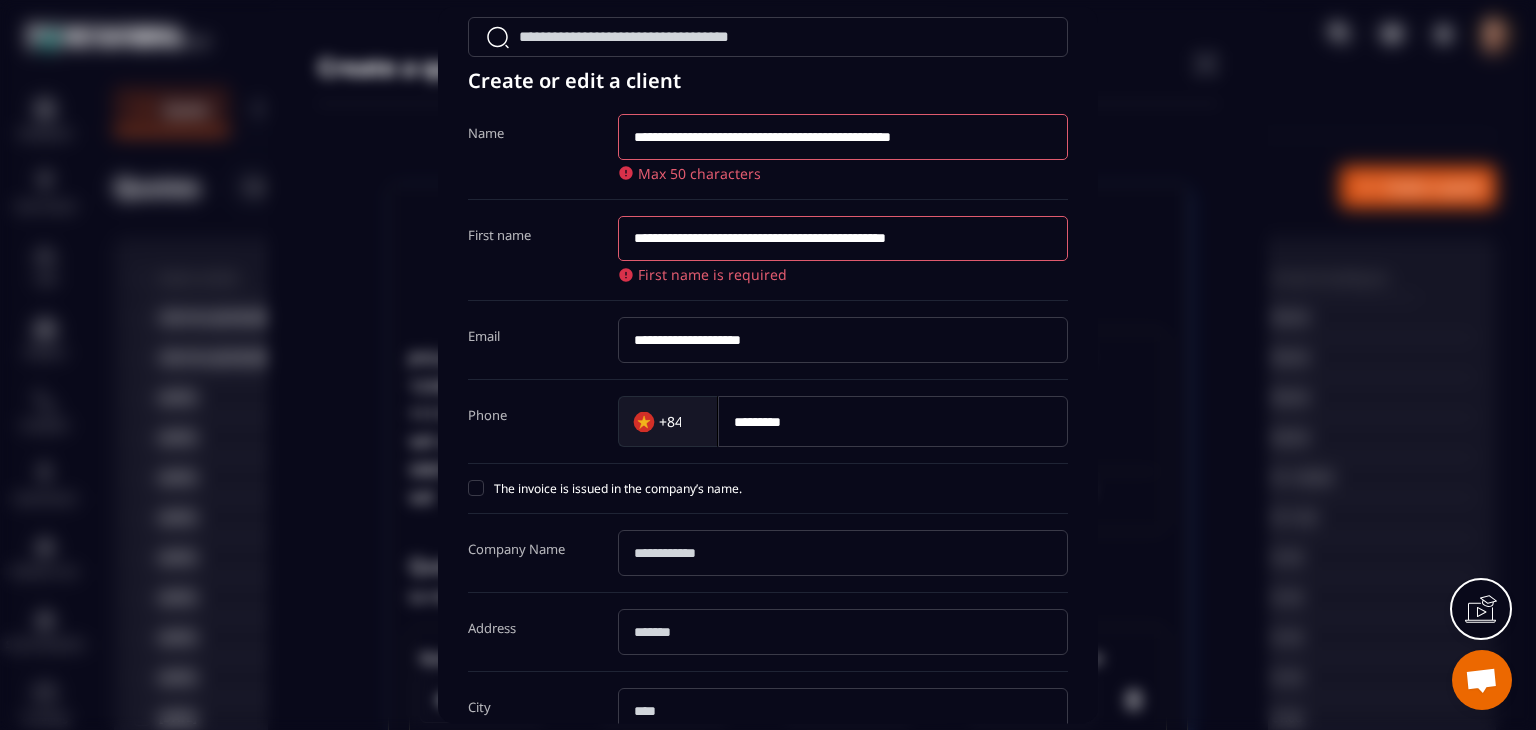 click on "**********" at bounding box center [768, 341] 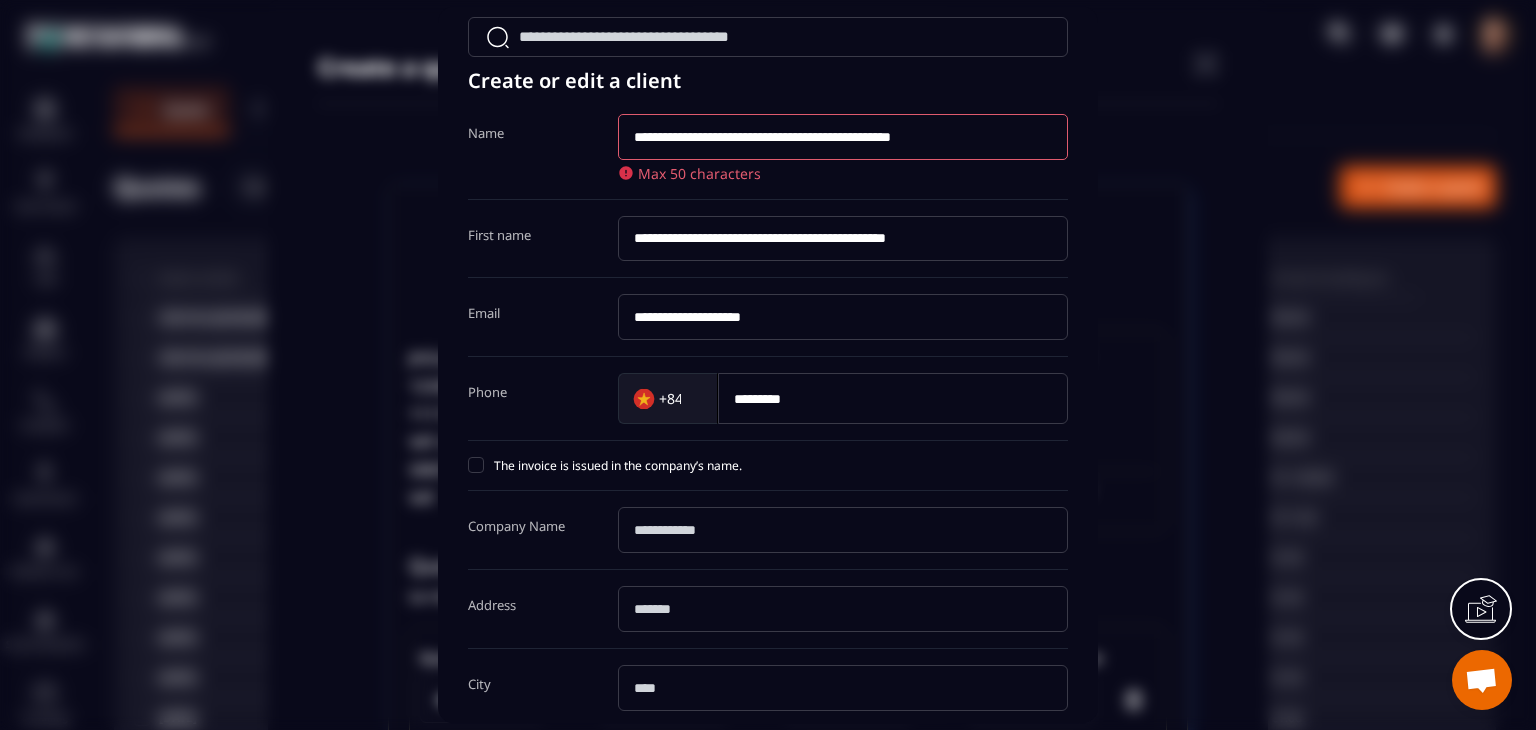 click on "**********" at bounding box center [843, 239] 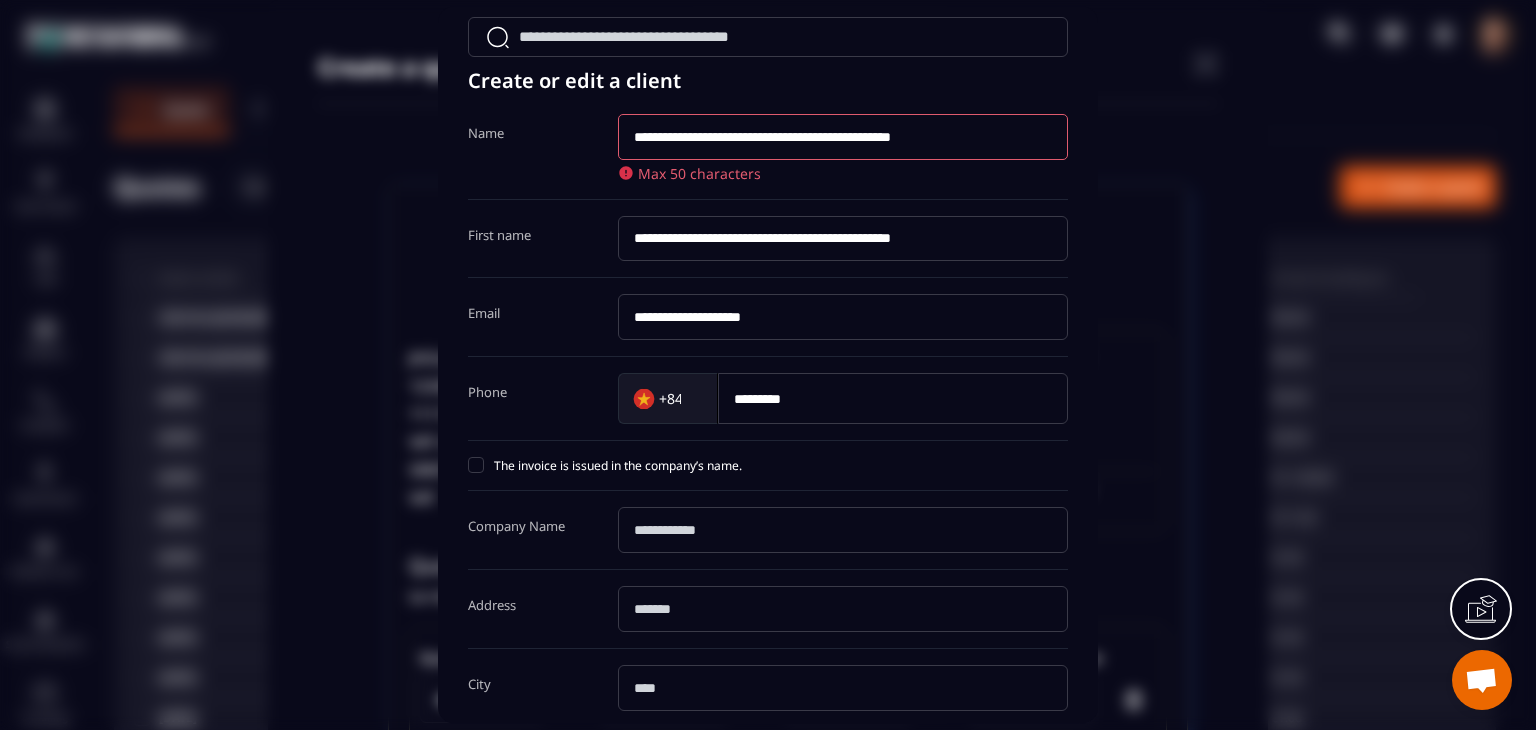 type on "**********" 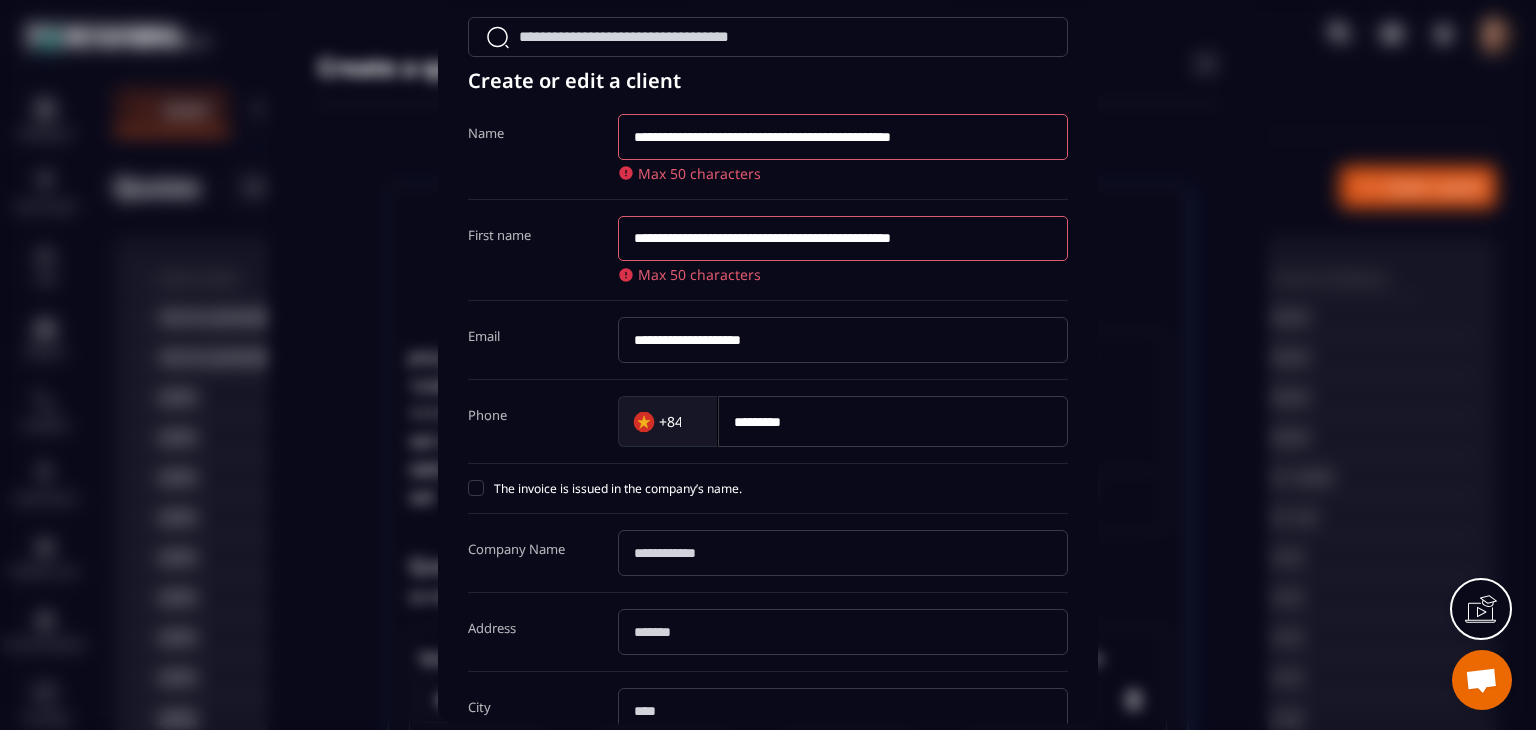 click on "**********" at bounding box center (843, 239) 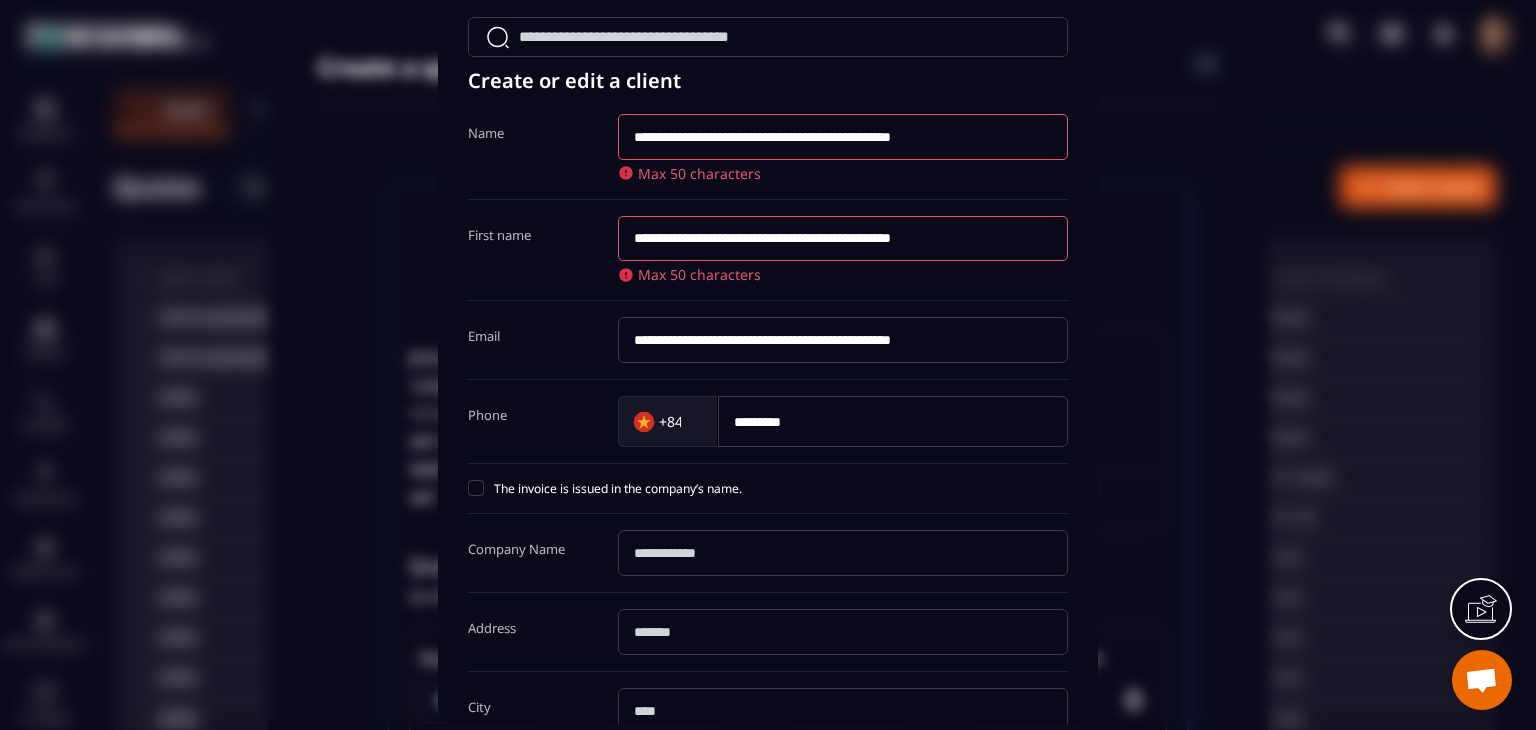 scroll, scrollTop: 0, scrollLeft: 26, axis: horizontal 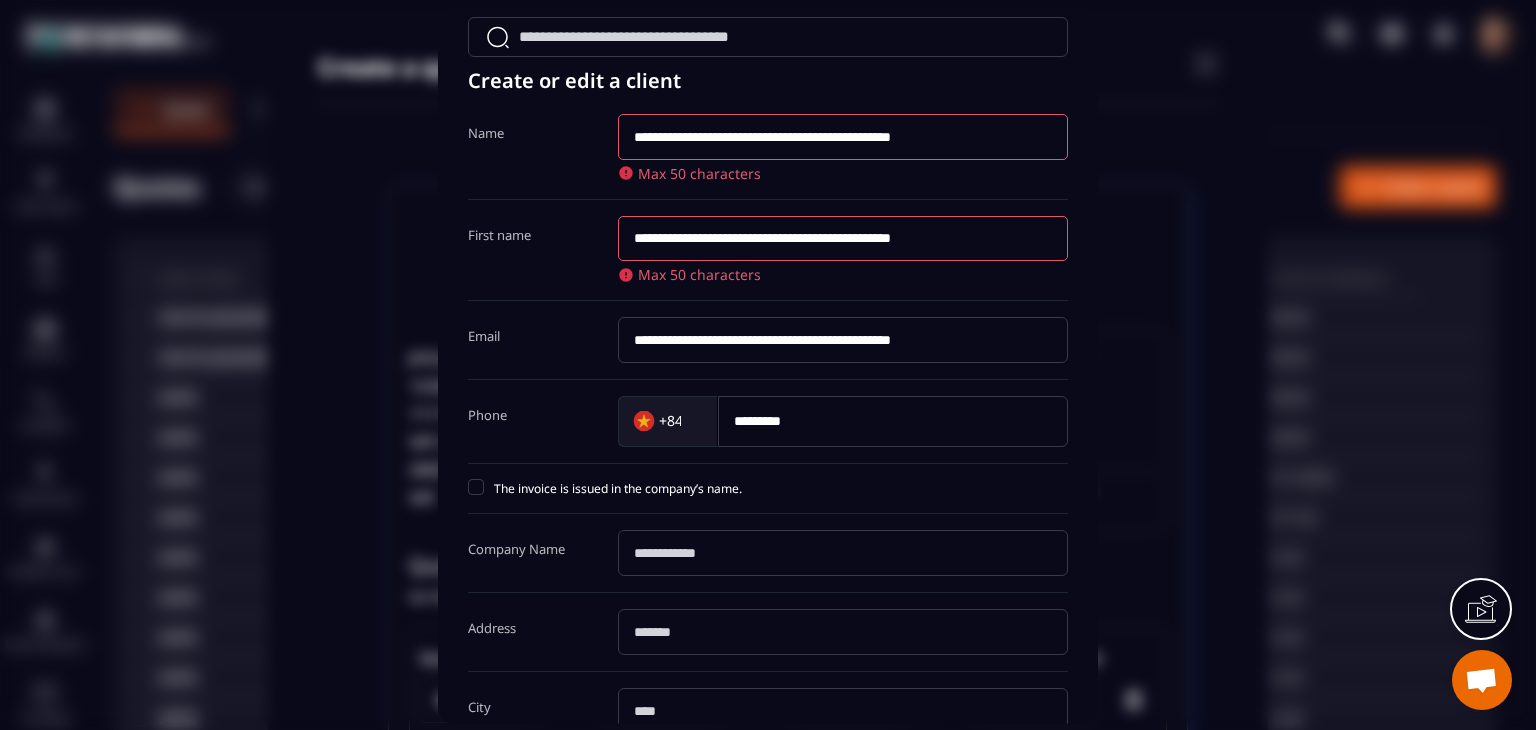 type on "**********" 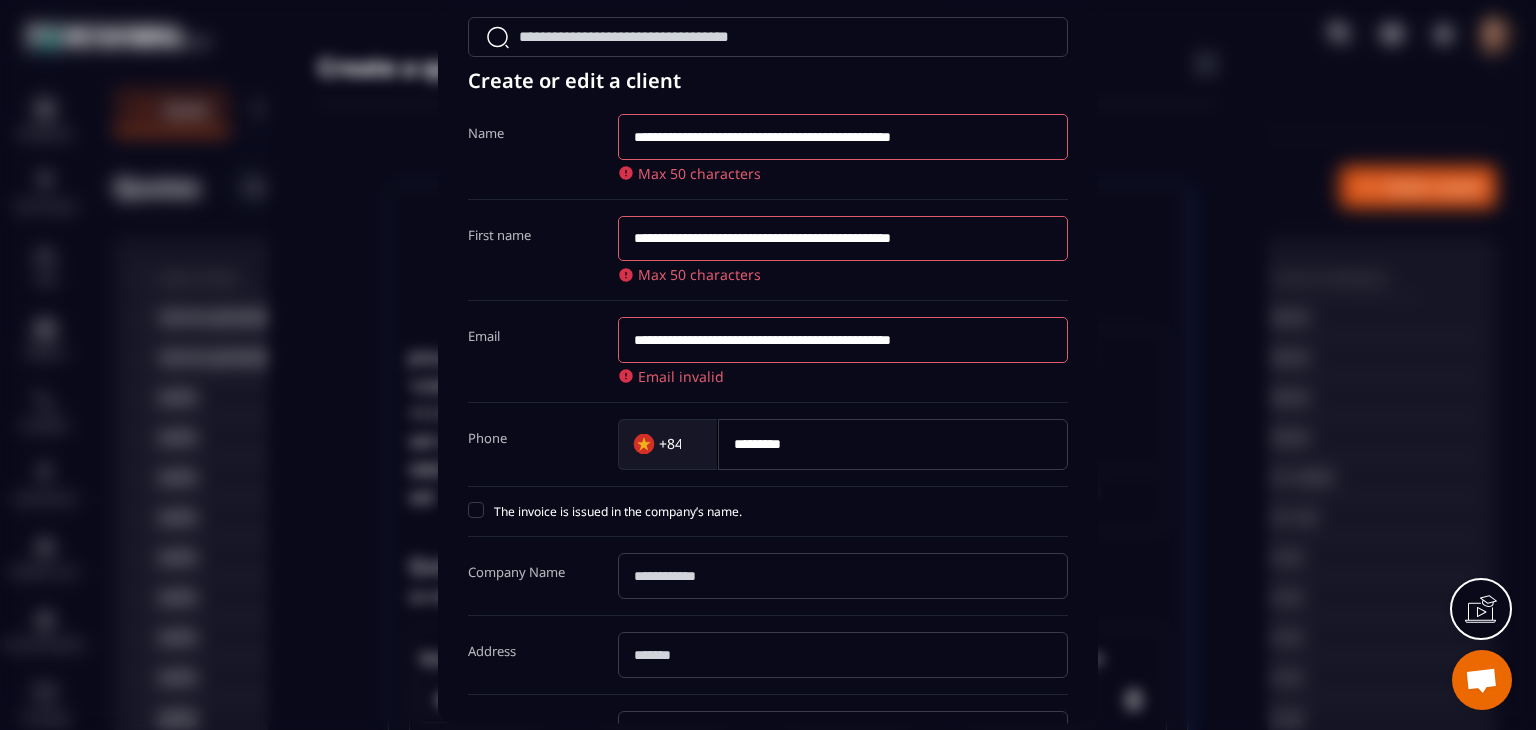 click on "**********" at bounding box center [843, 341] 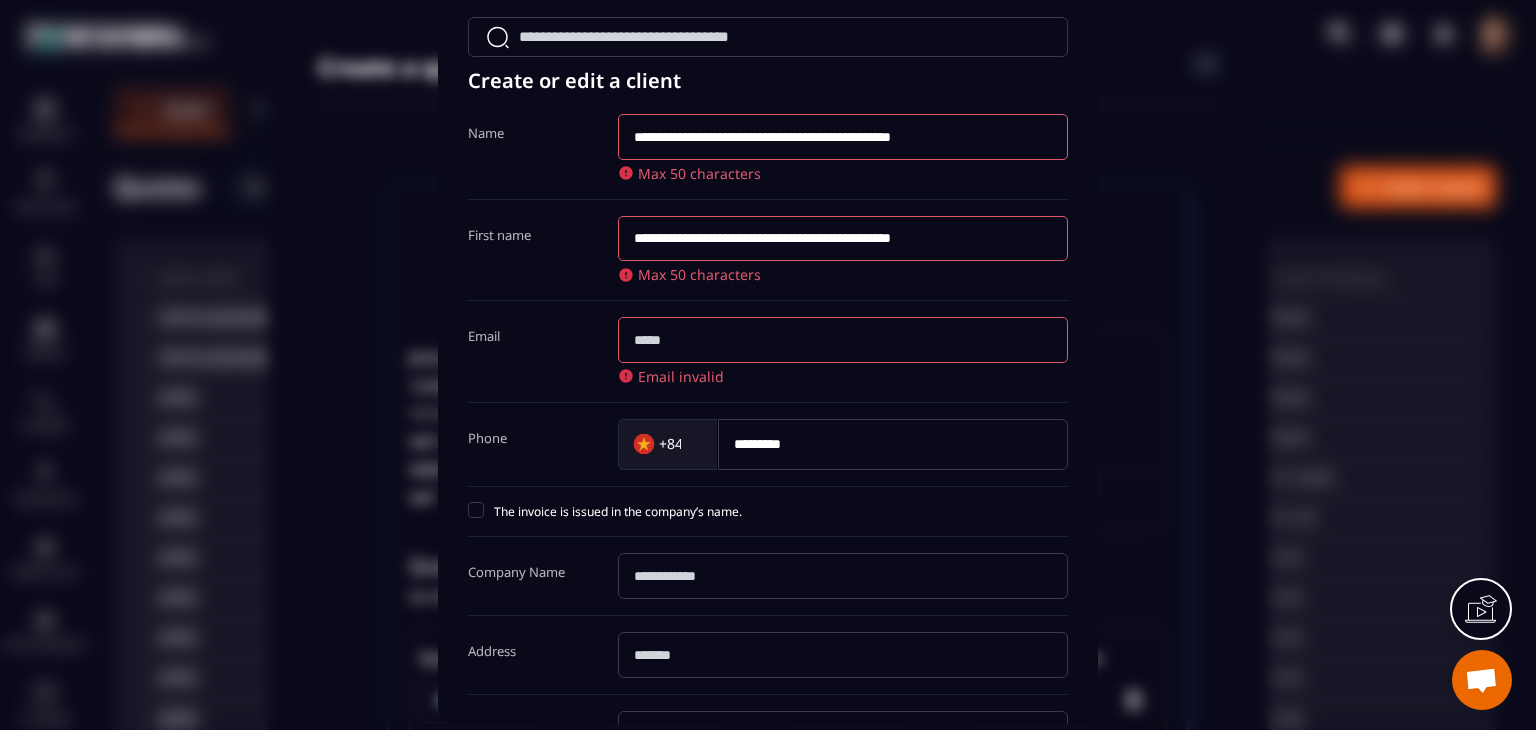 paste on "**********" 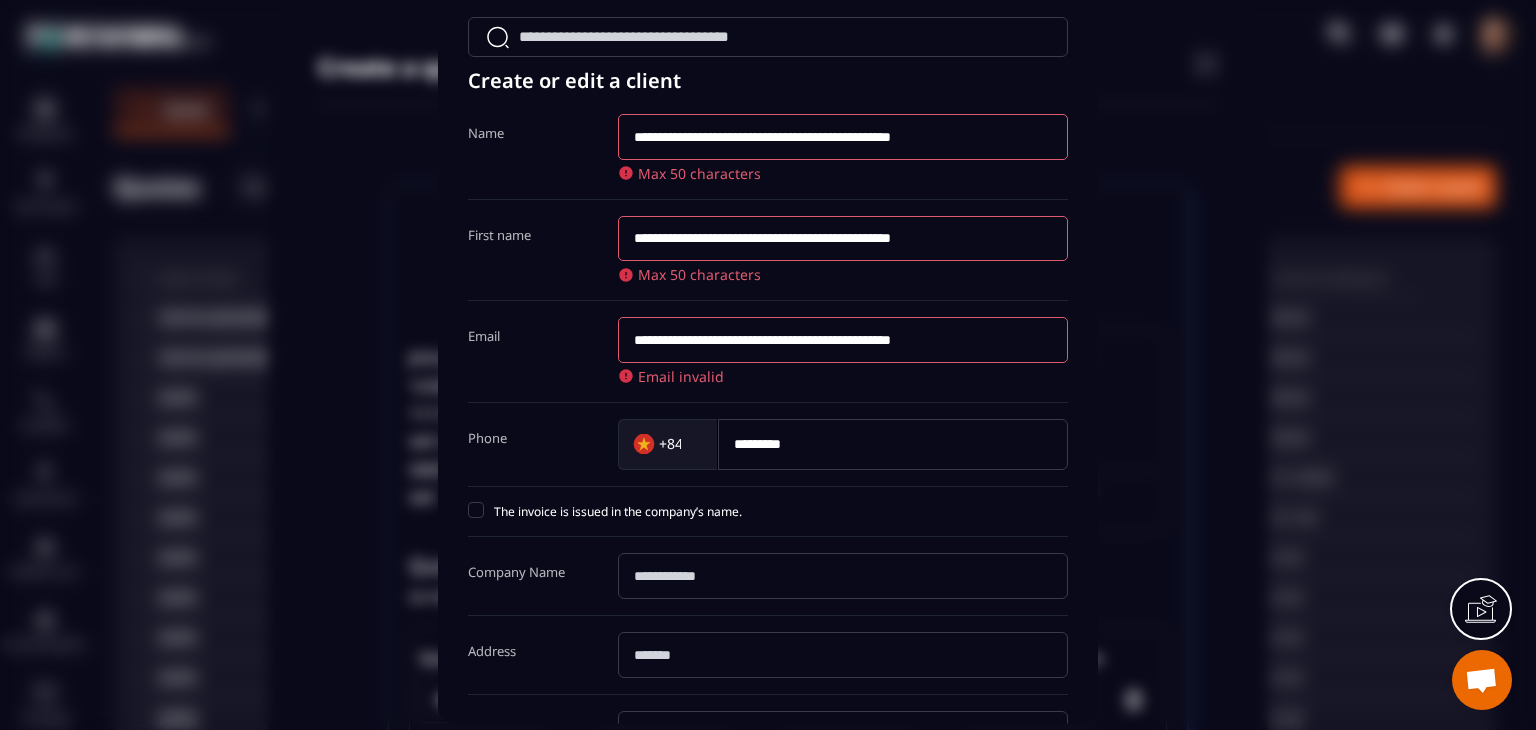 scroll, scrollTop: 0, scrollLeft: 26, axis: horizontal 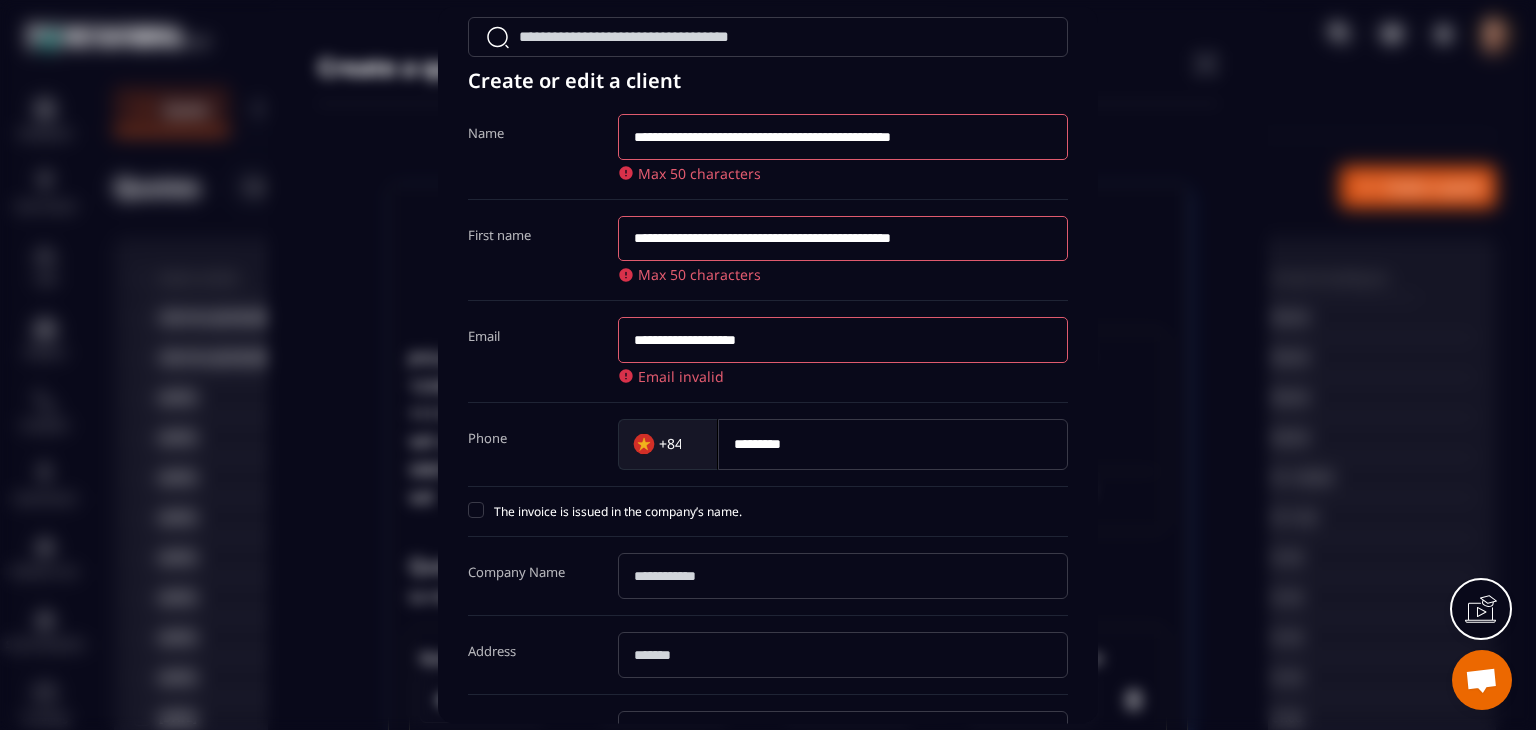 type on "**********" 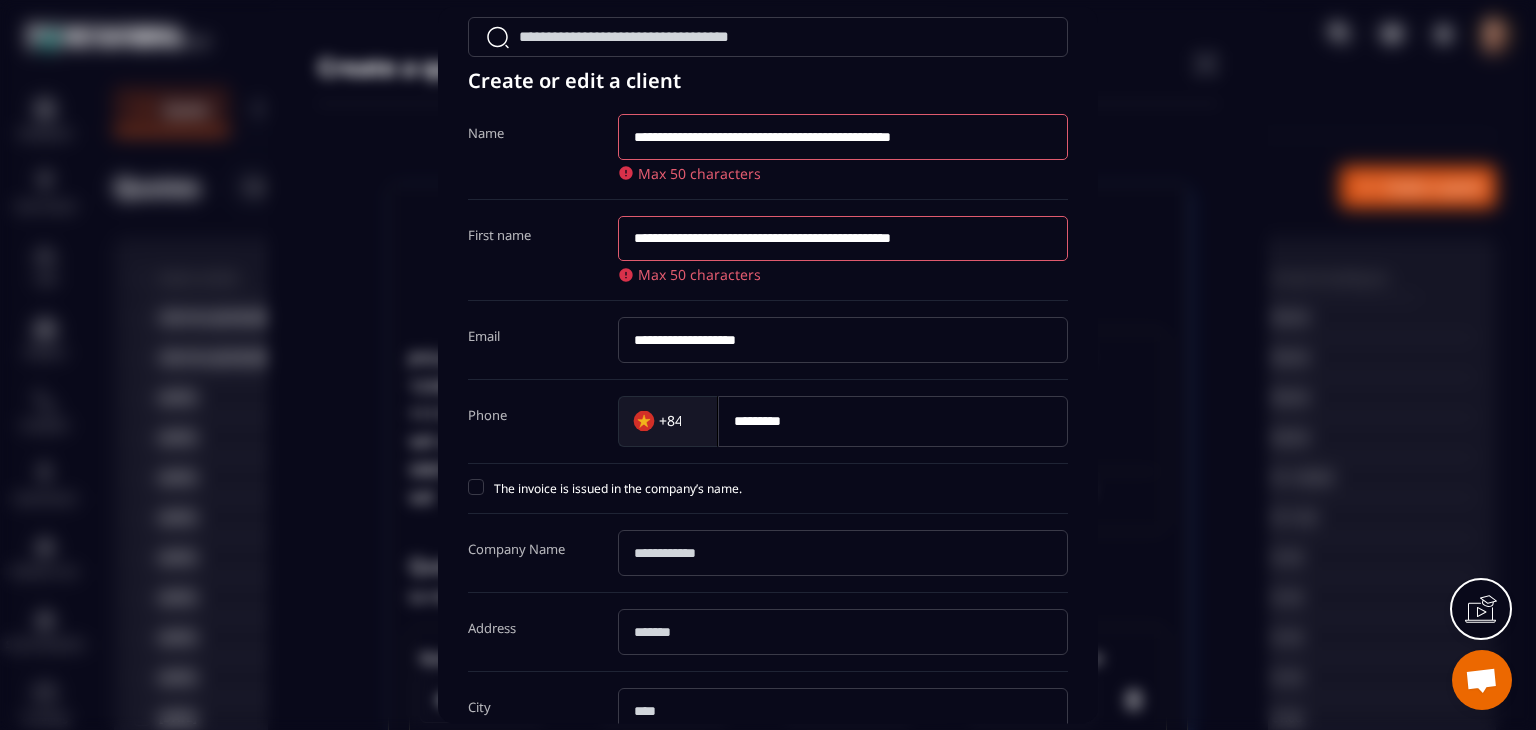 click on "*********" at bounding box center (893, 421) 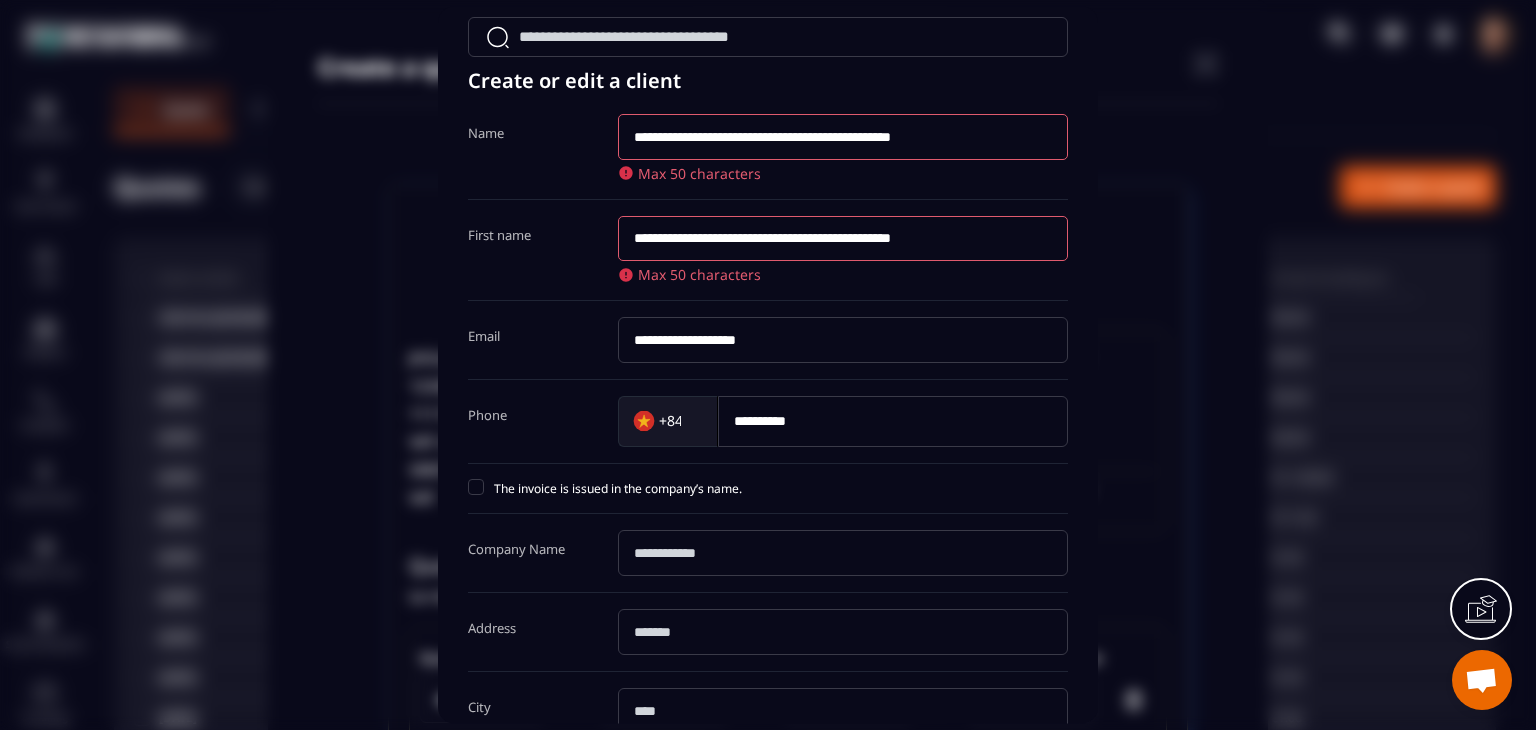 type on "**********" 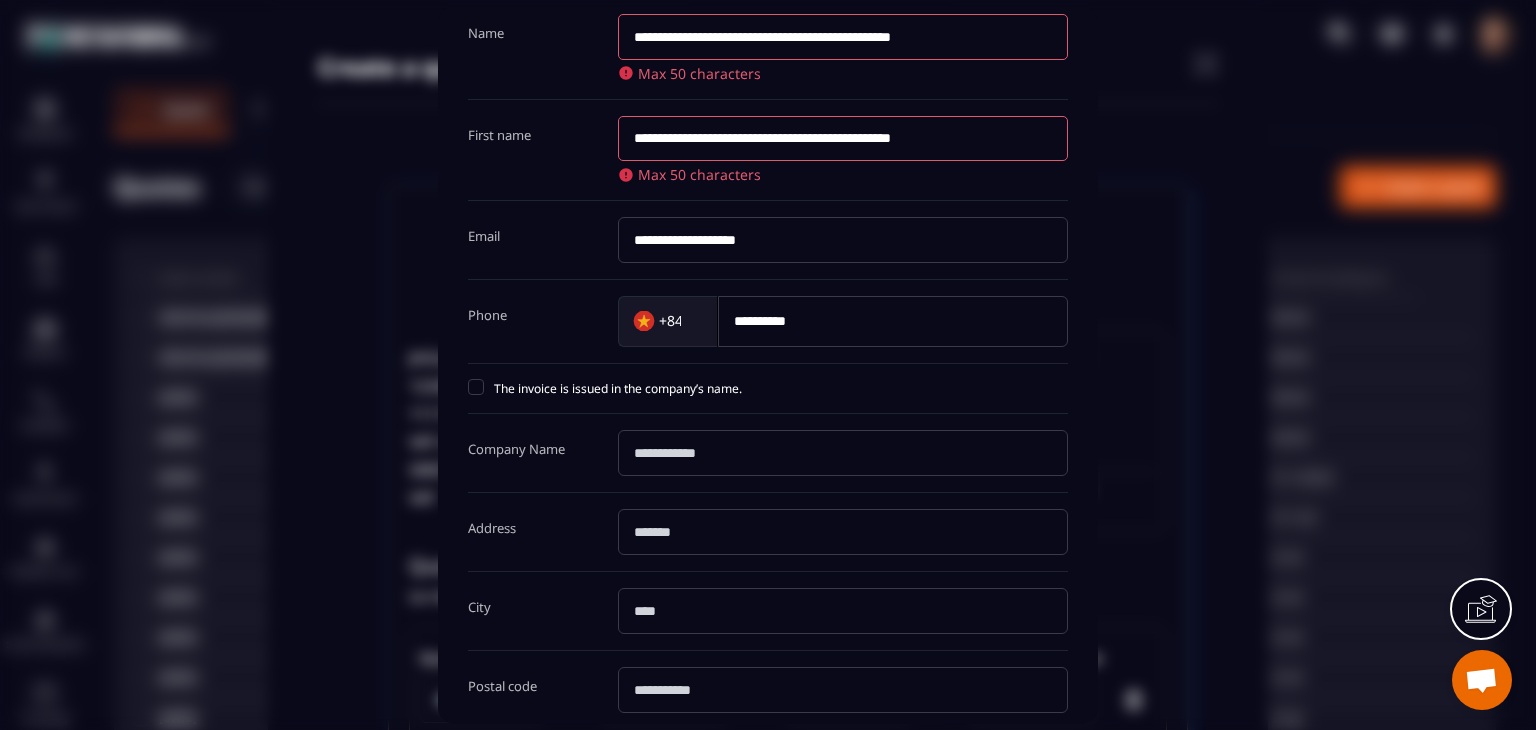 click at bounding box center [843, 453] 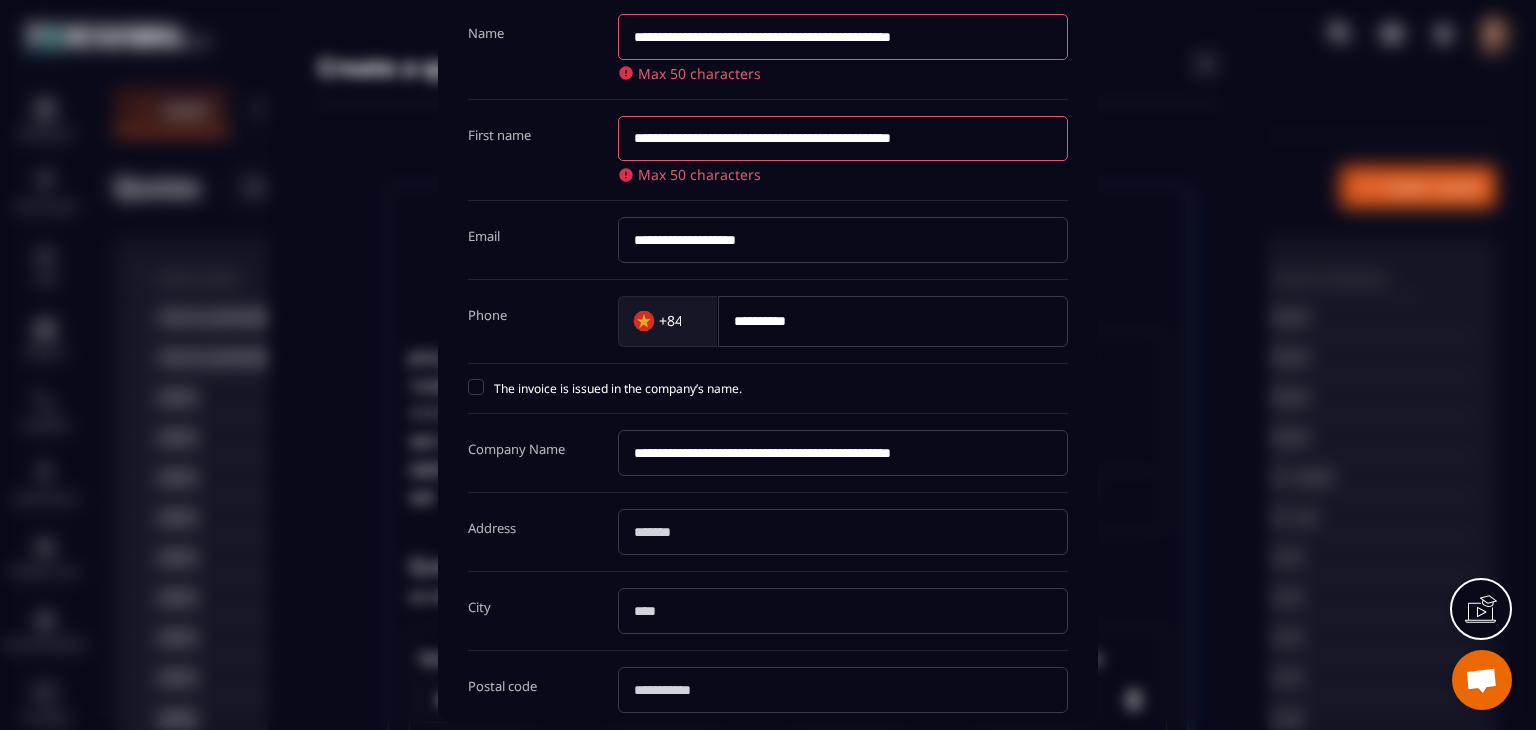 scroll, scrollTop: 0, scrollLeft: 26, axis: horizontal 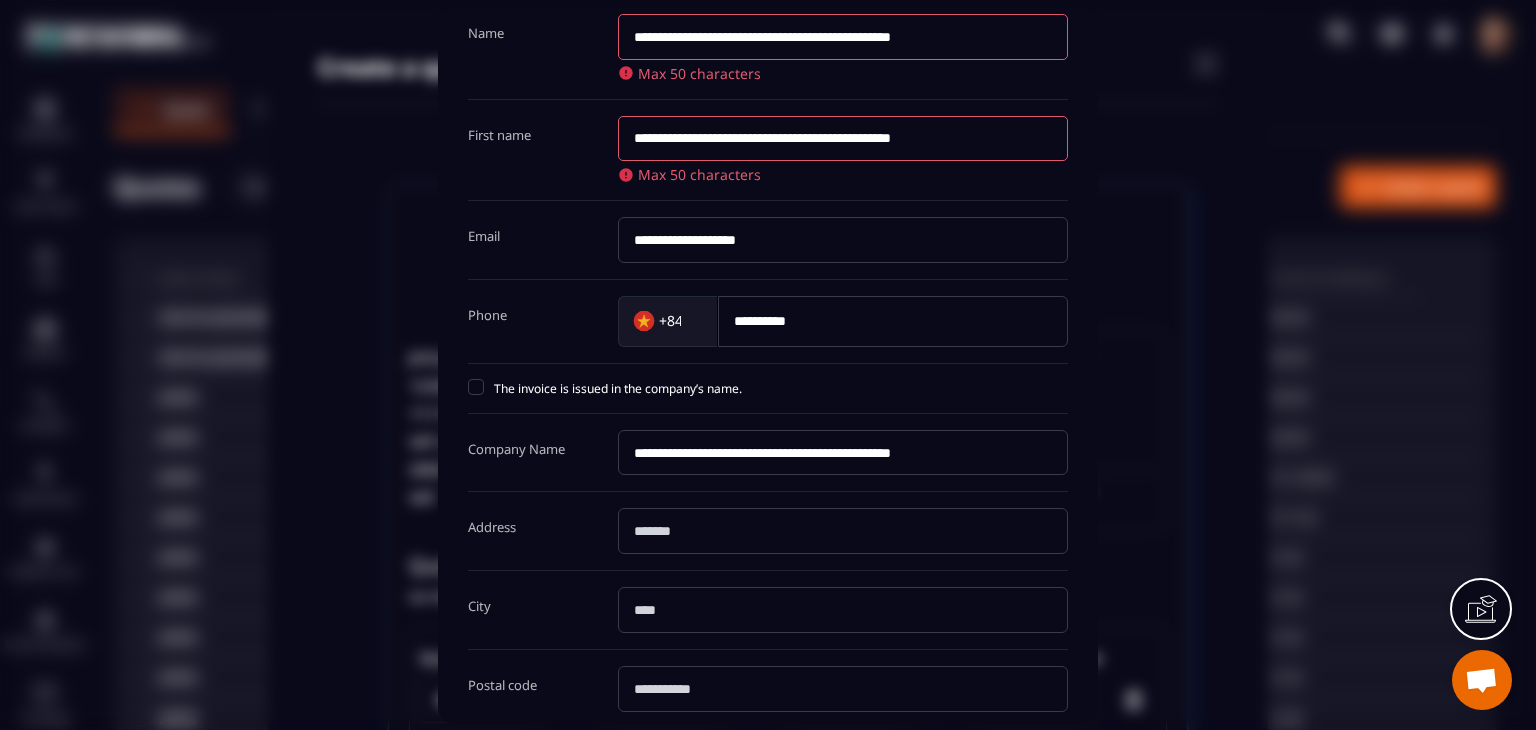 type on "**********" 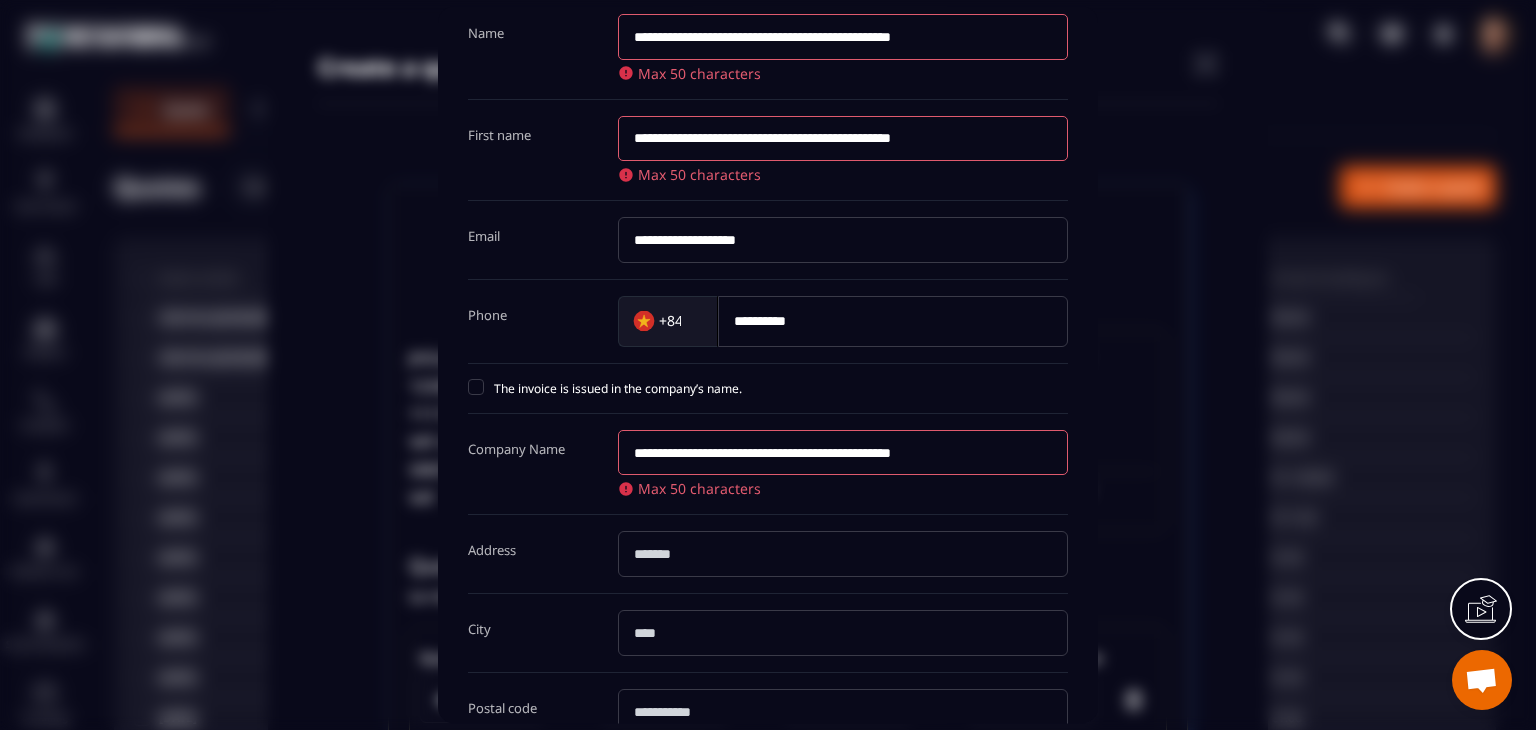 scroll, scrollTop: 0, scrollLeft: 0, axis: both 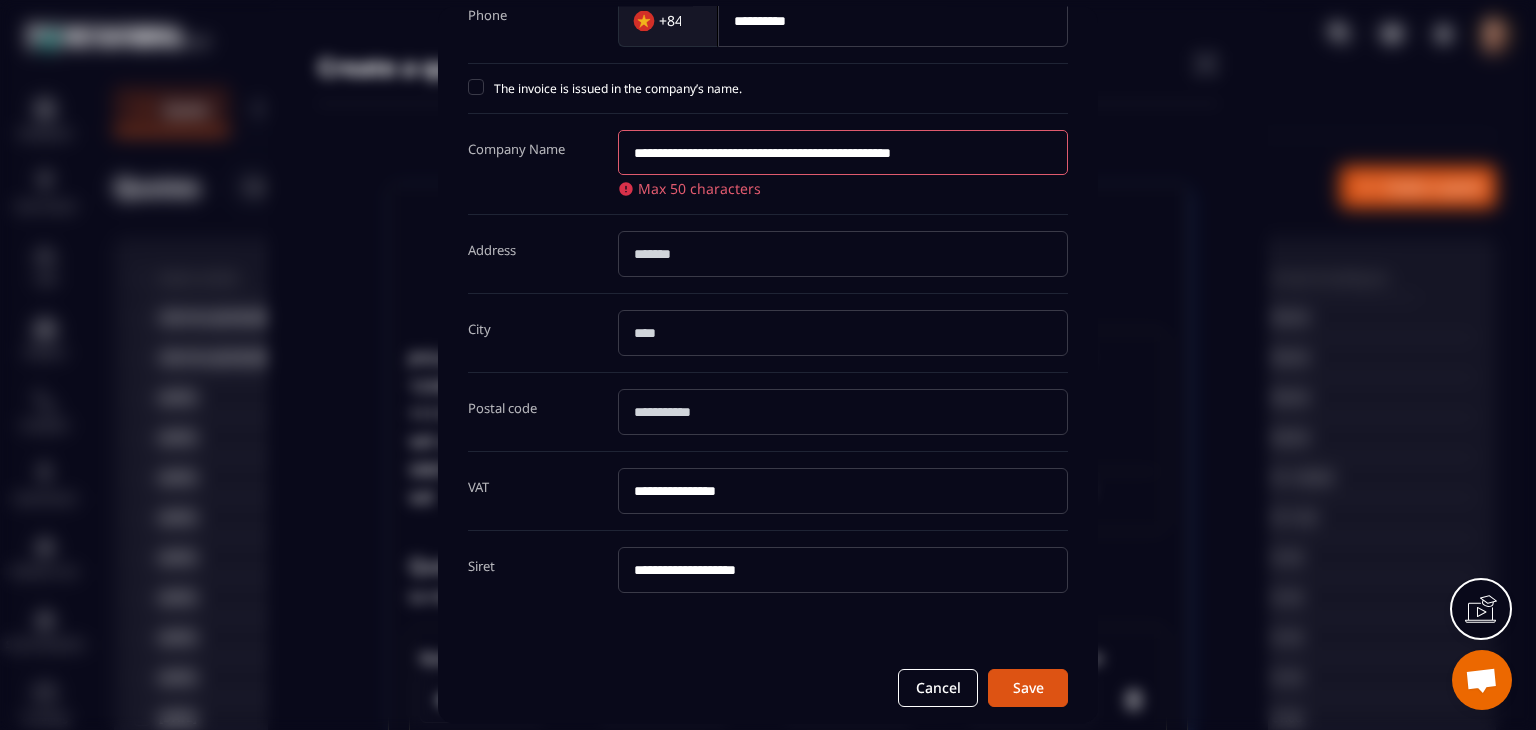 click at bounding box center [843, 255] 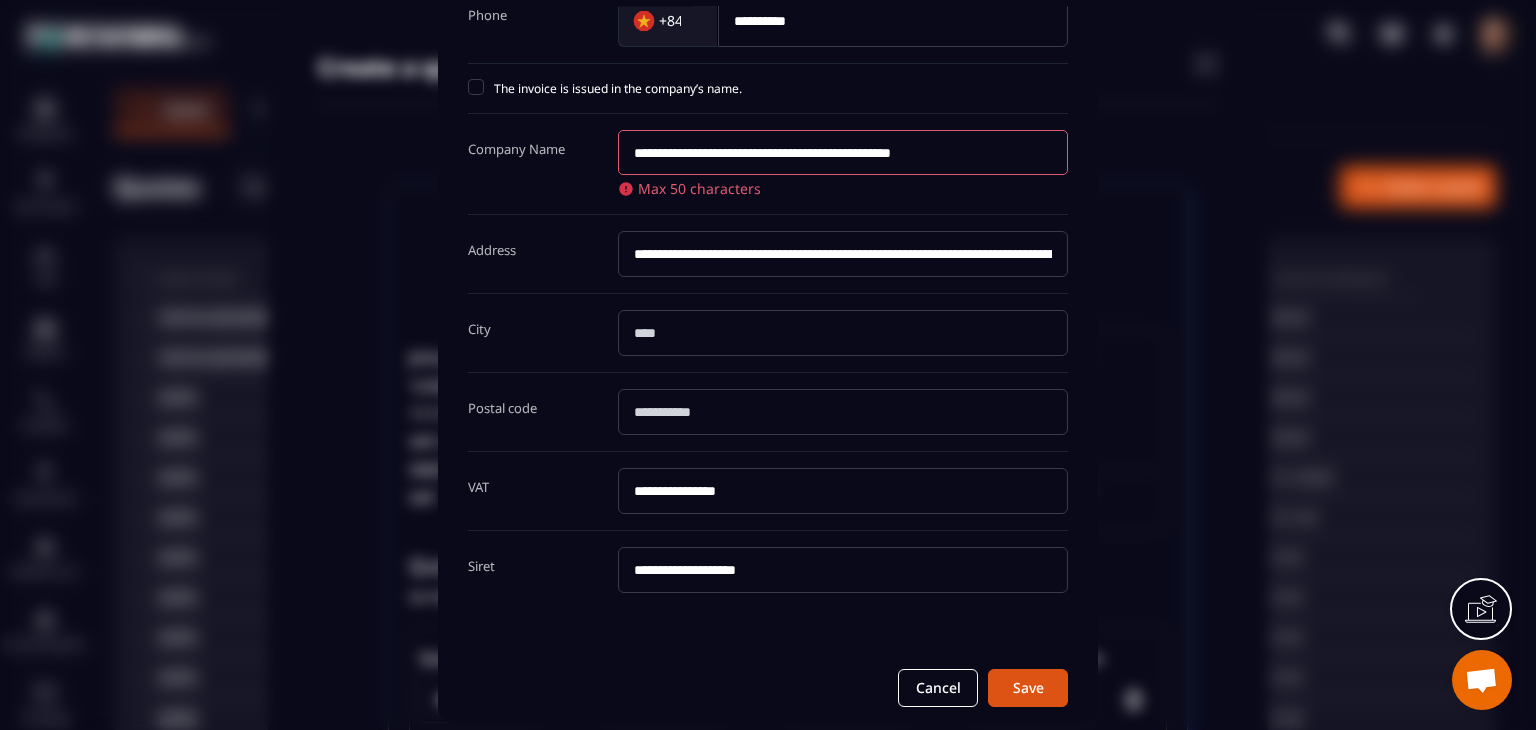 scroll, scrollTop: 0, scrollLeft: 937, axis: horizontal 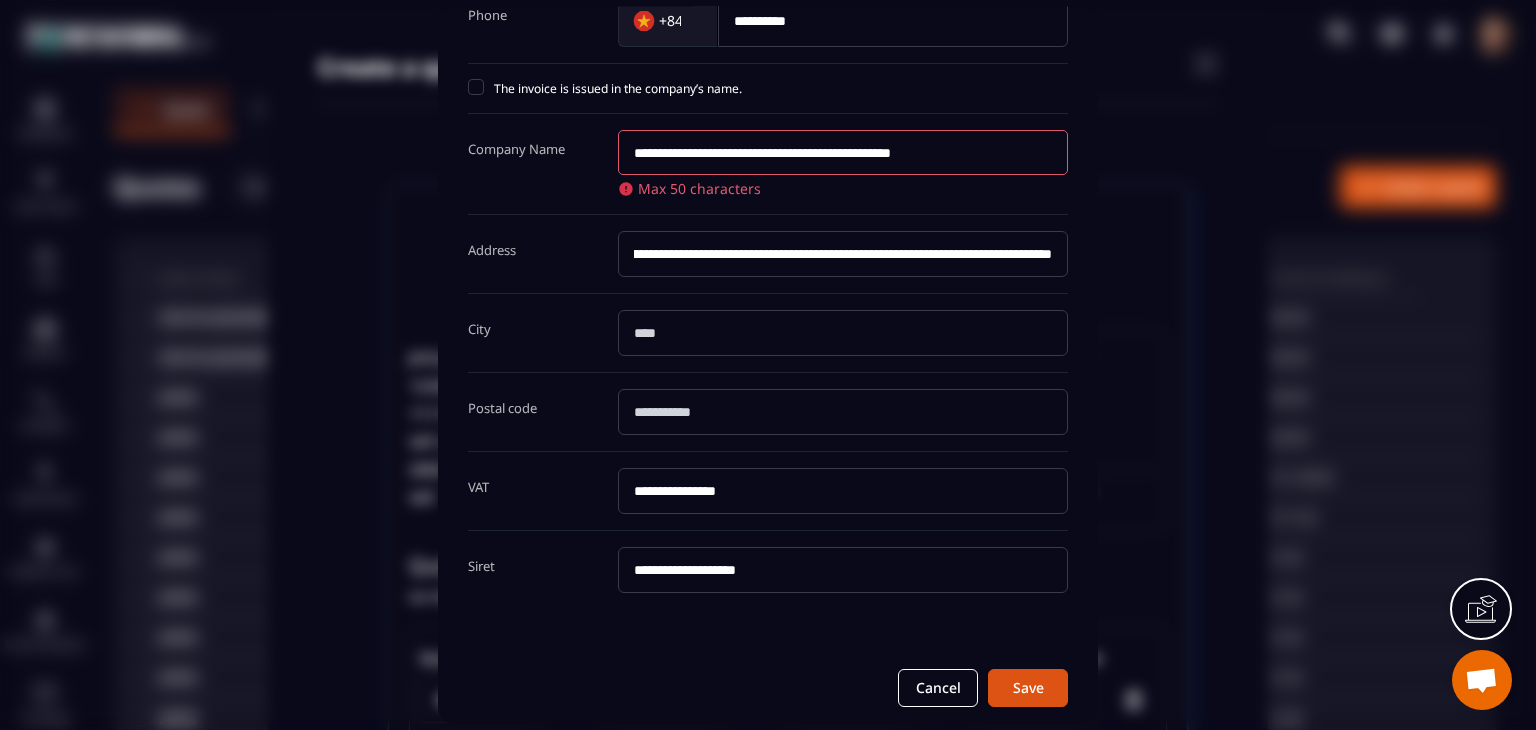 type on "**********" 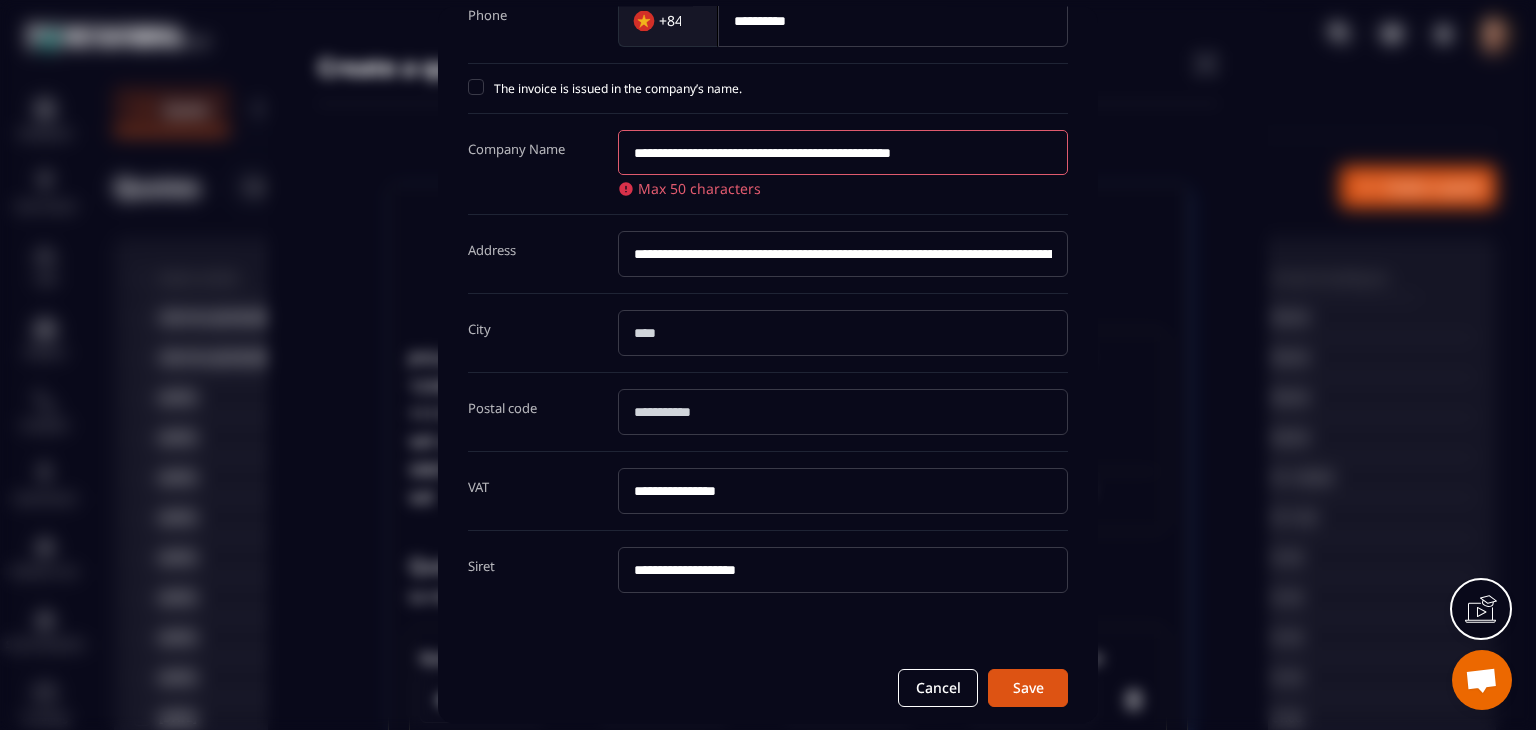 click on "**********" at bounding box center (768, 361) 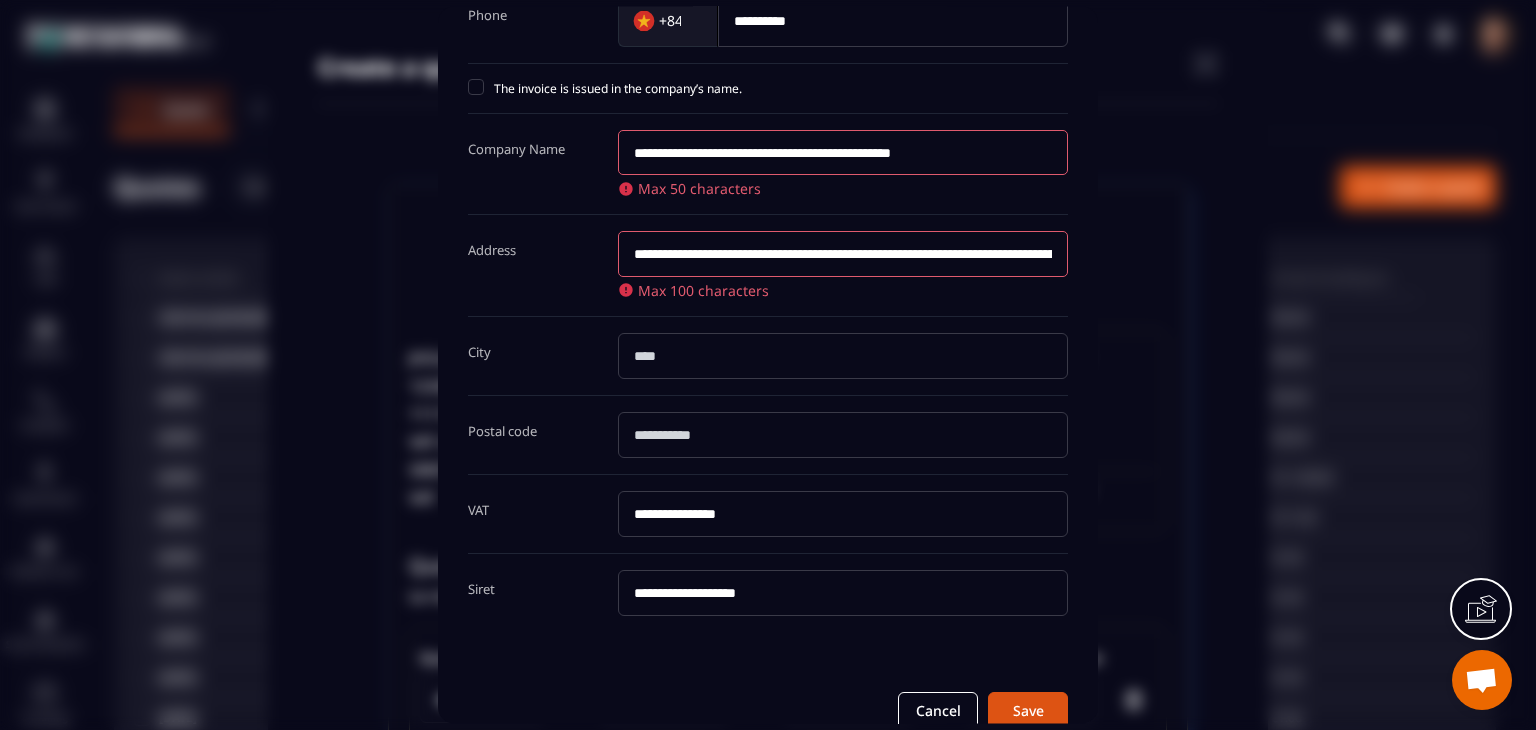 click at bounding box center [843, 356] 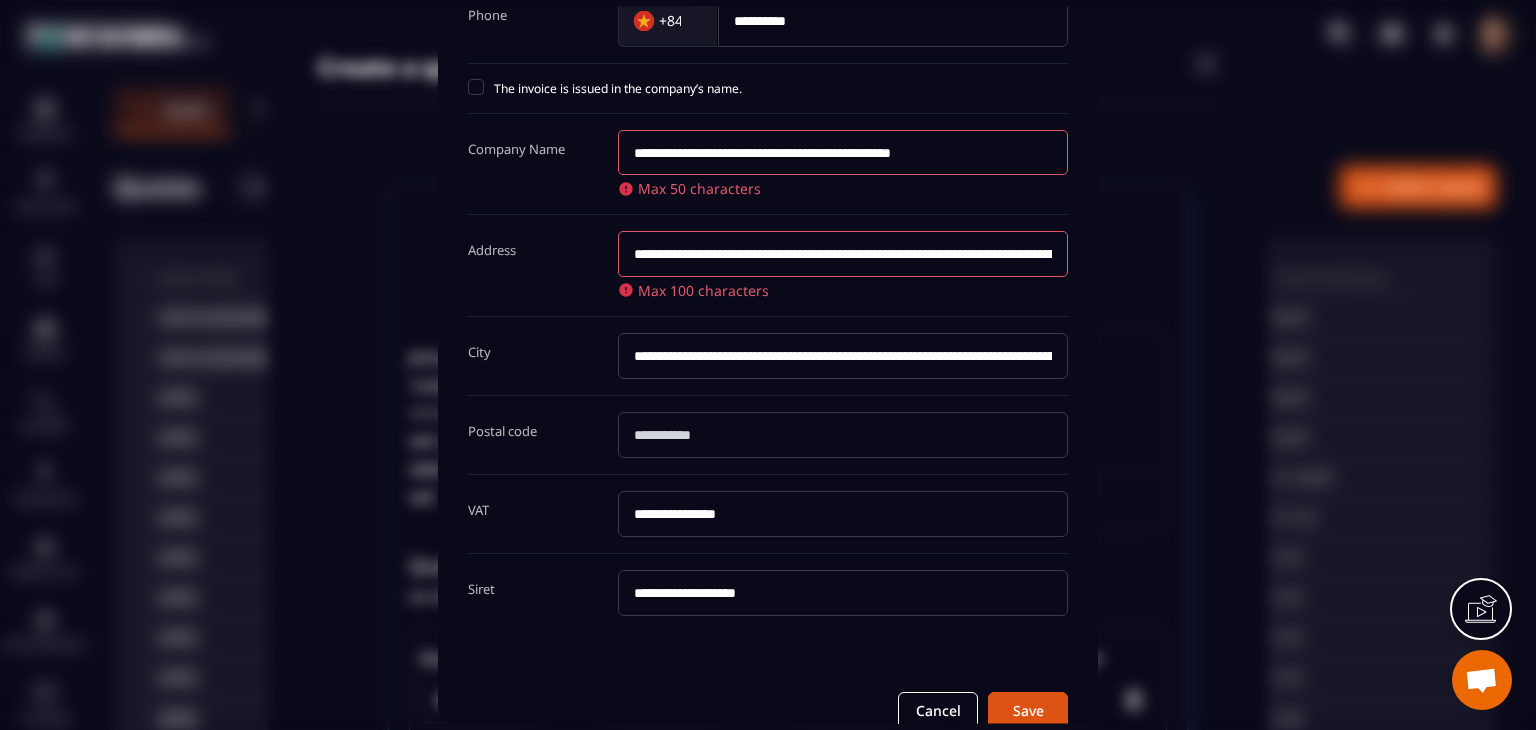 scroll, scrollTop: 0, scrollLeft: 937, axis: horizontal 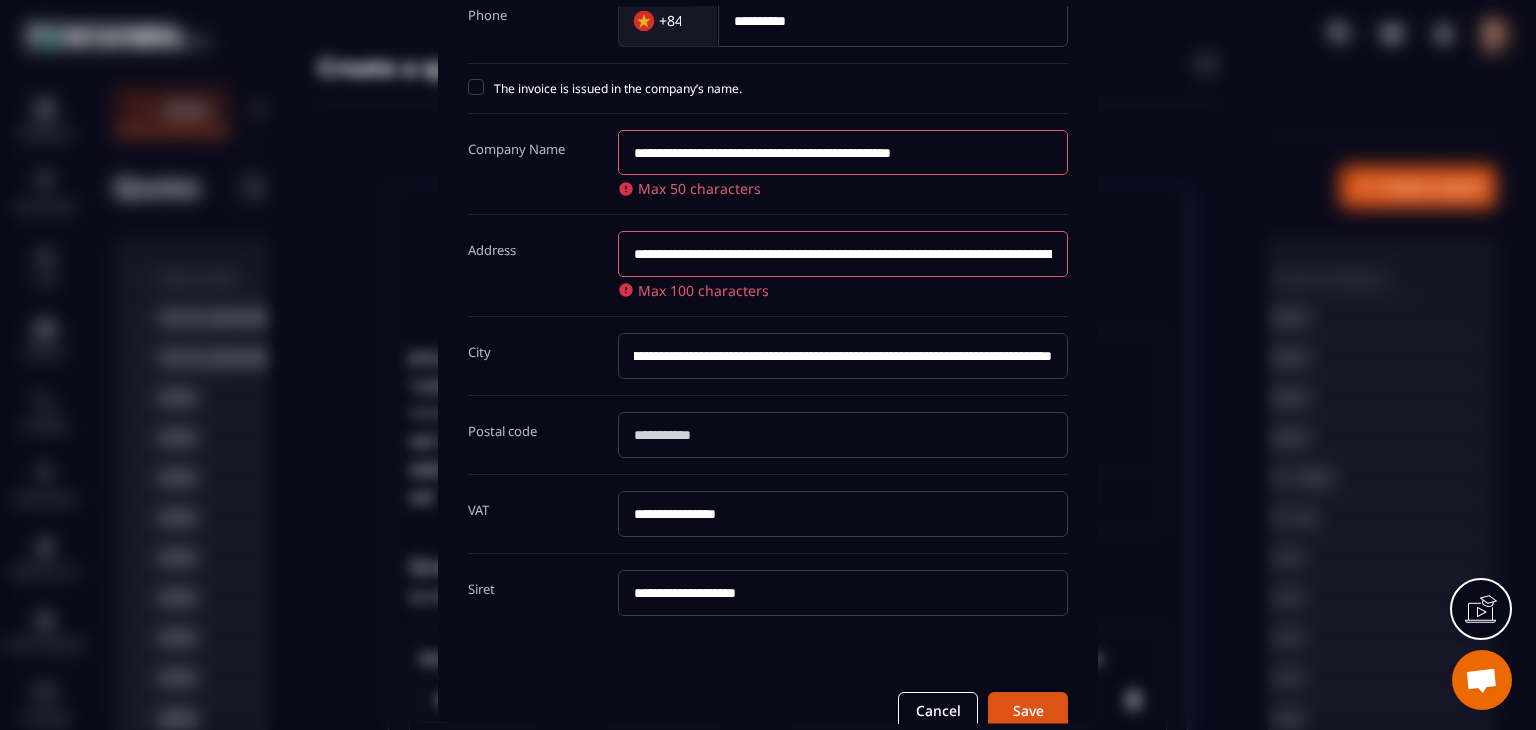 type on "**********" 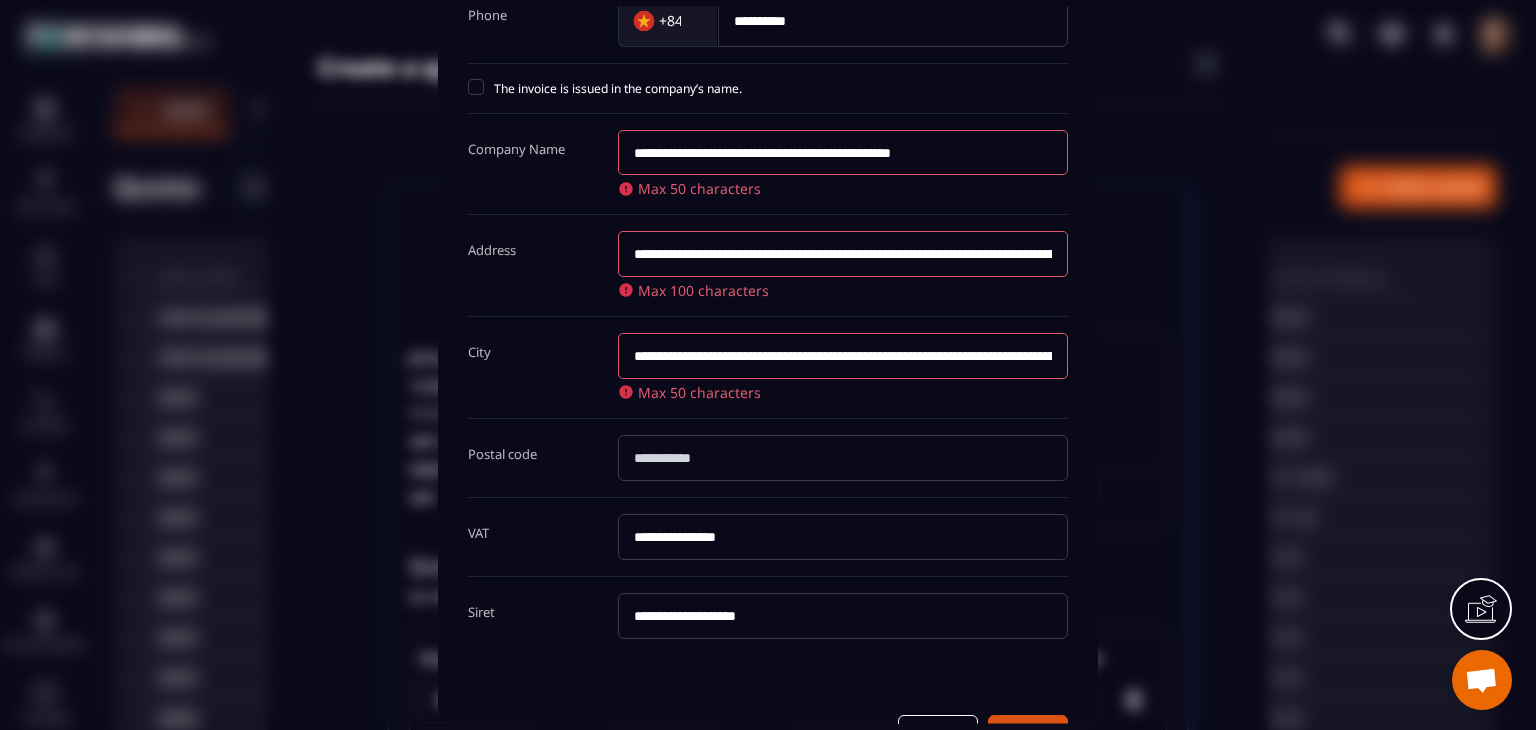 click on "**********" at bounding box center [768, 384] 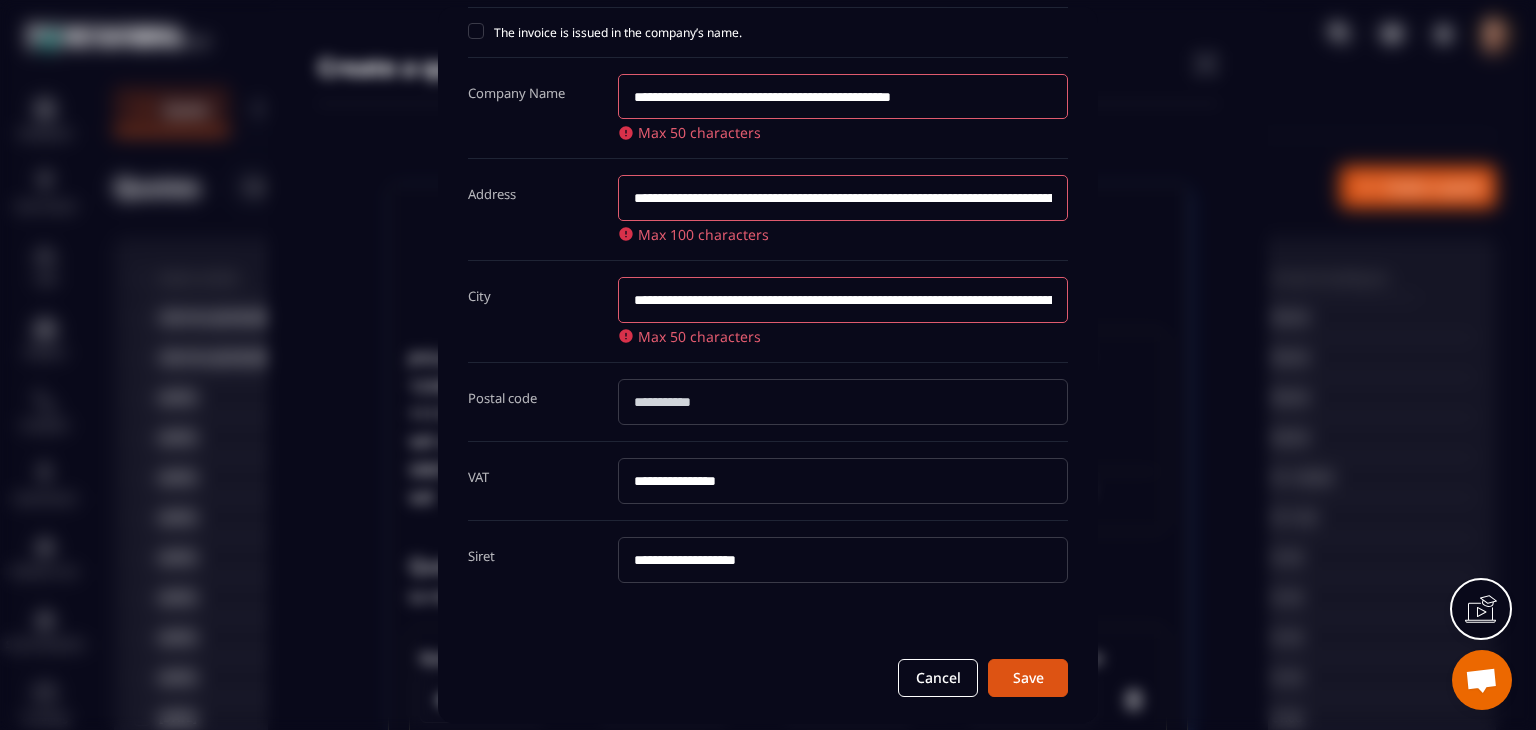 click at bounding box center [843, 402] 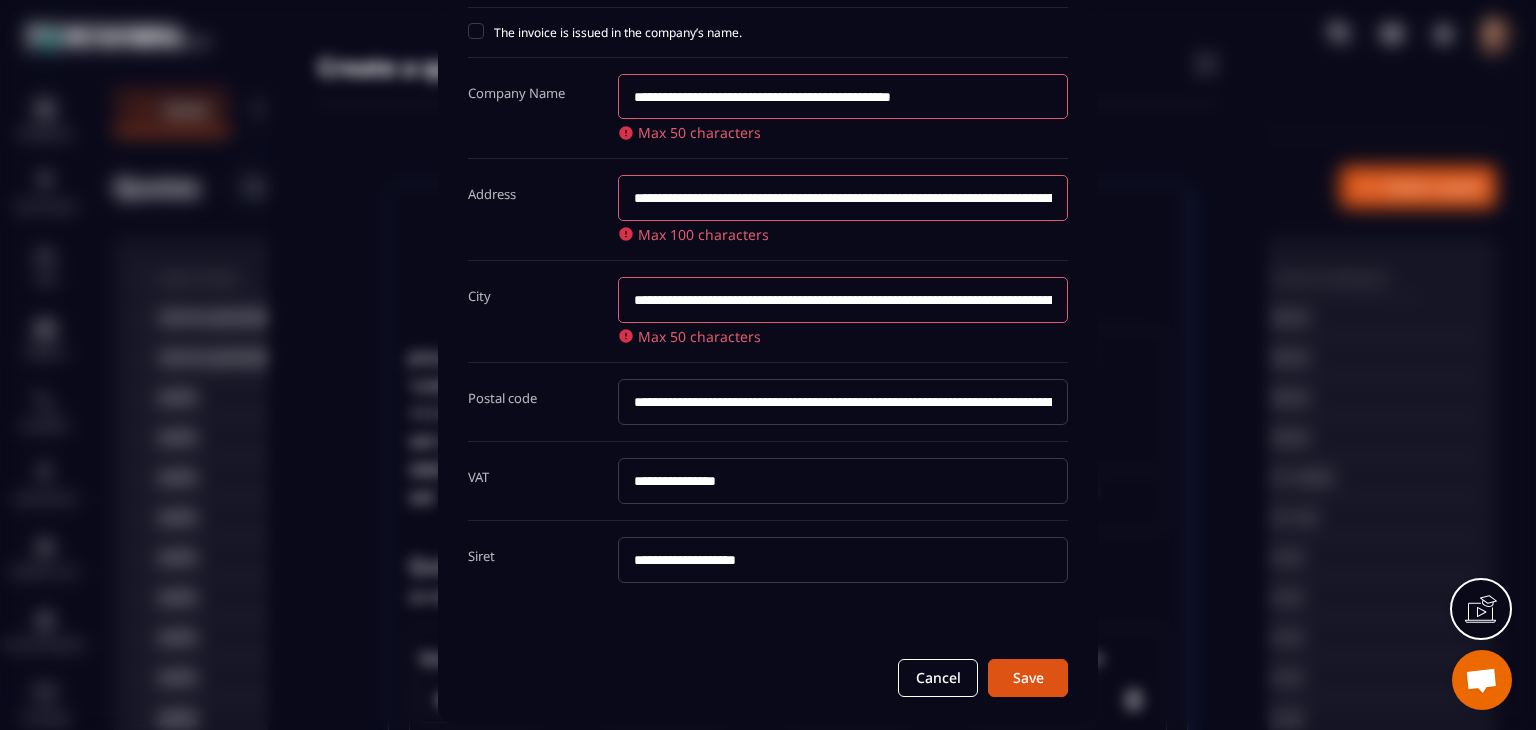 scroll, scrollTop: 0, scrollLeft: 937, axis: horizontal 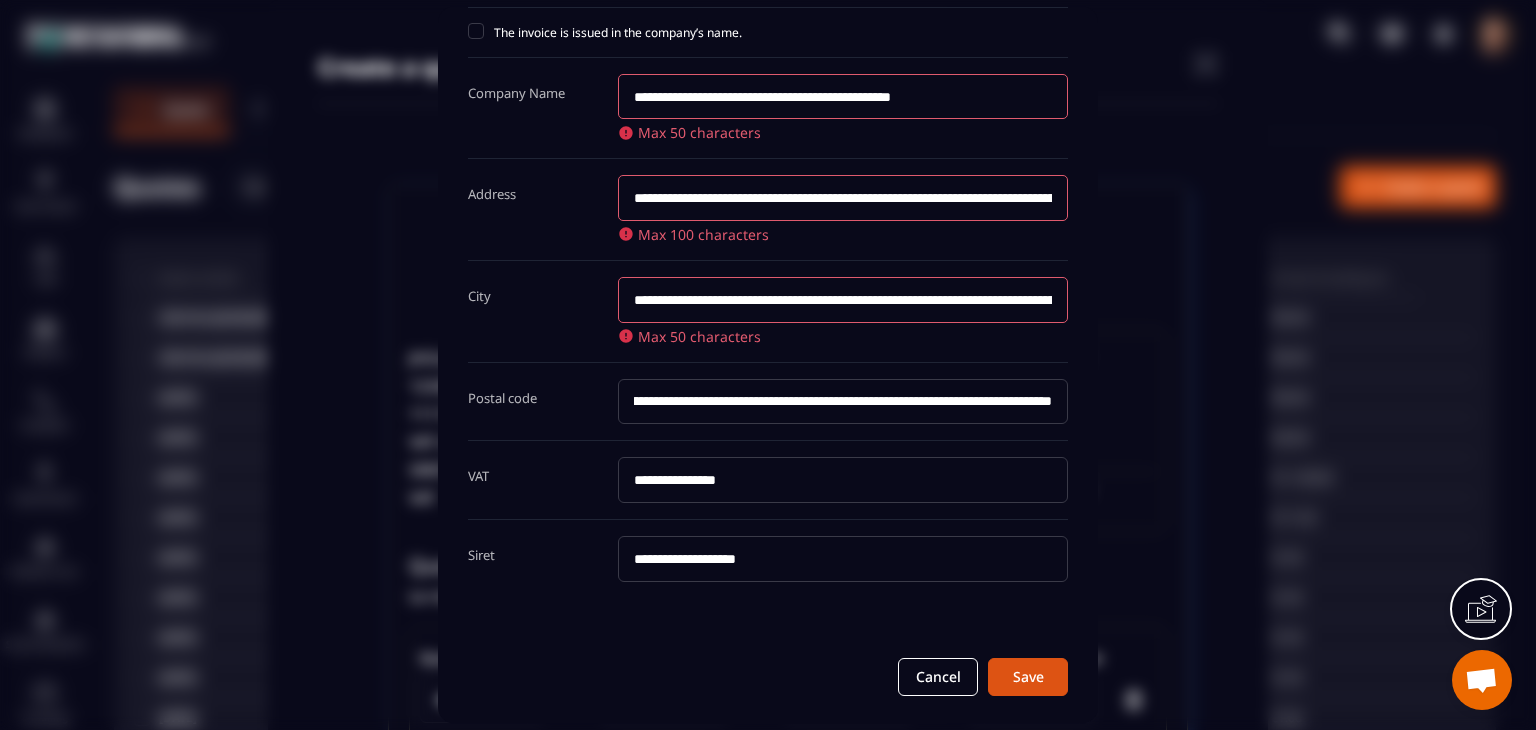 type on "**********" 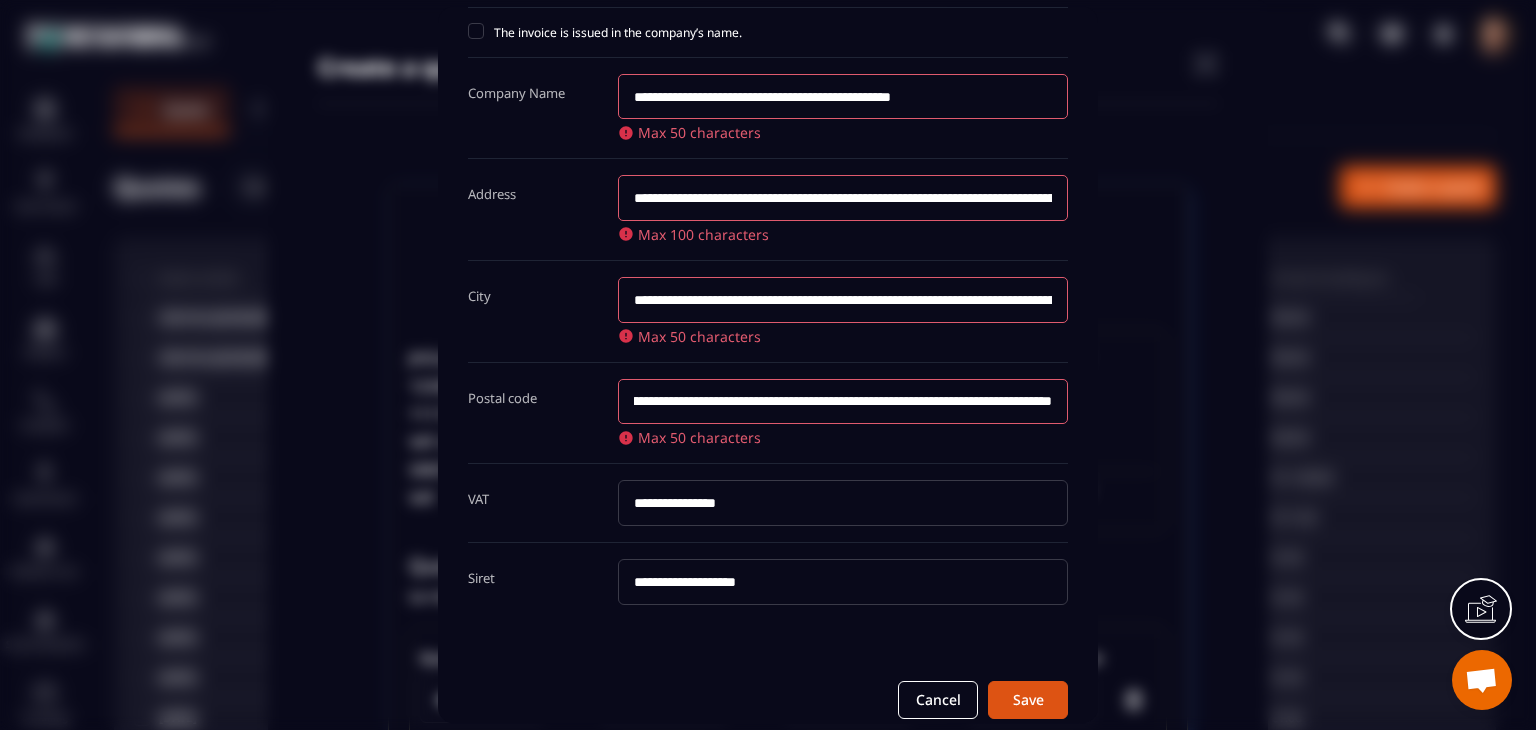 scroll, scrollTop: 0, scrollLeft: 0, axis: both 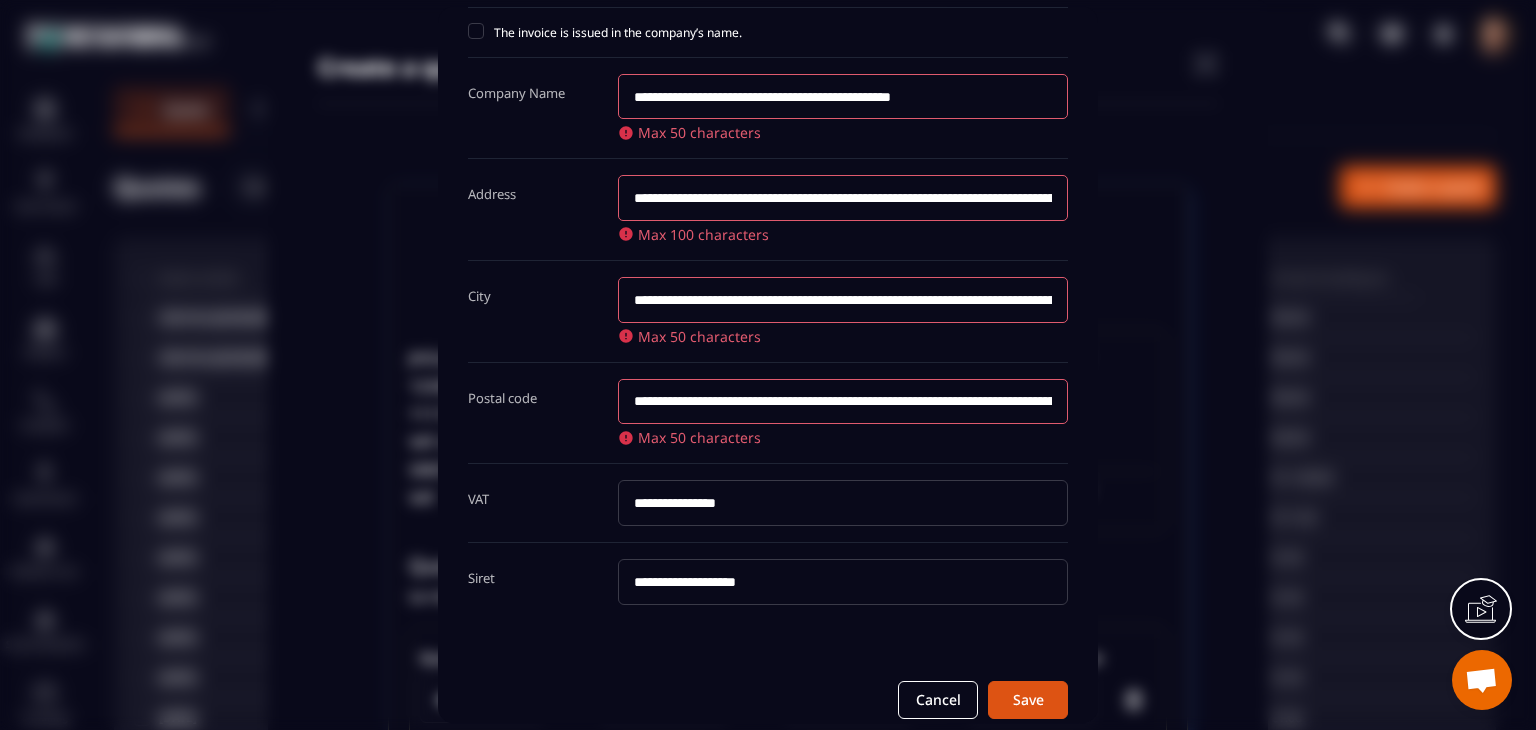 click on "**********" at bounding box center (768, 414) 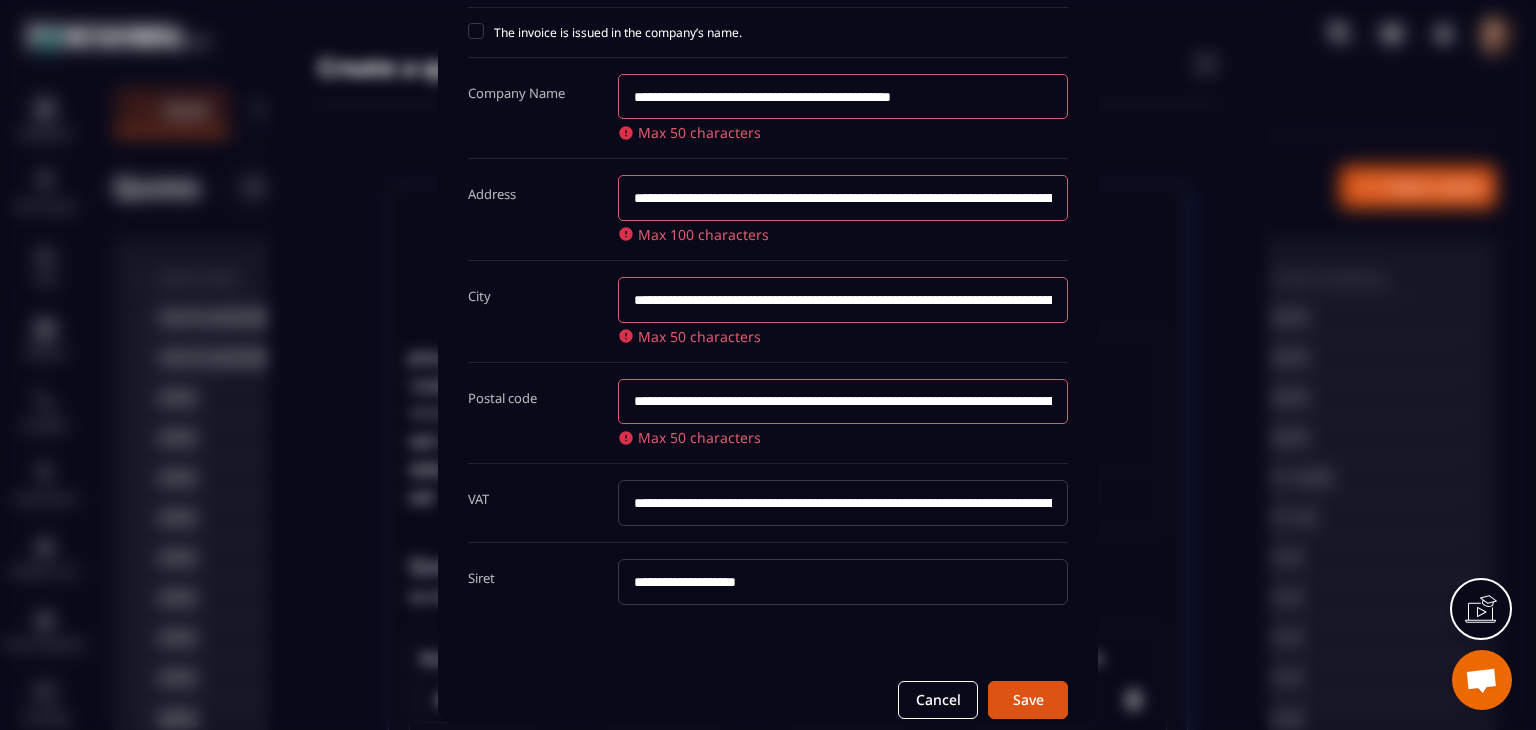 scroll, scrollTop: 0, scrollLeft: 937, axis: horizontal 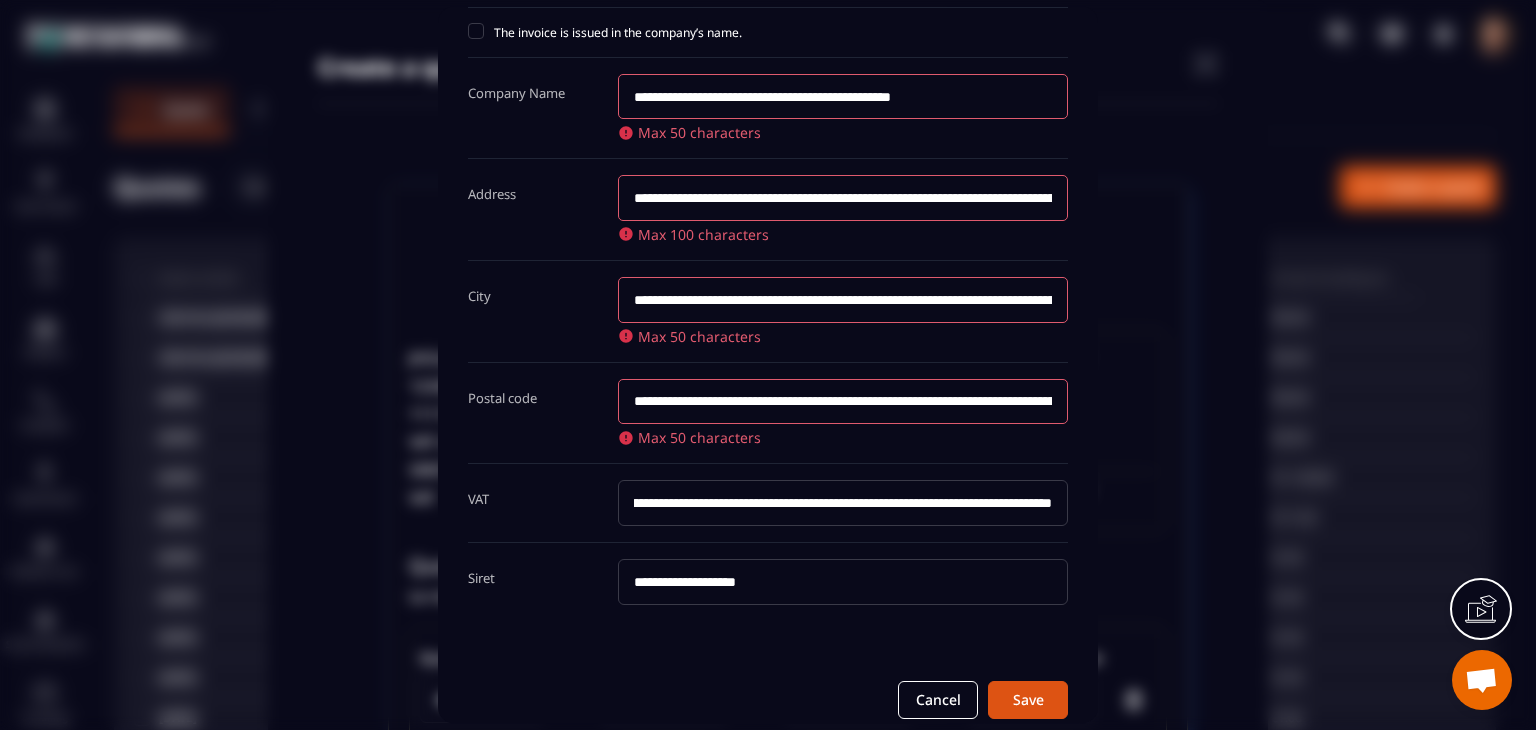 click on "**********" at bounding box center [843, 504] 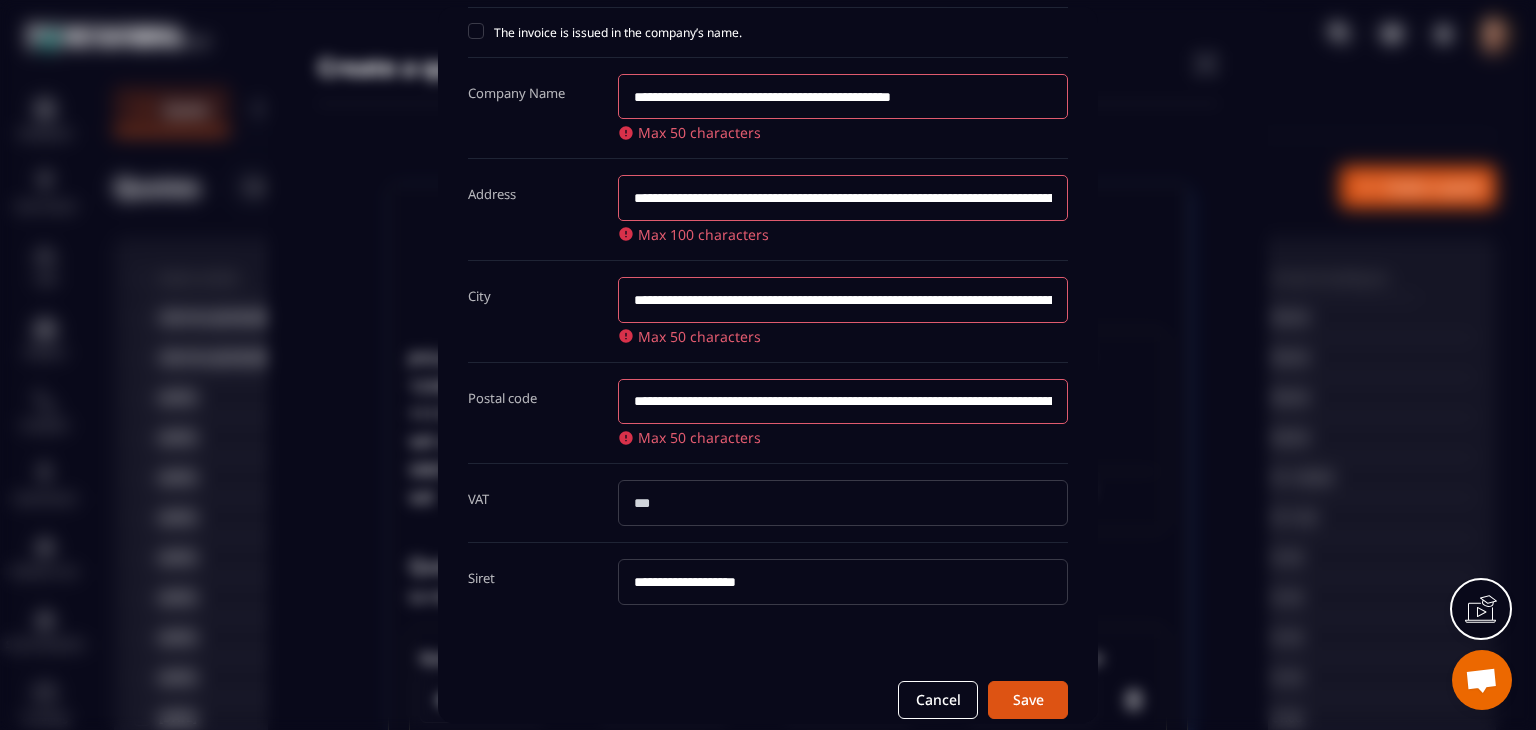scroll, scrollTop: 0, scrollLeft: 0, axis: both 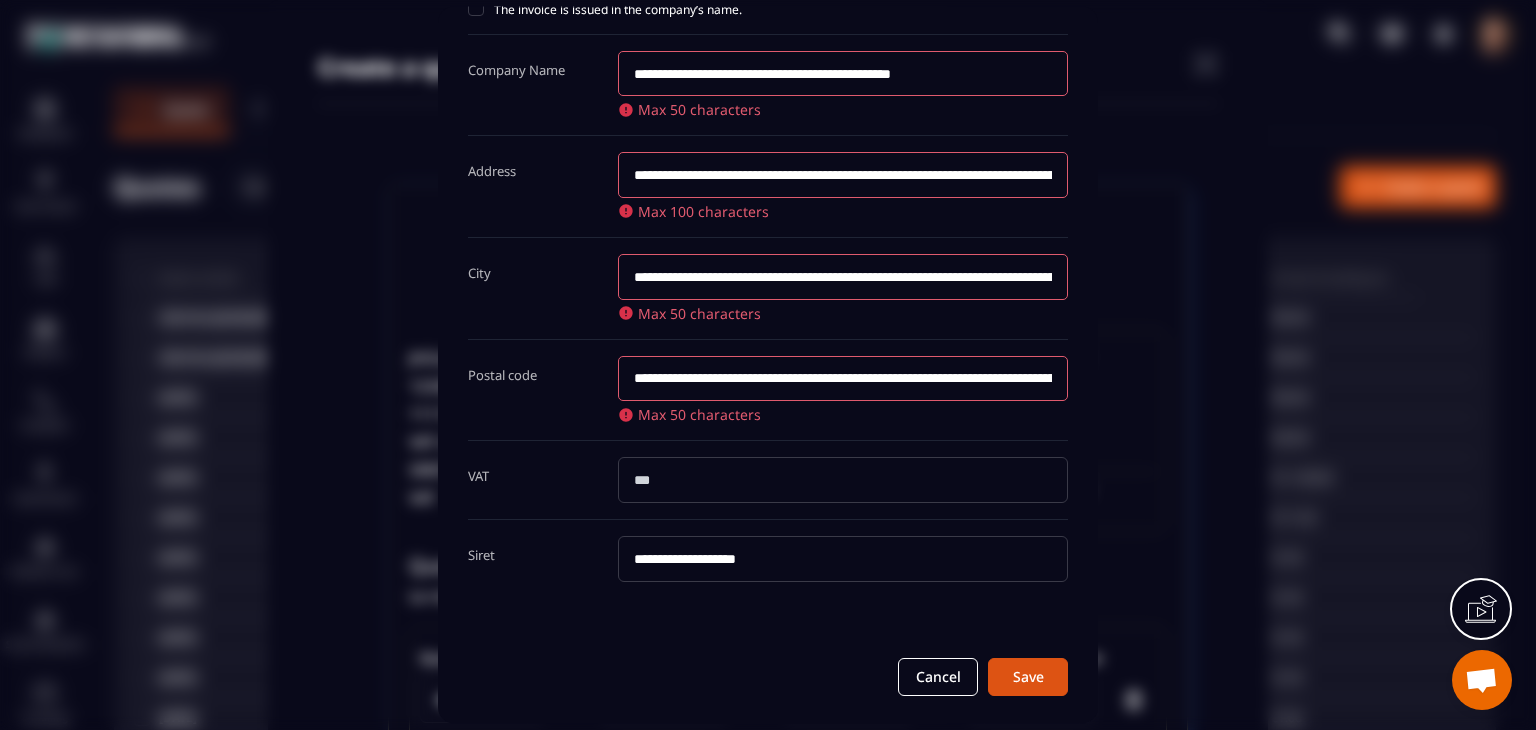 click at bounding box center [843, 481] 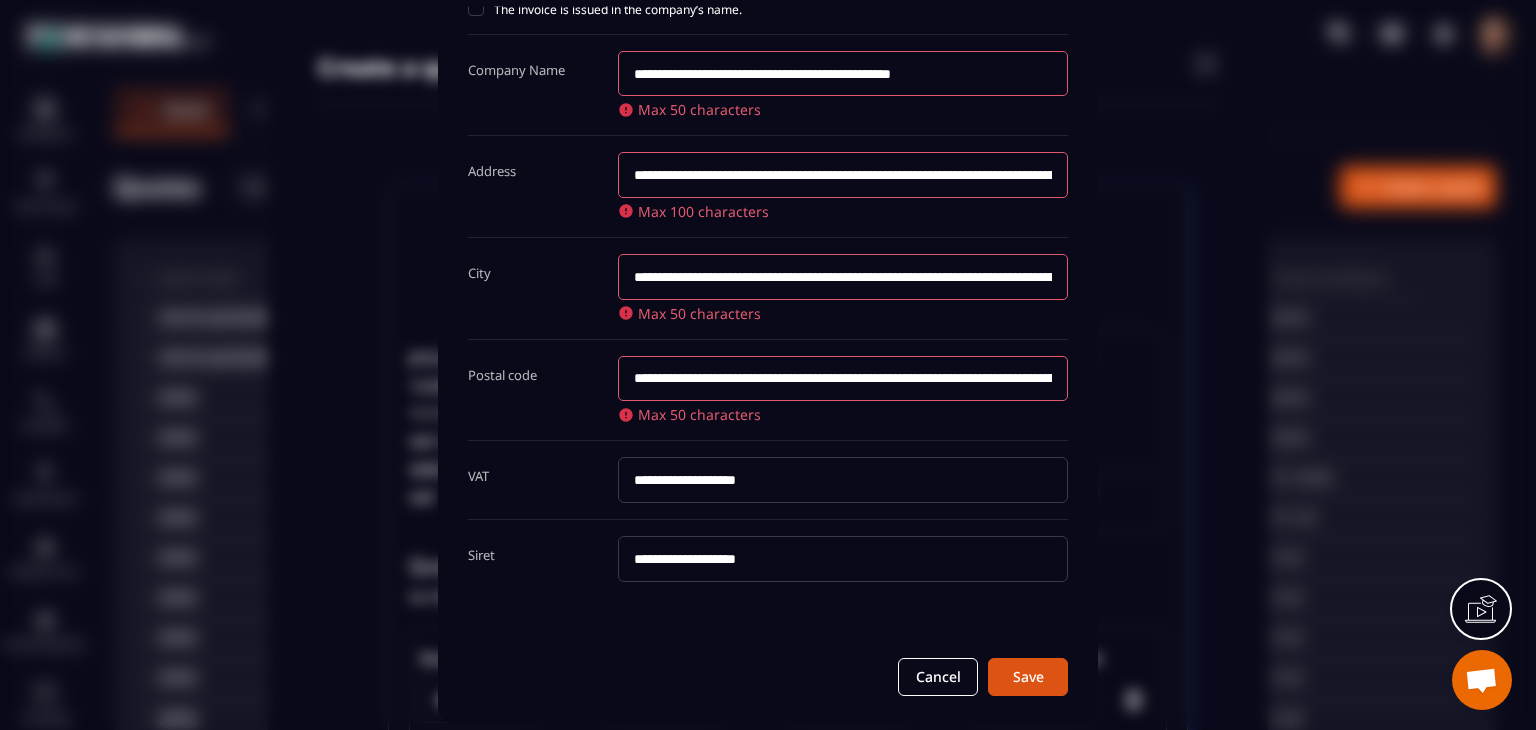 type on "**********" 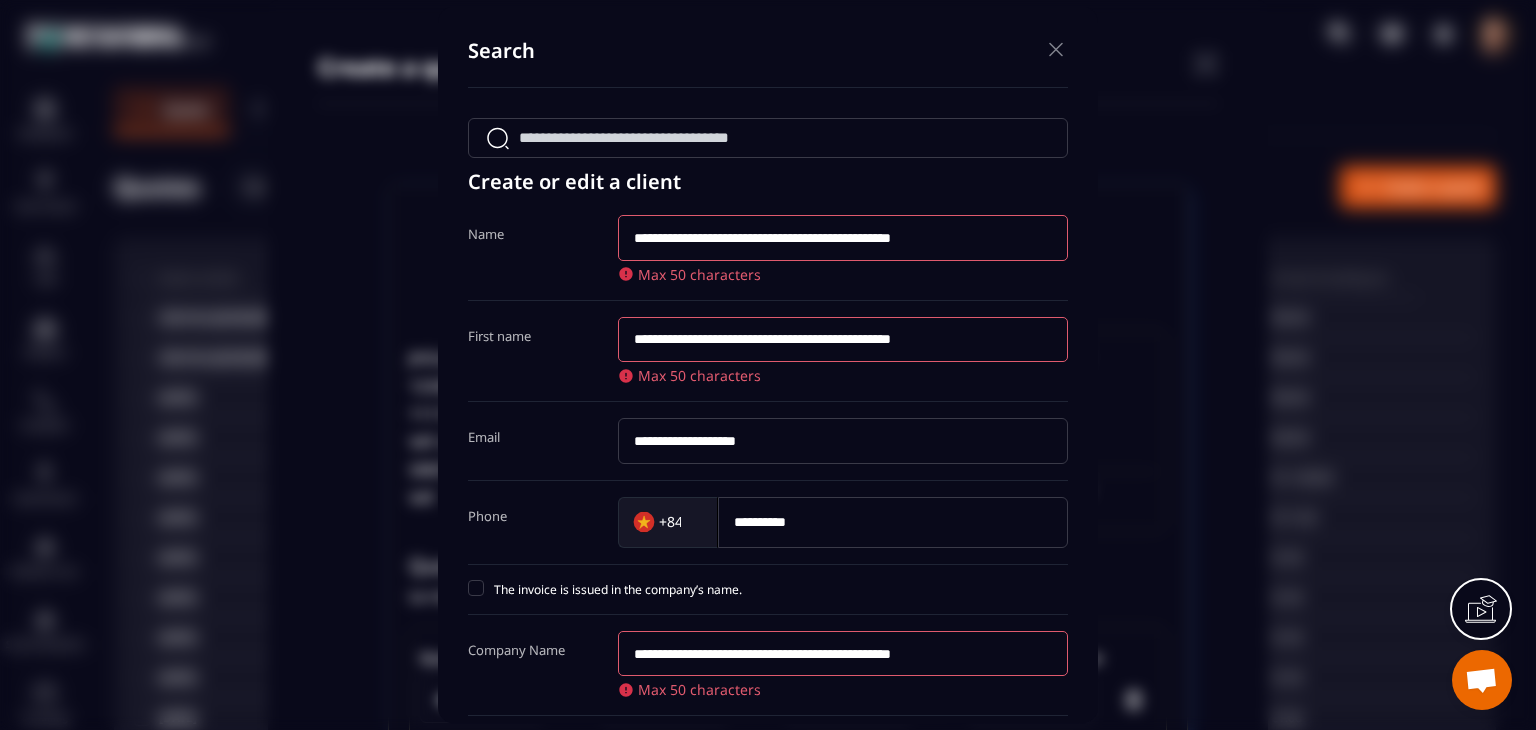 scroll, scrollTop: 579, scrollLeft: 0, axis: vertical 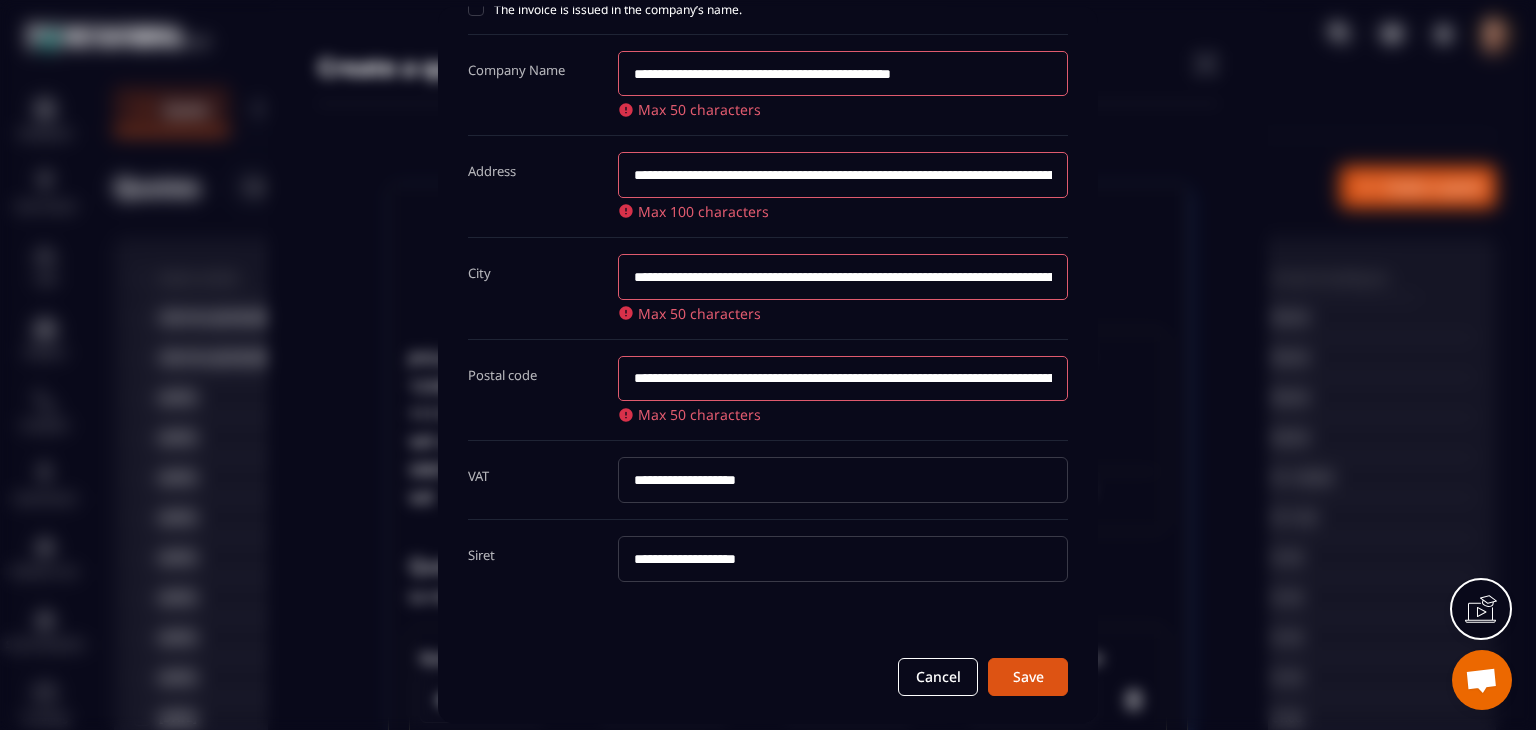 click on "**********" at bounding box center (843, 379) 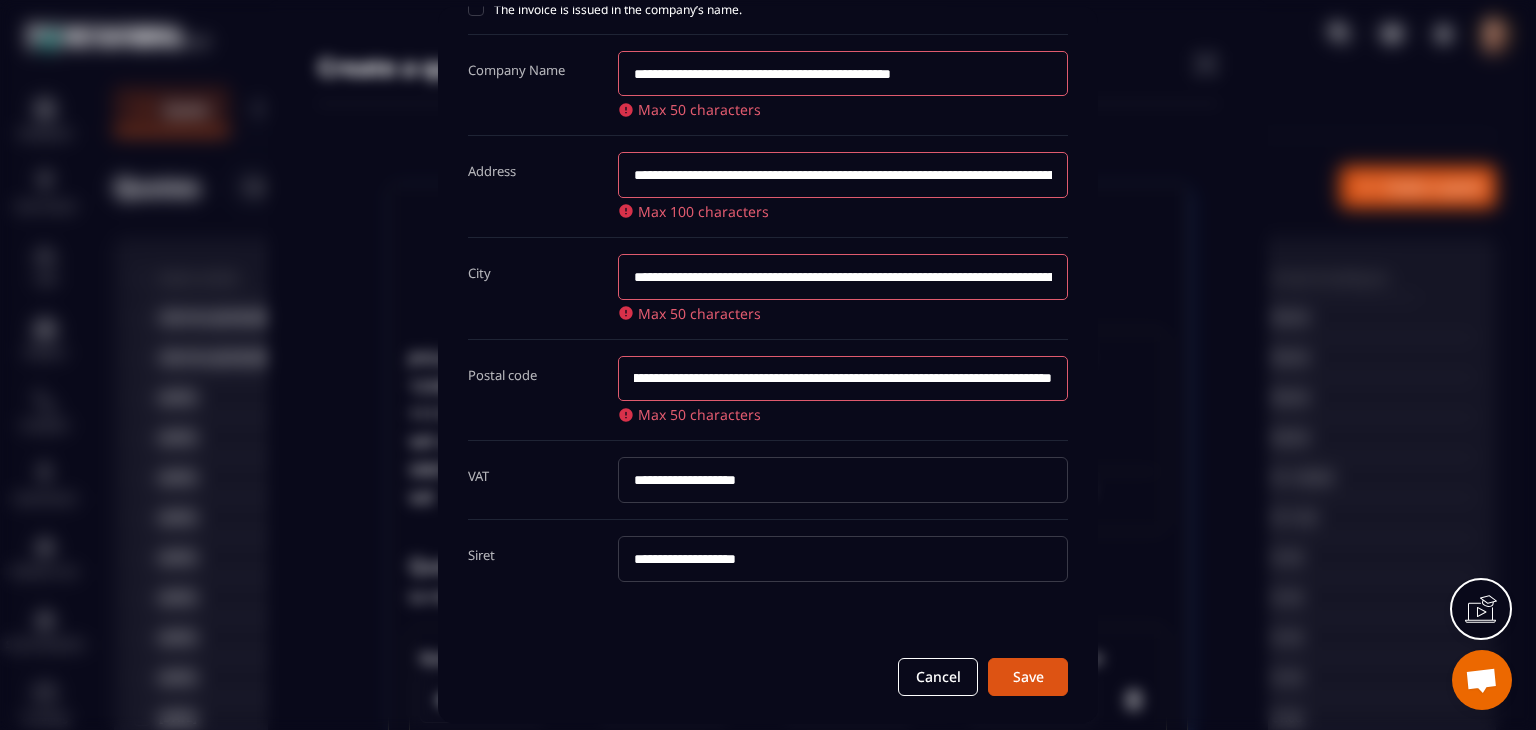 scroll, scrollTop: 0, scrollLeft: 915, axis: horizontal 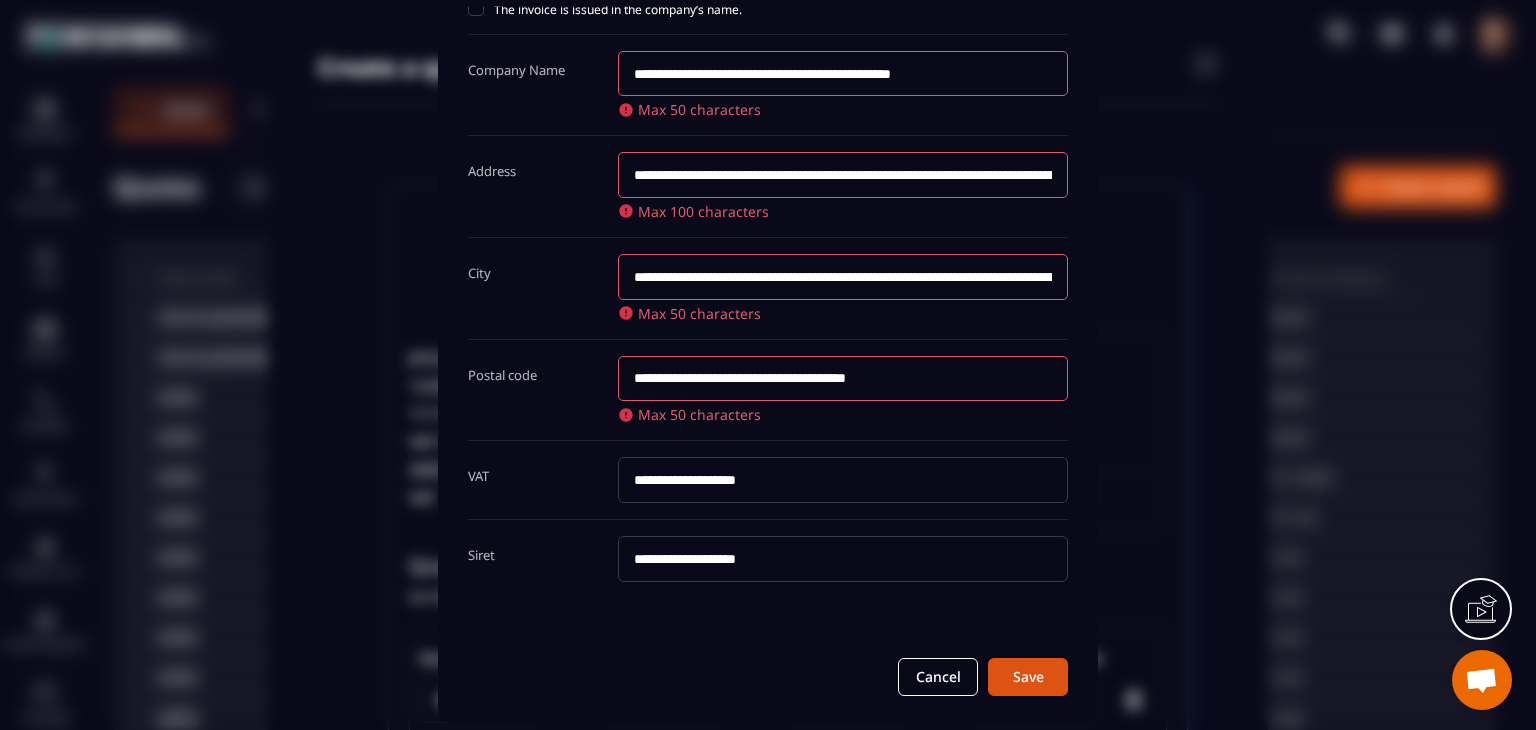type on "**********" 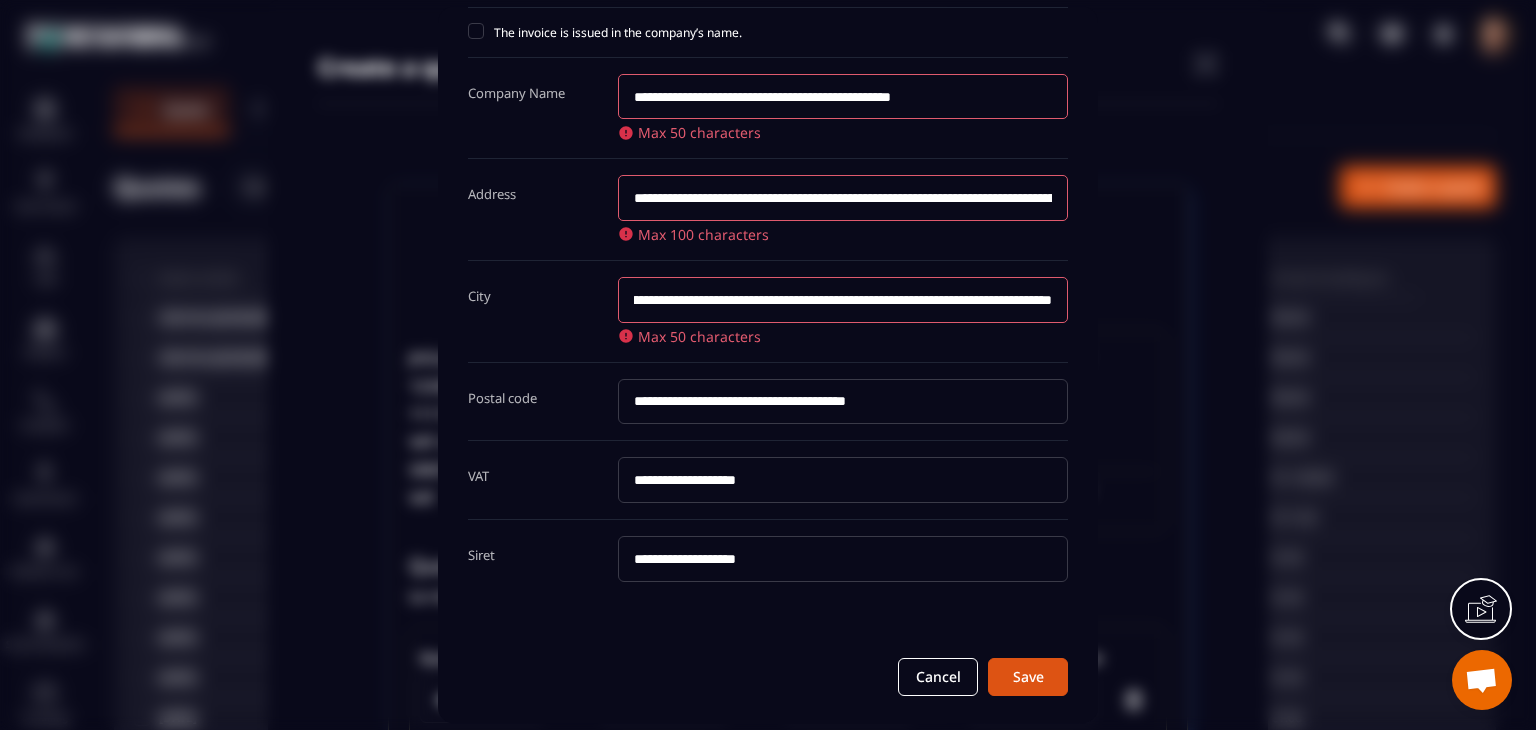 scroll, scrollTop: 0, scrollLeft: 937, axis: horizontal 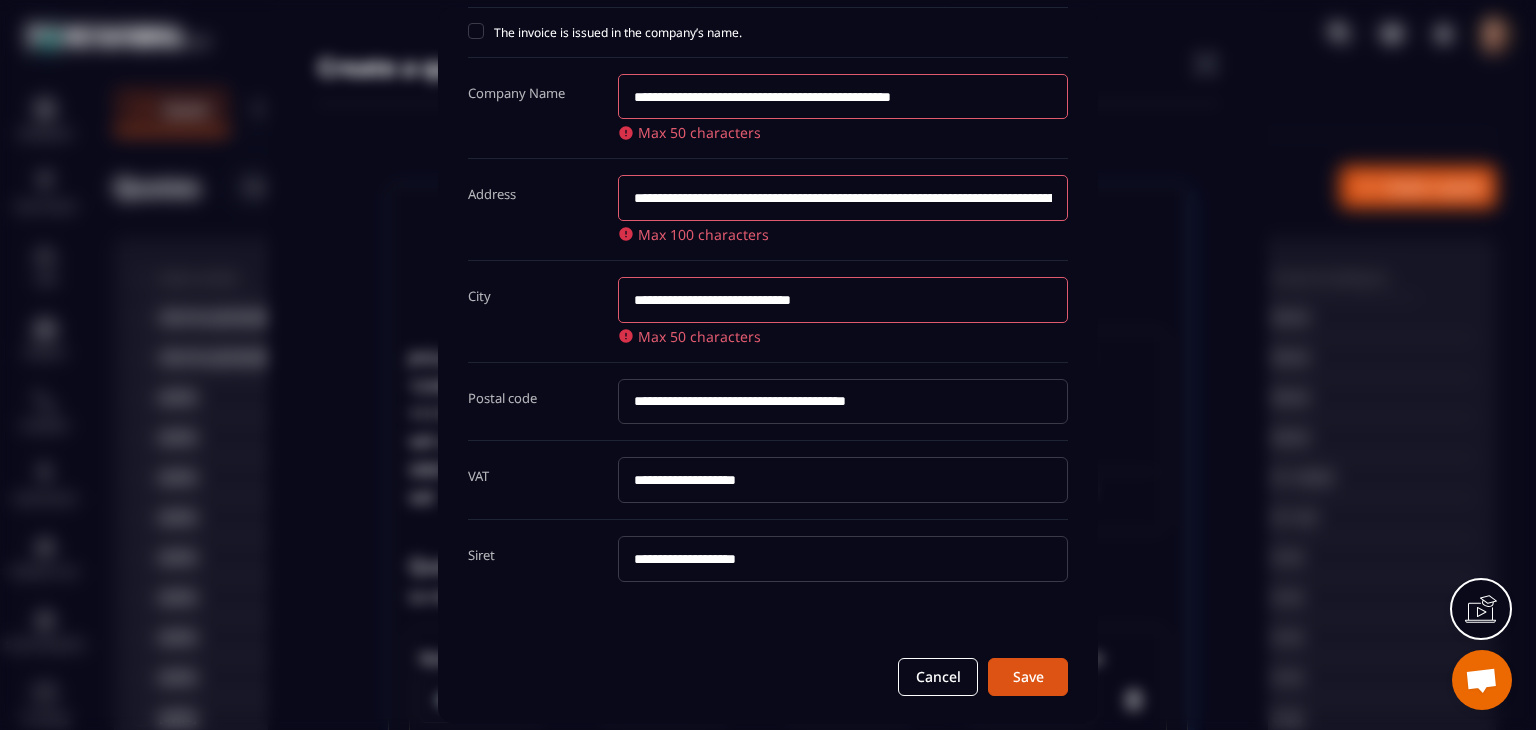 type on "**********" 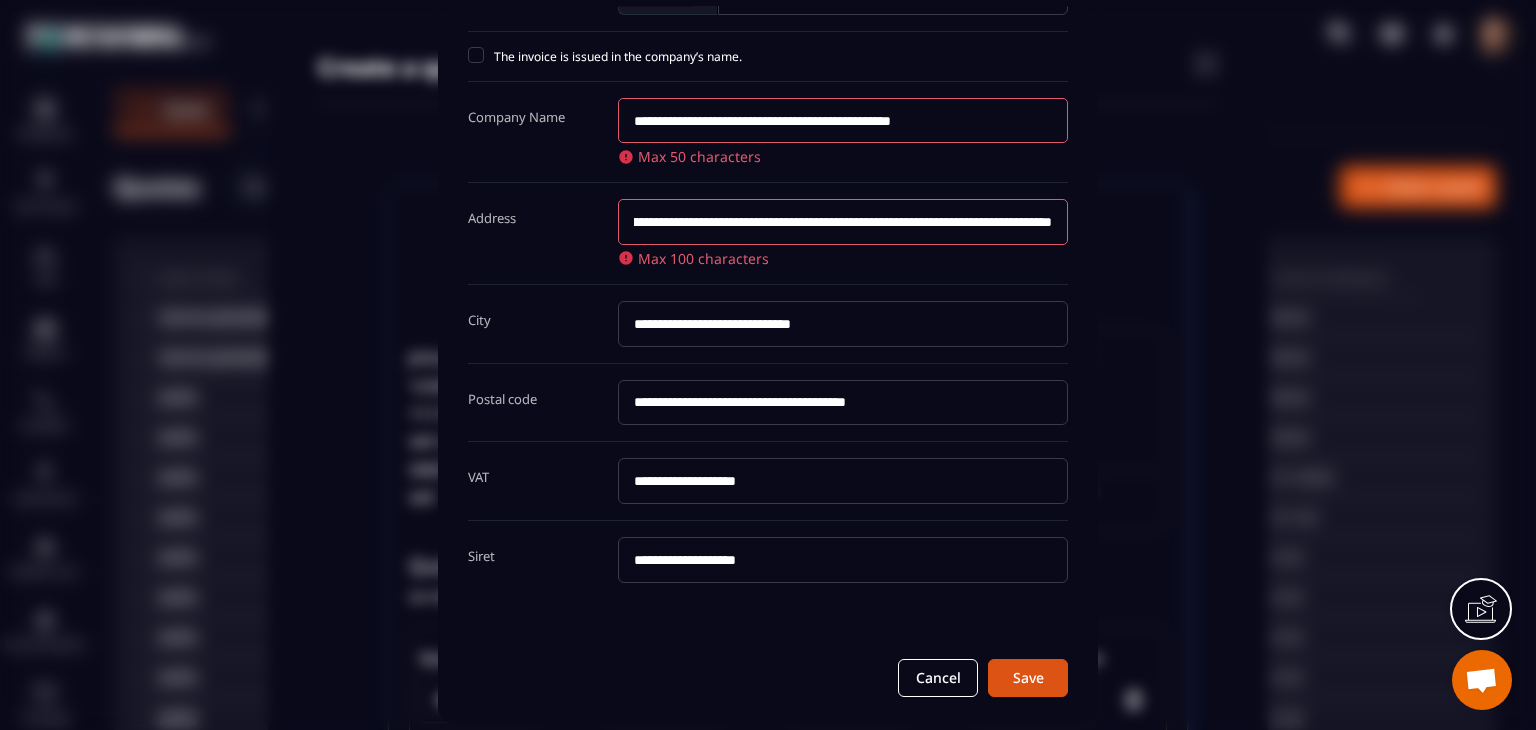 scroll, scrollTop: 0, scrollLeft: 937, axis: horizontal 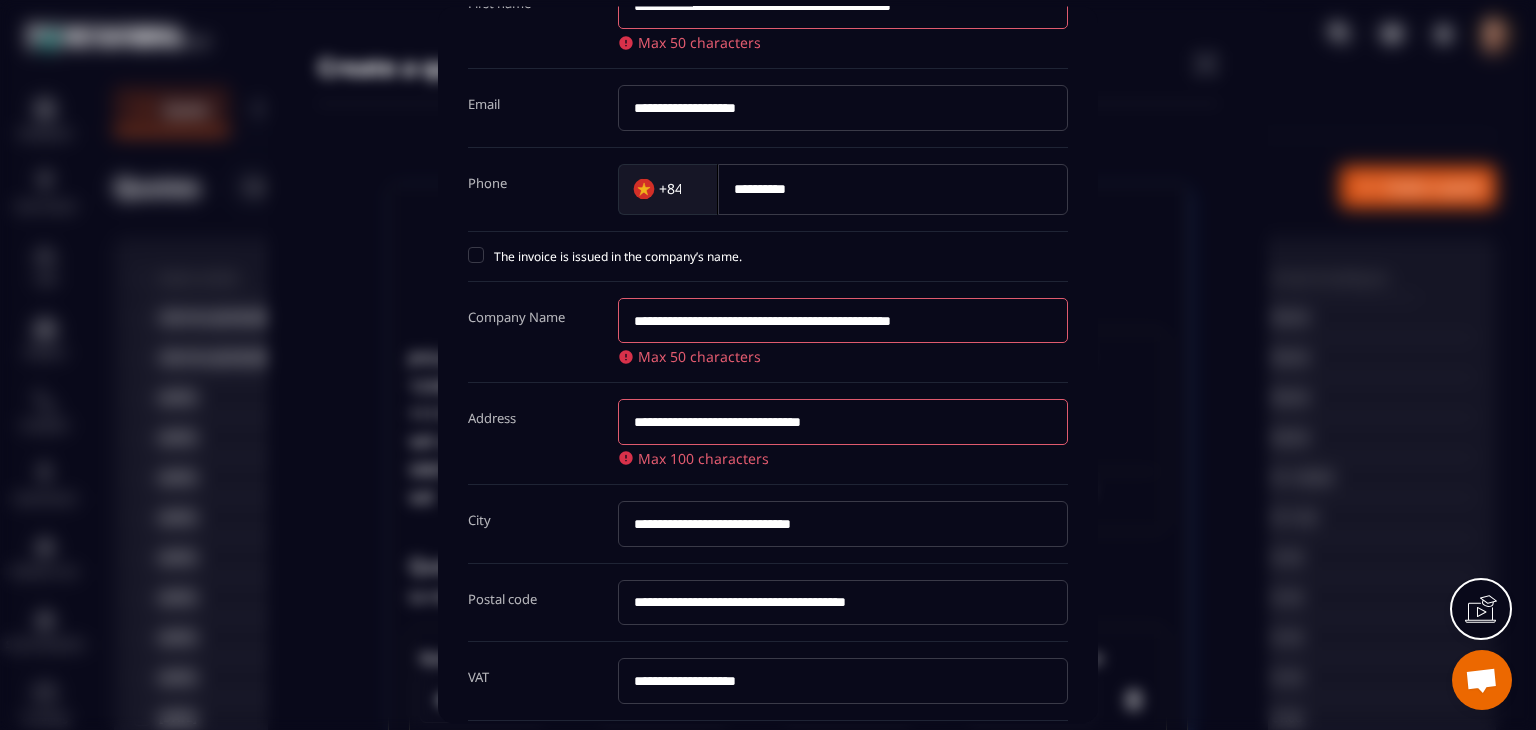 type on "**********" 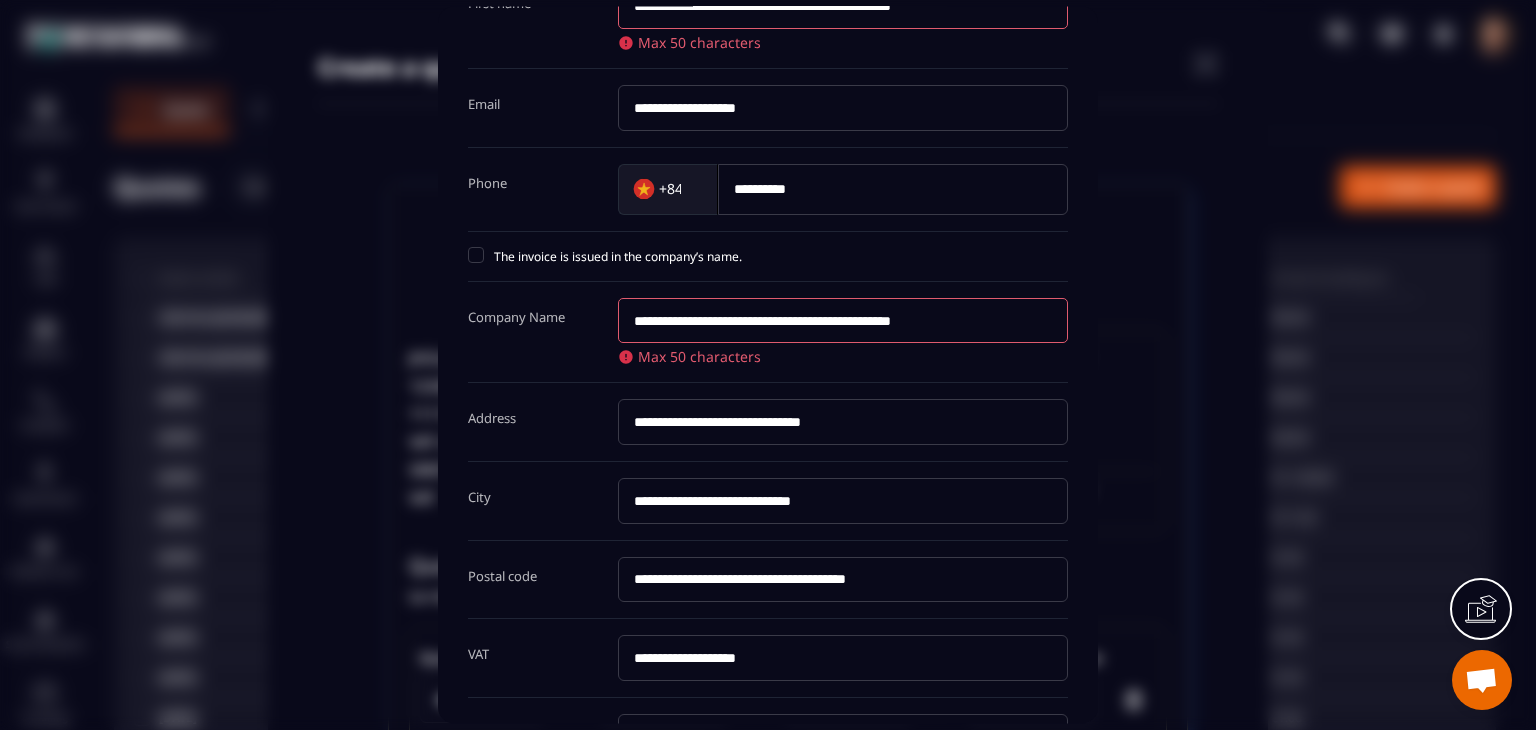scroll, scrollTop: 0, scrollLeft: 26, axis: horizontal 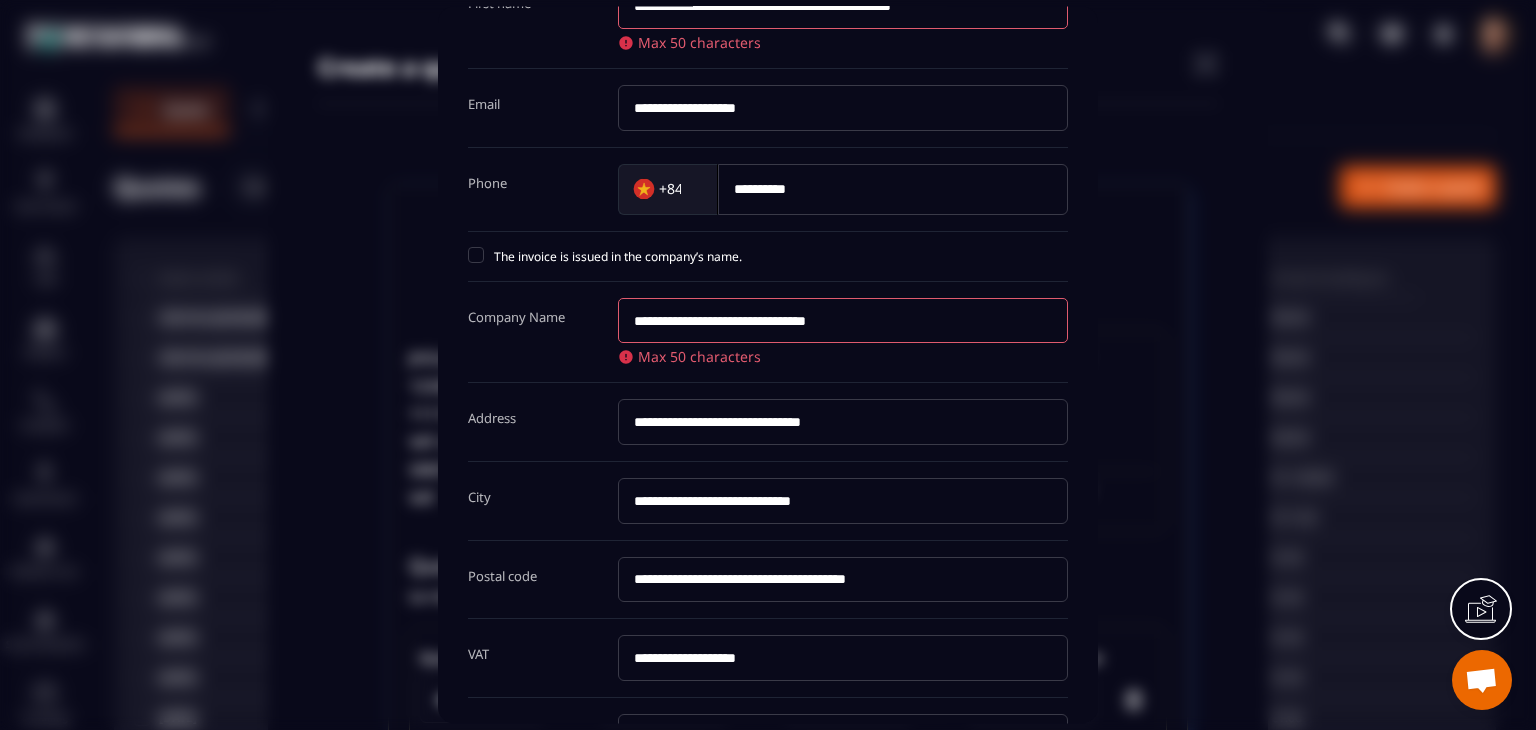 drag, startPoint x: 928, startPoint y: 324, endPoint x: 1091, endPoint y: 337, distance: 163.51758 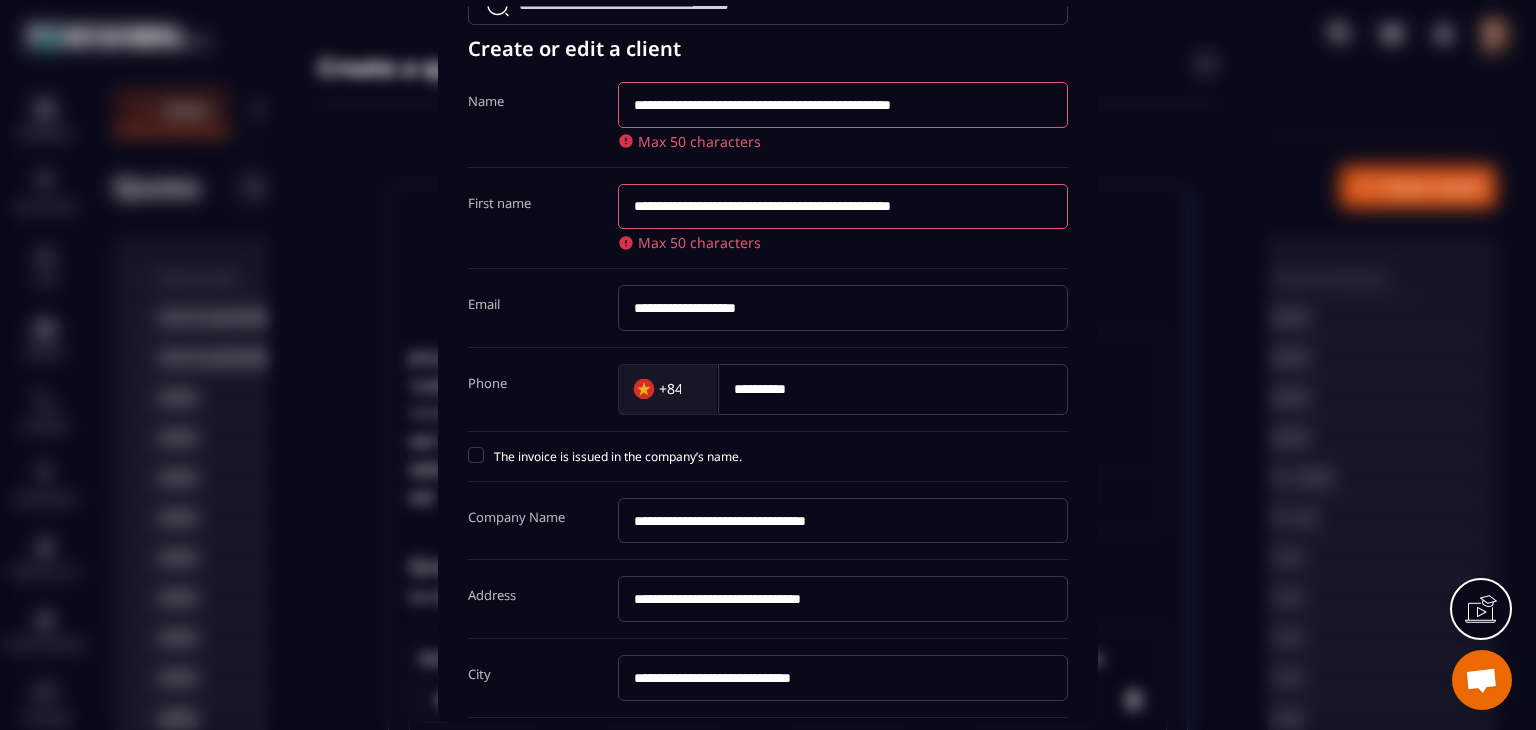 scroll, scrollTop: 0, scrollLeft: 0, axis: both 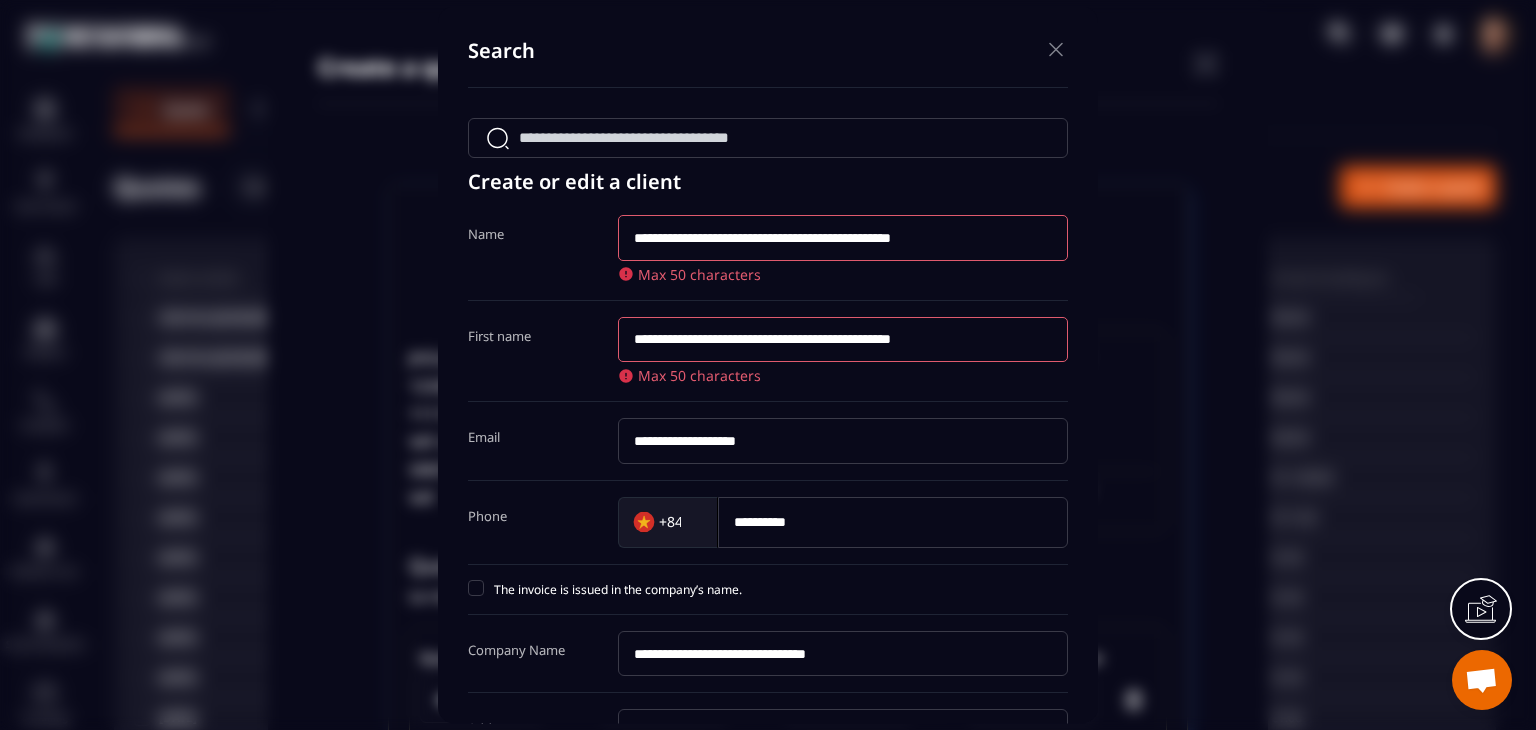 drag, startPoint x: 908, startPoint y: 341, endPoint x: 1107, endPoint y: 329, distance: 199.36148 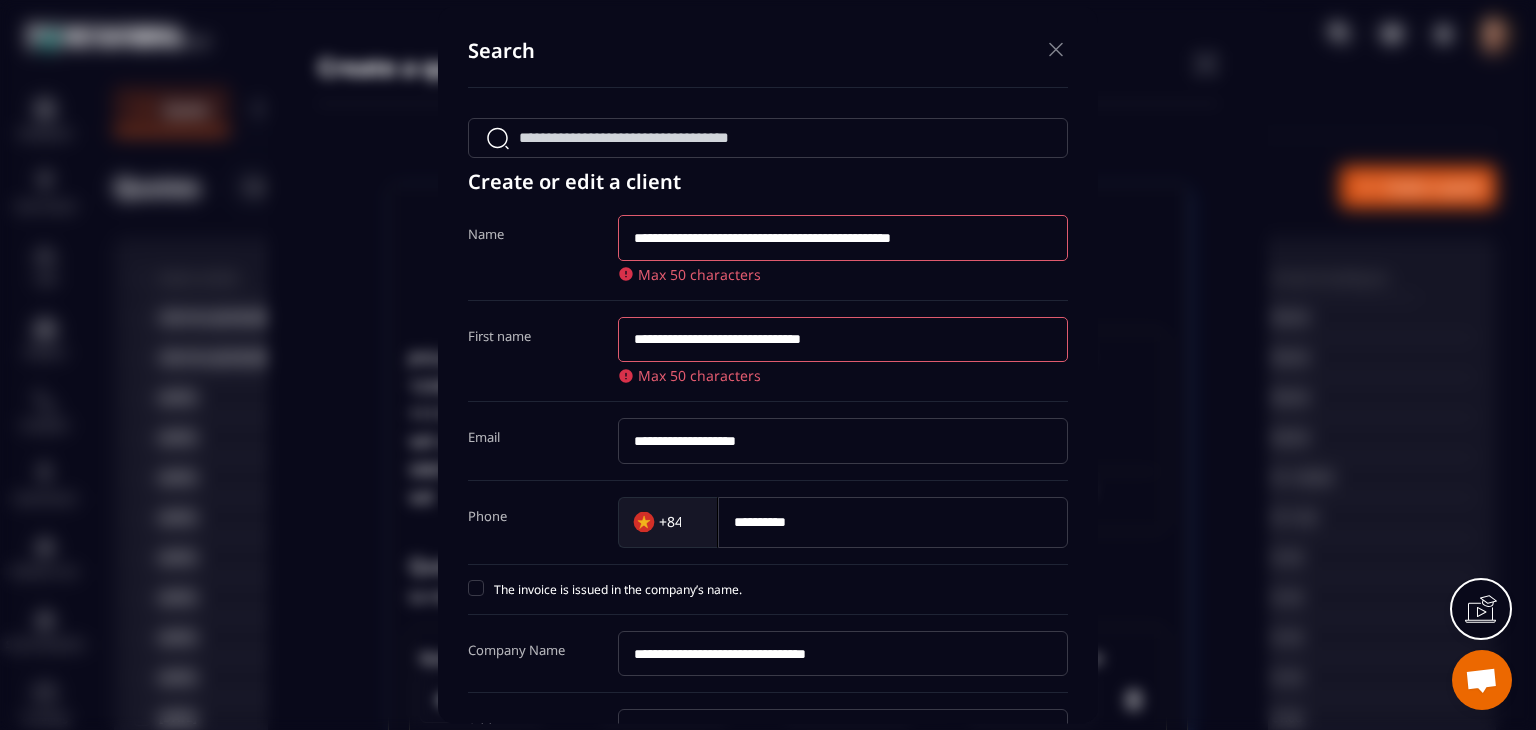 scroll, scrollTop: 0, scrollLeft: 0, axis: both 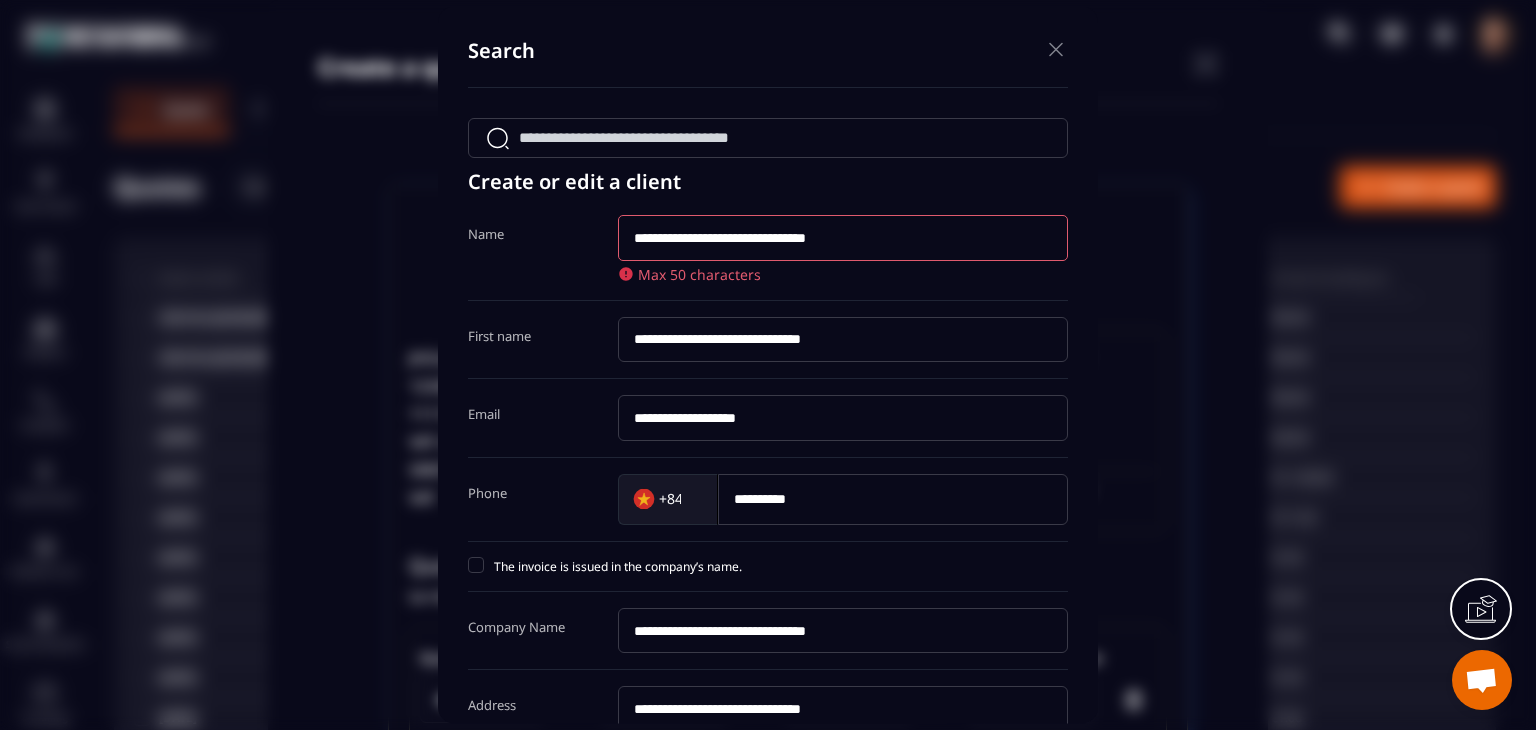 drag, startPoint x: 927, startPoint y: 247, endPoint x: 1081, endPoint y: 255, distance: 154.20766 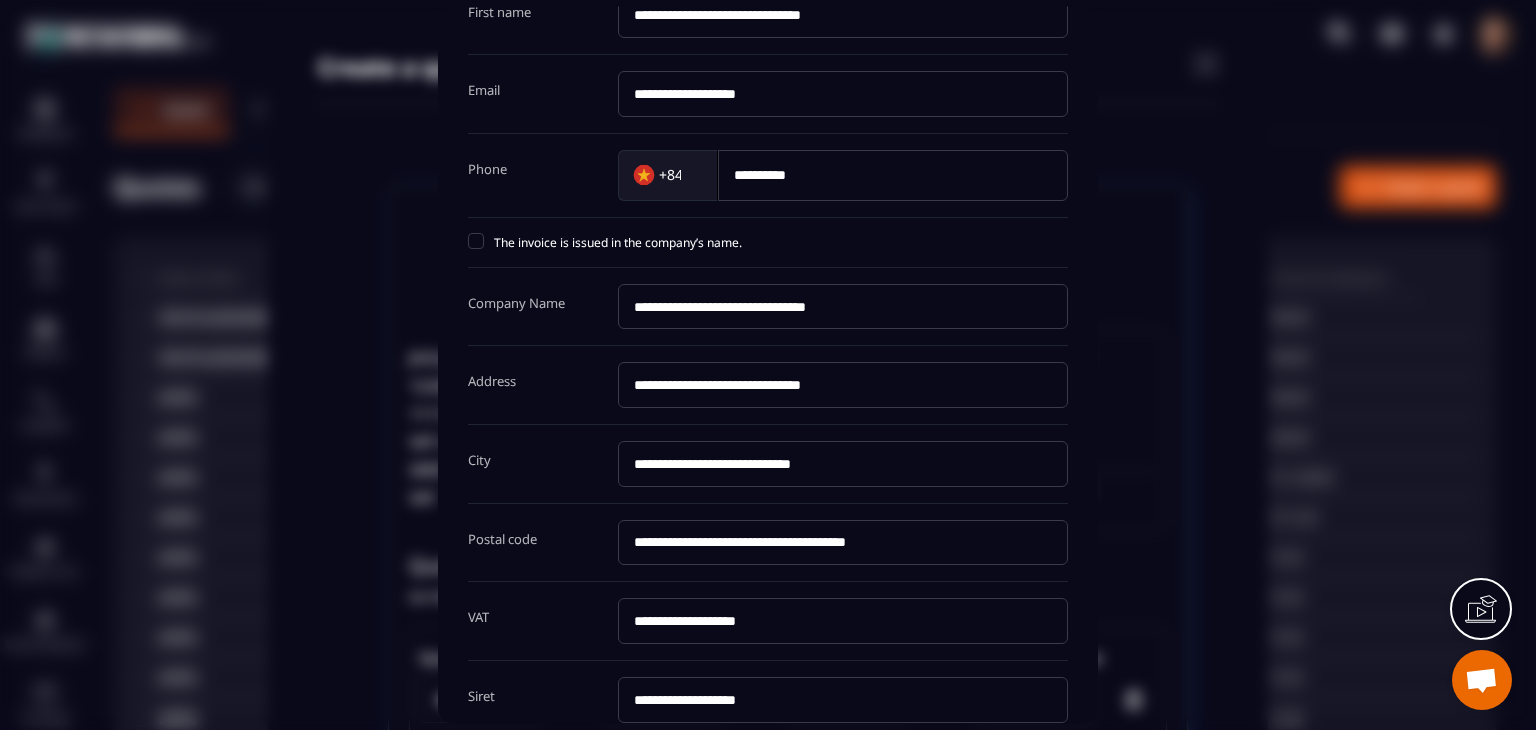 scroll, scrollTop: 440, scrollLeft: 0, axis: vertical 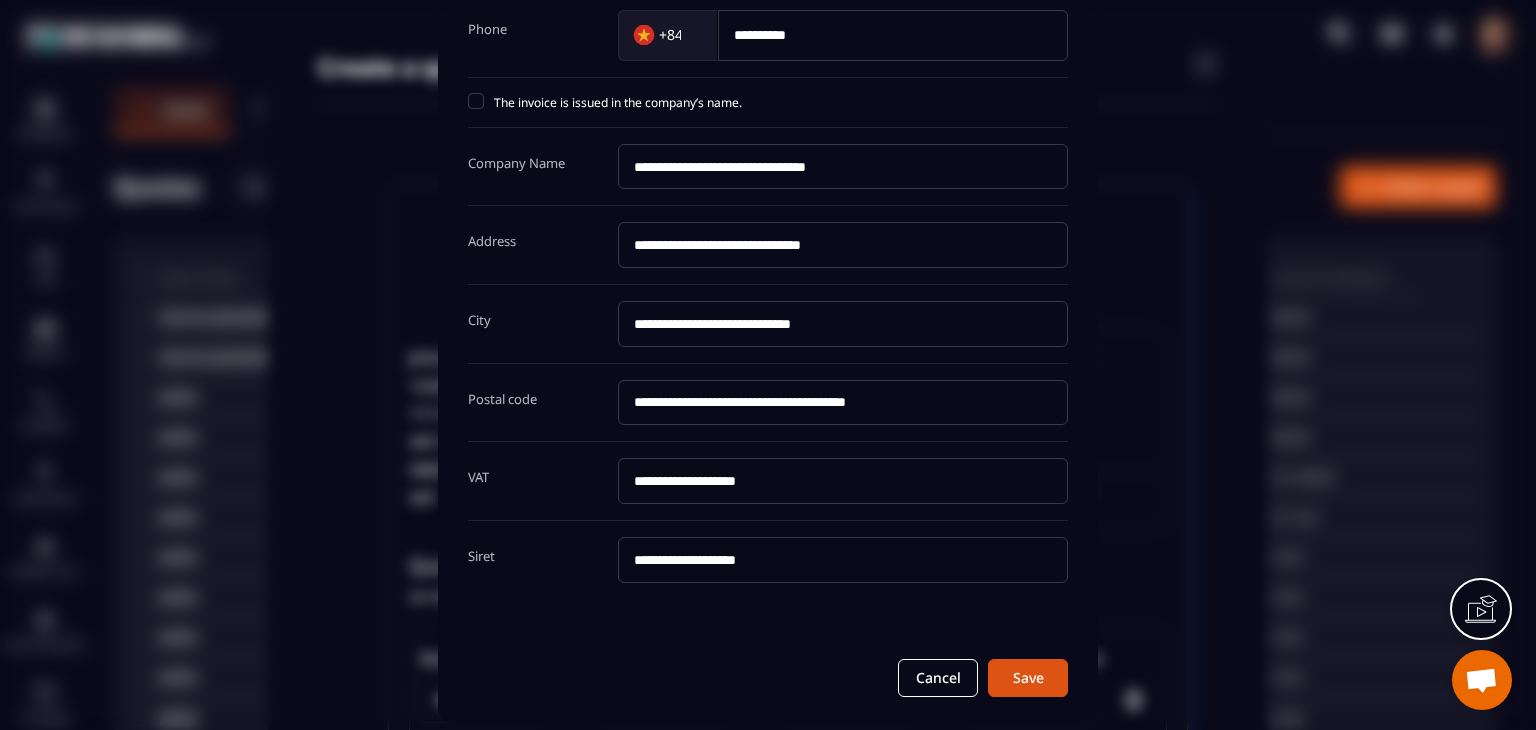 drag, startPoint x: 839, startPoint y: 488, endPoint x: 764, endPoint y: 495, distance: 75.32596 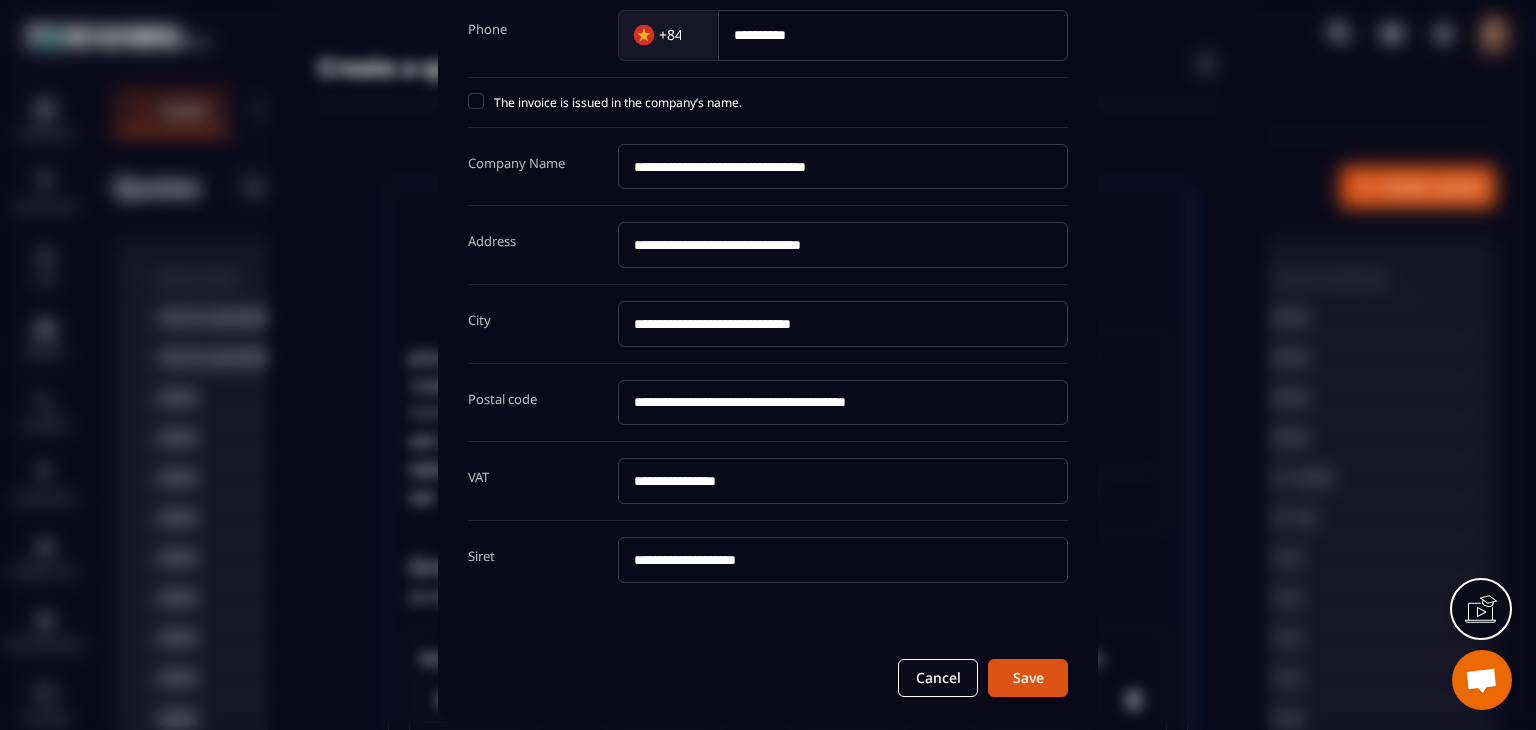 drag, startPoint x: 795, startPoint y: 474, endPoint x: 608, endPoint y: 474, distance: 187 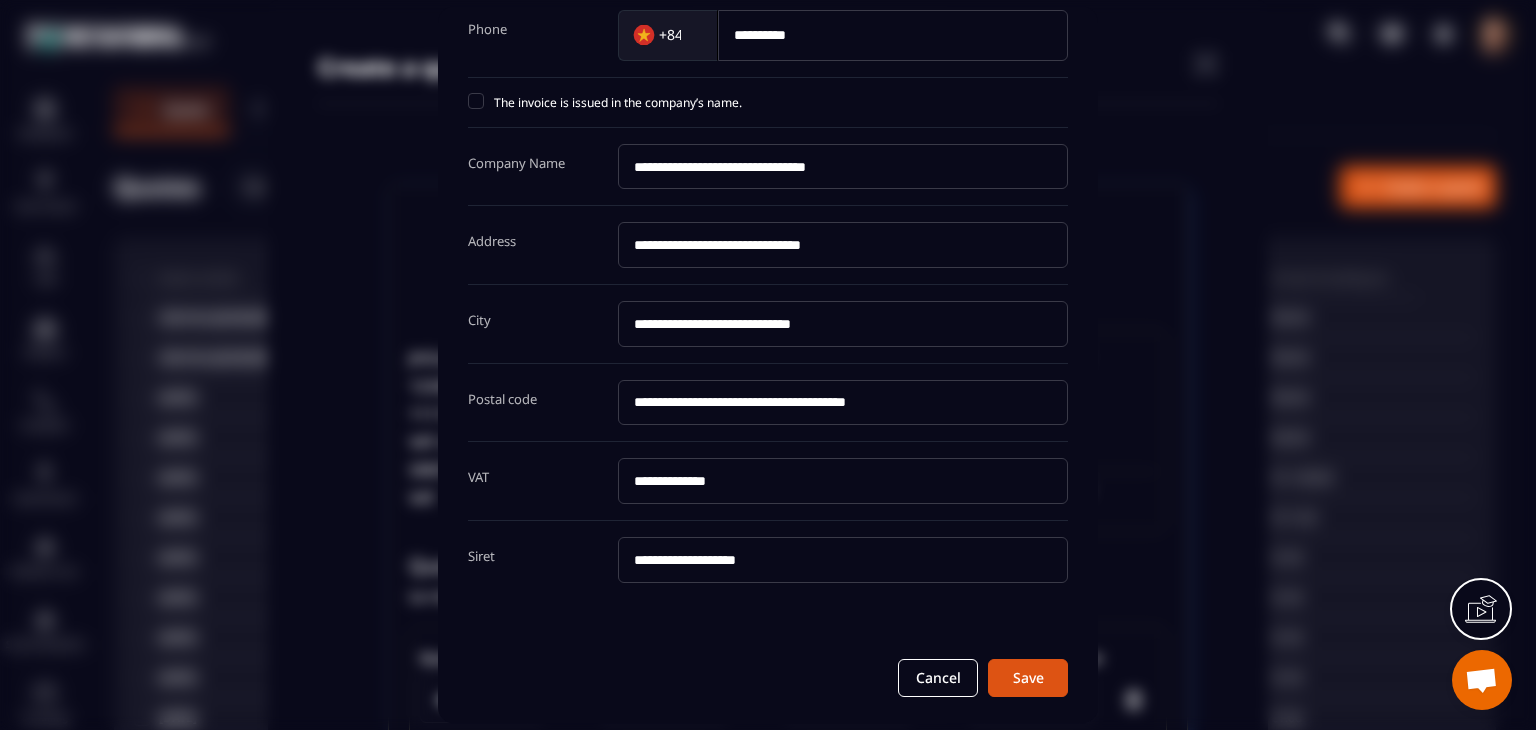 type on "**********" 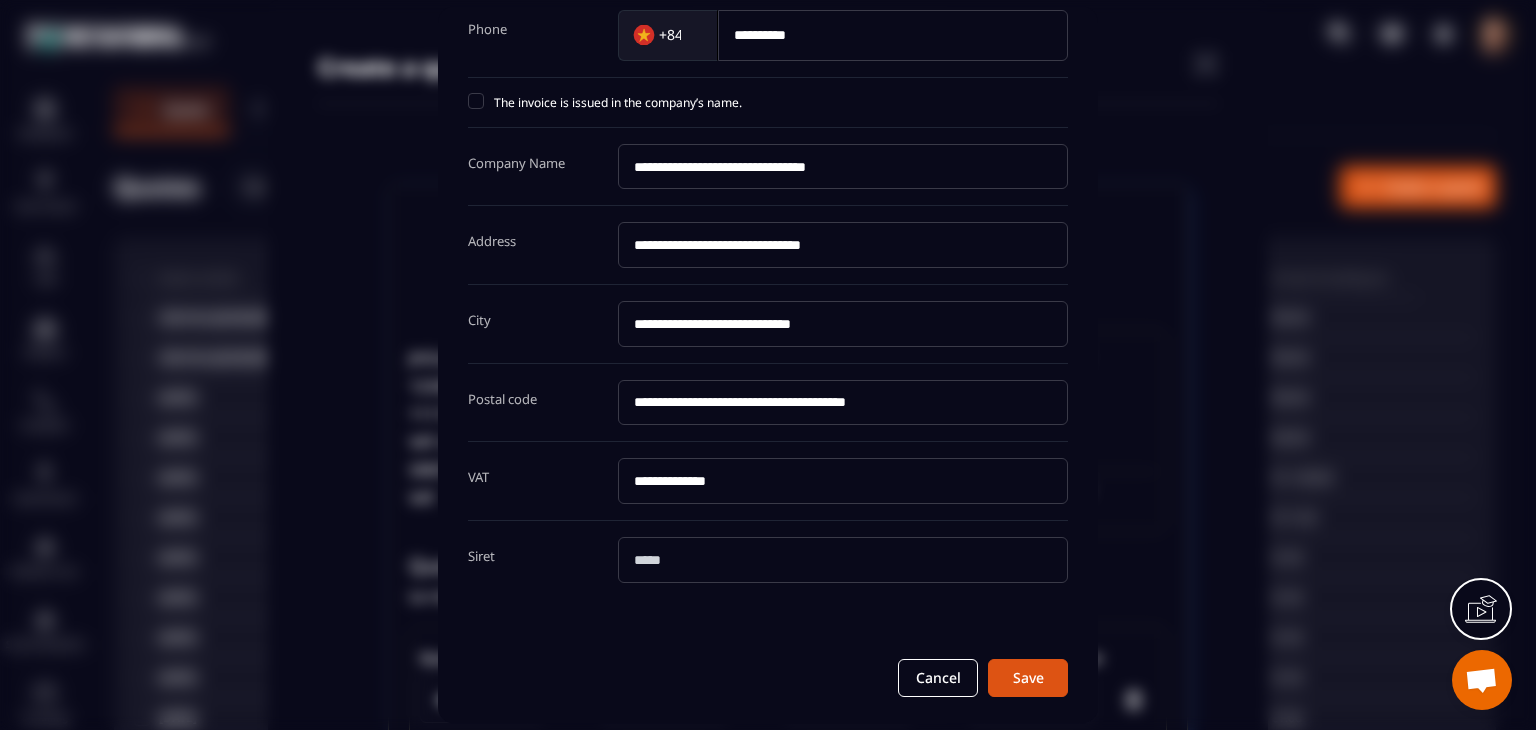click on "**********" at bounding box center (843, 482) 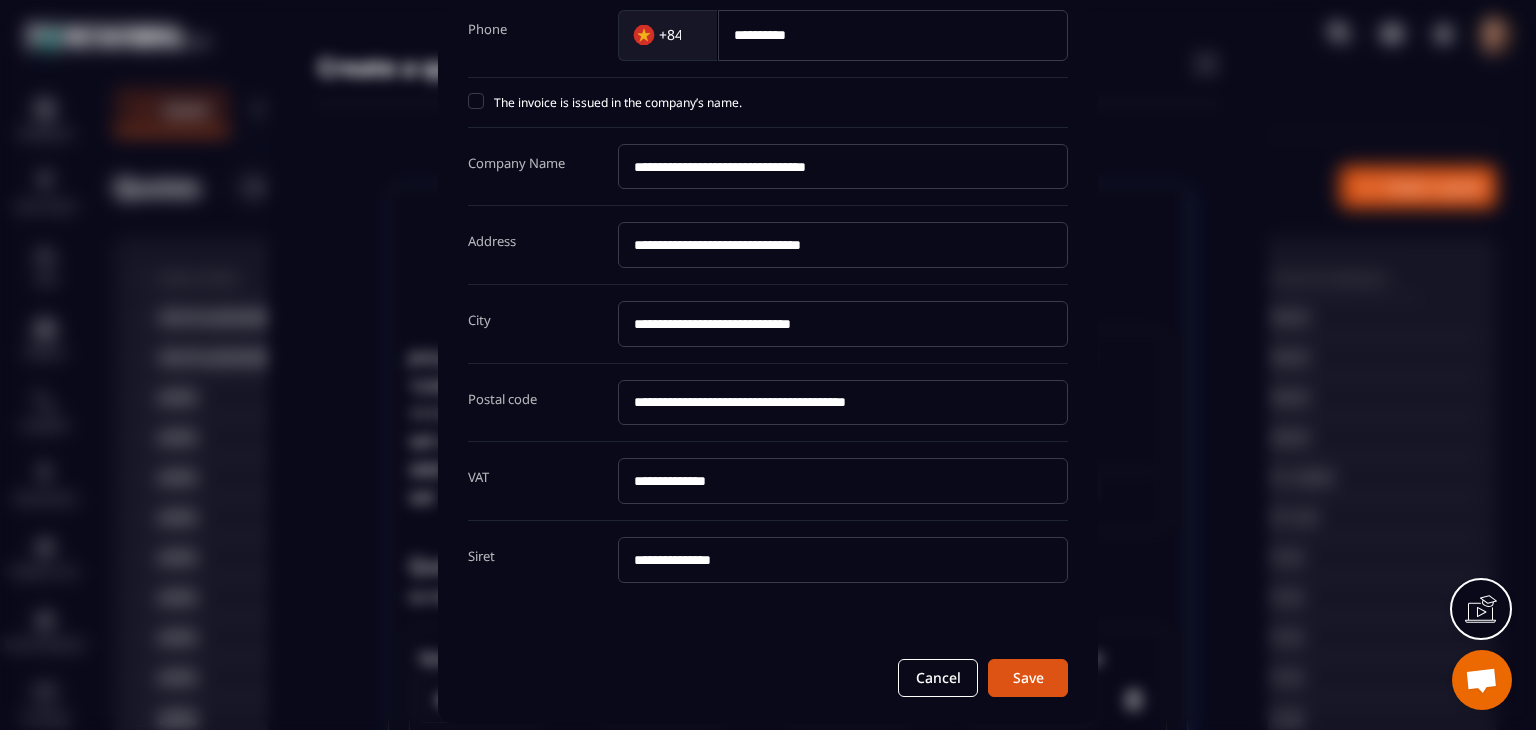 type on "**********" 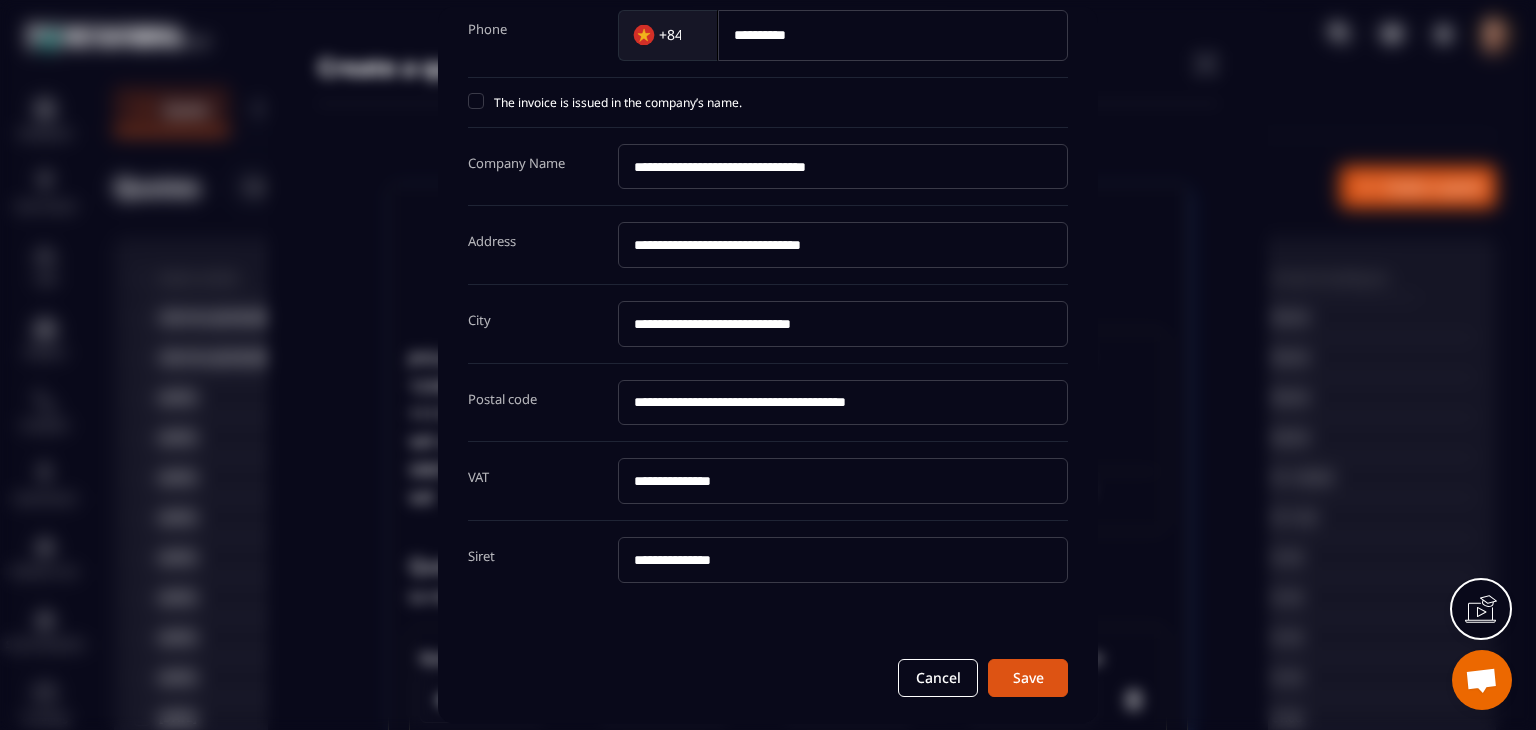 type on "**********" 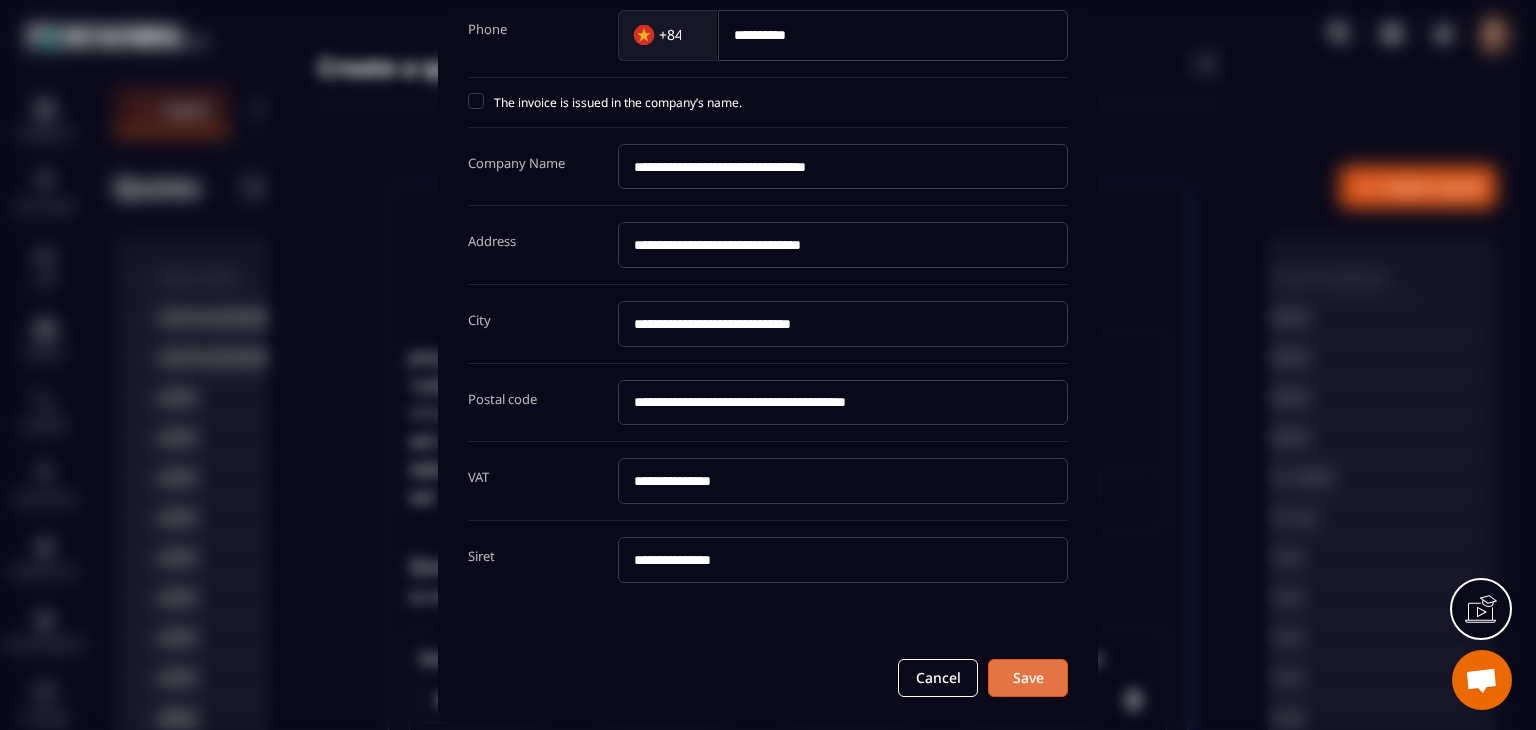 click on "Save" at bounding box center [1028, 678] 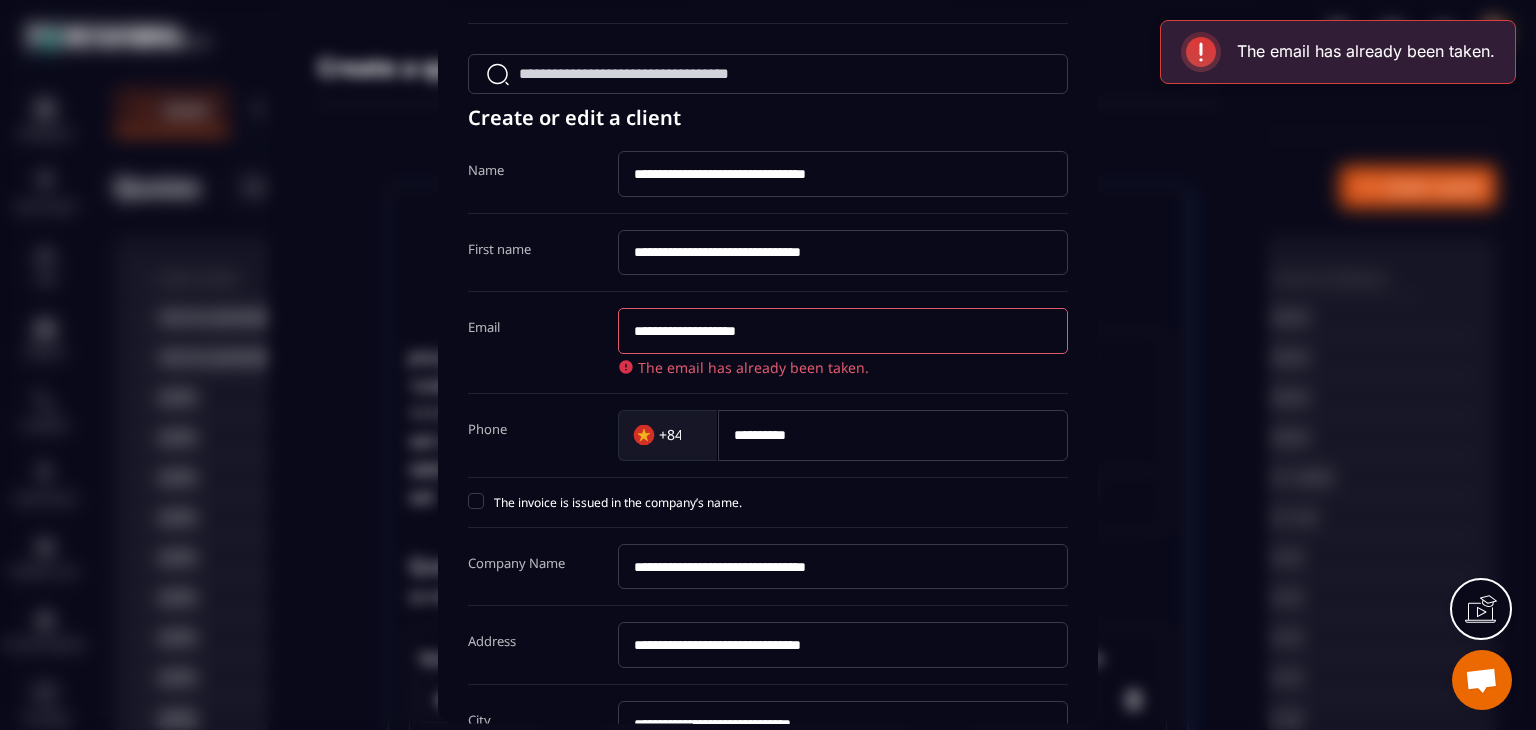 scroll, scrollTop: 0, scrollLeft: 0, axis: both 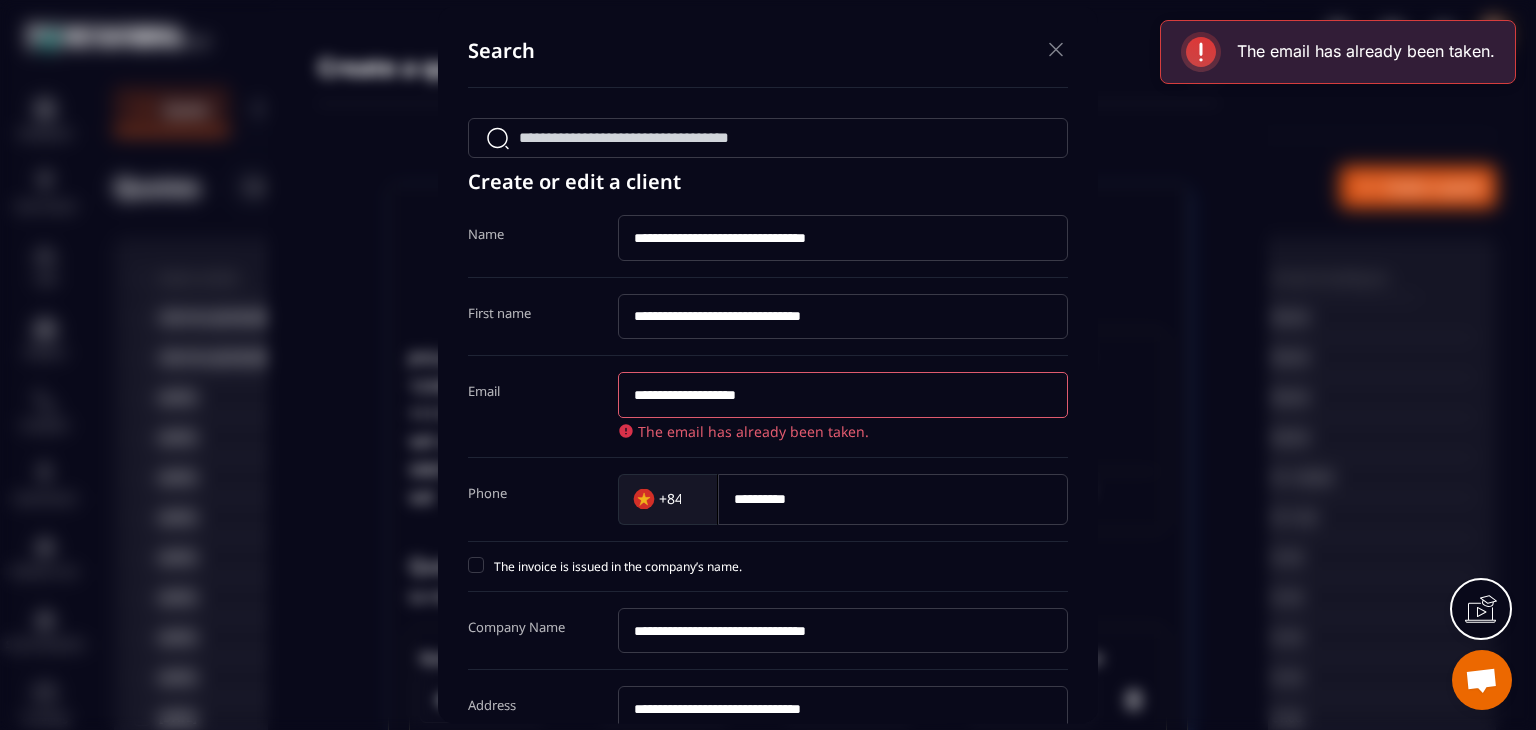 click on "**********" at bounding box center [843, 395] 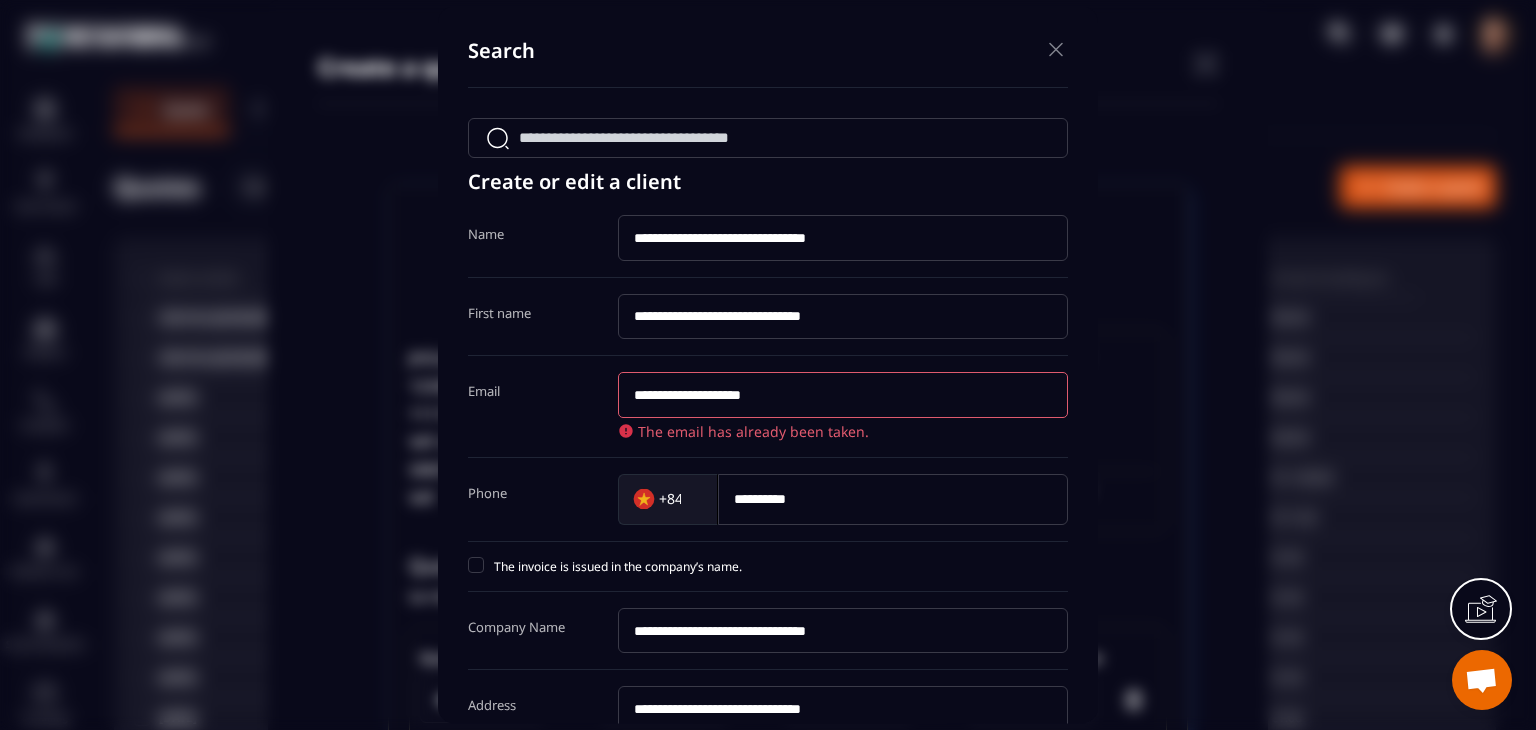 type on "**********" 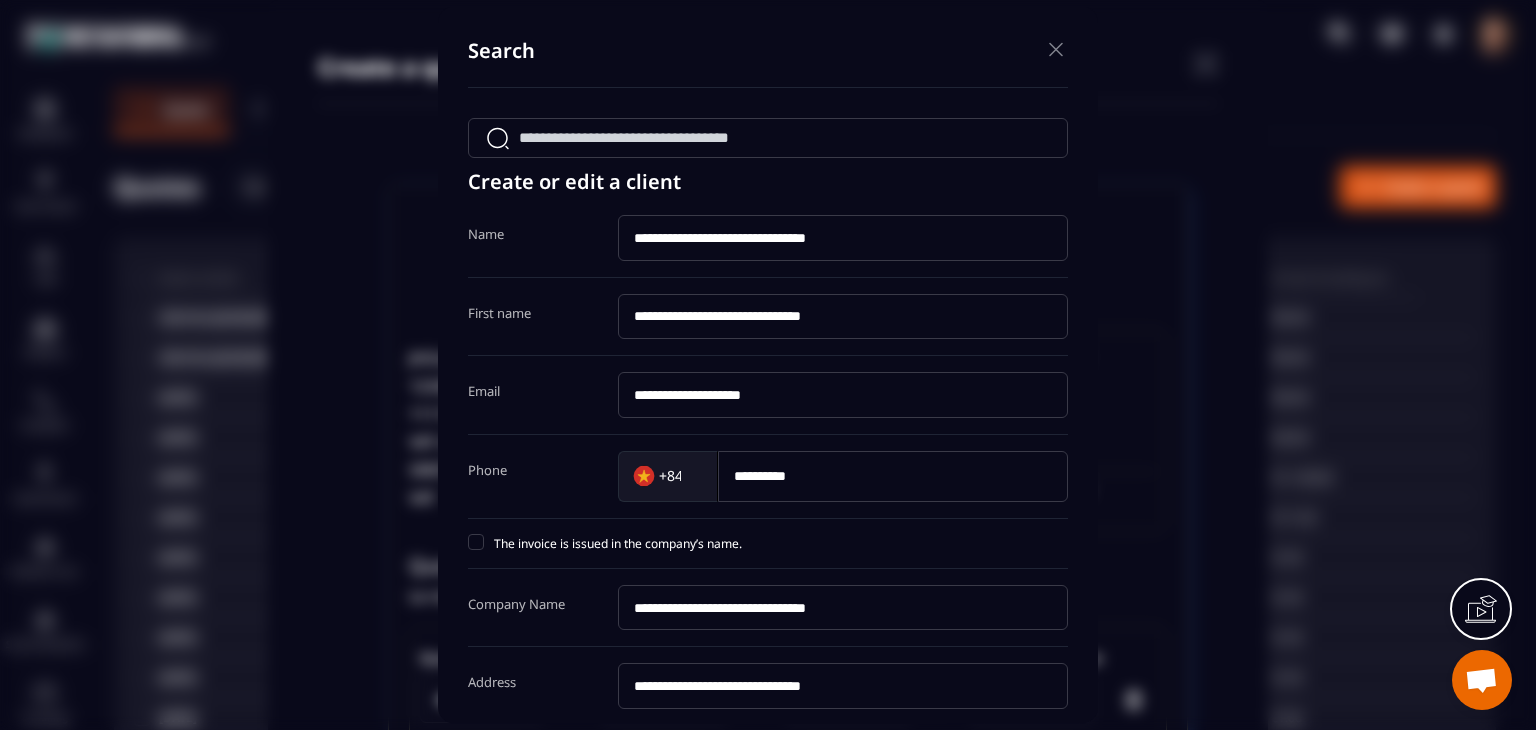 scroll, scrollTop: 440, scrollLeft: 0, axis: vertical 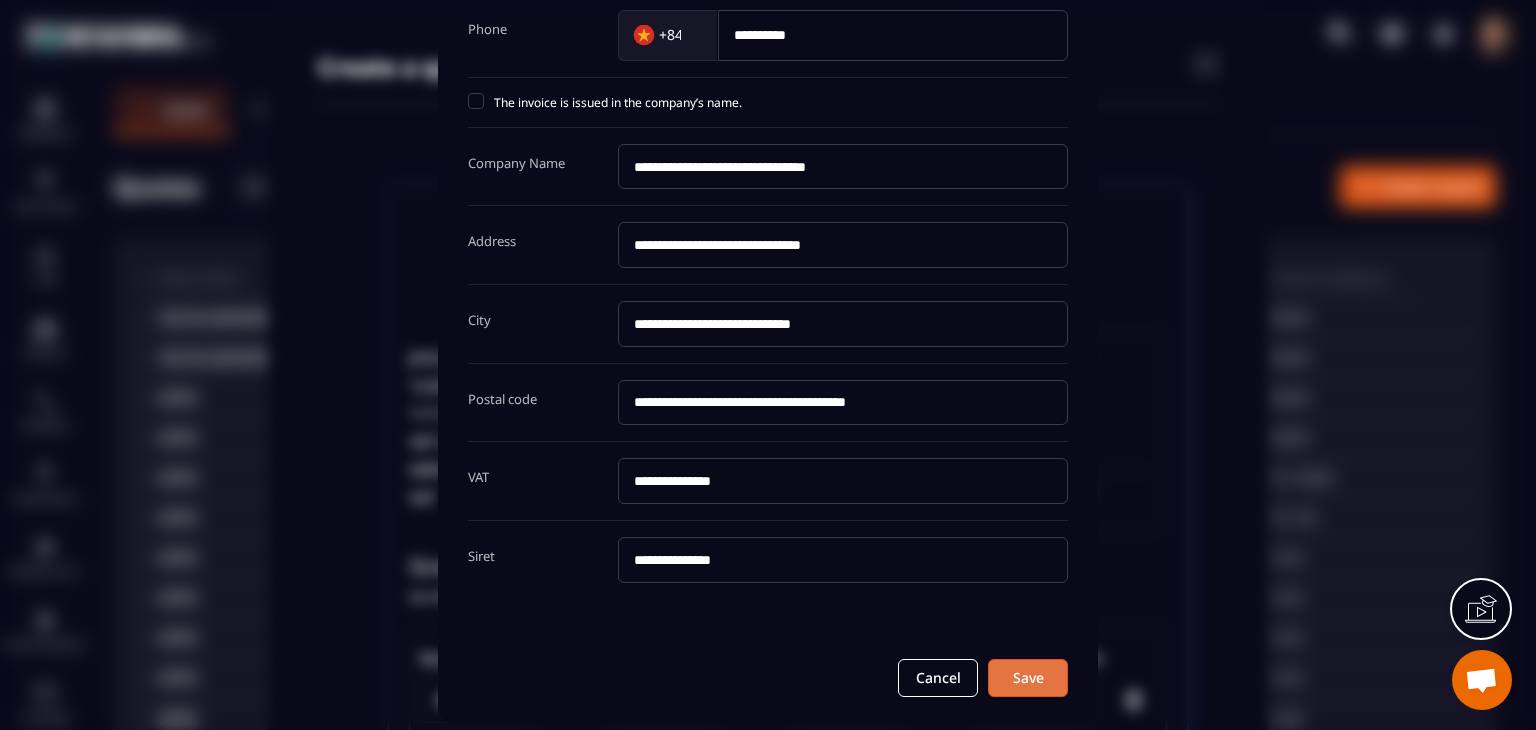 click on "Save" at bounding box center [1028, 678] 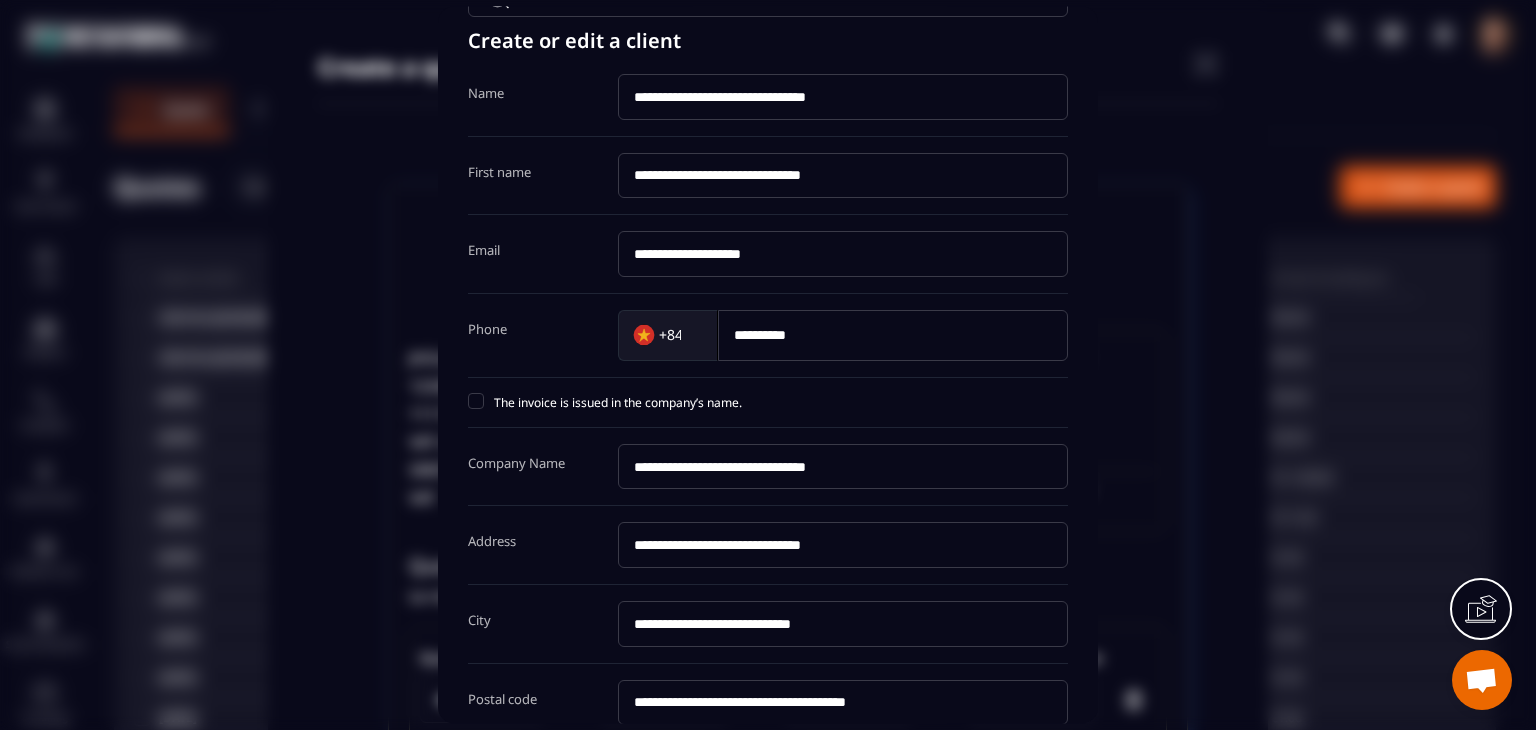 scroll, scrollTop: 0, scrollLeft: 0, axis: both 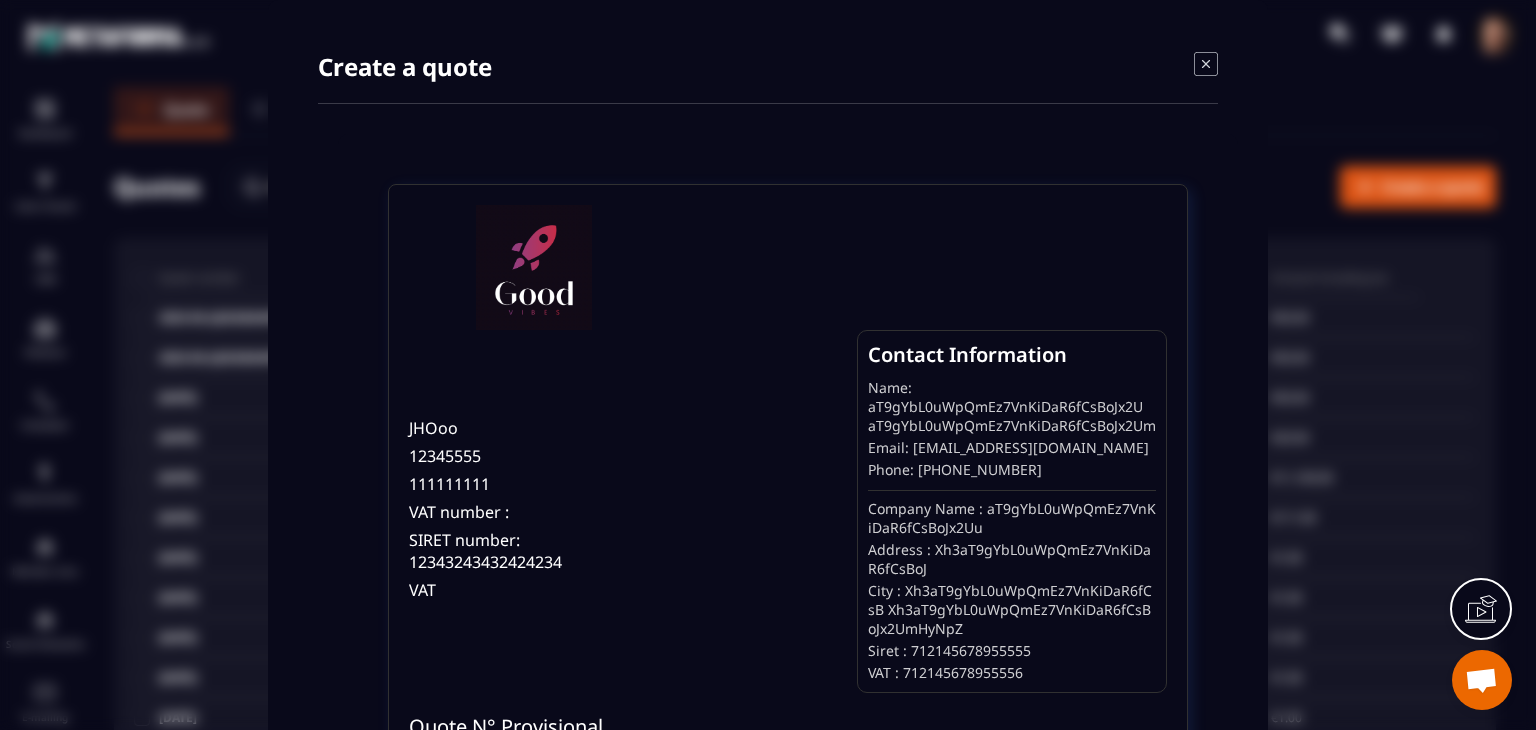click 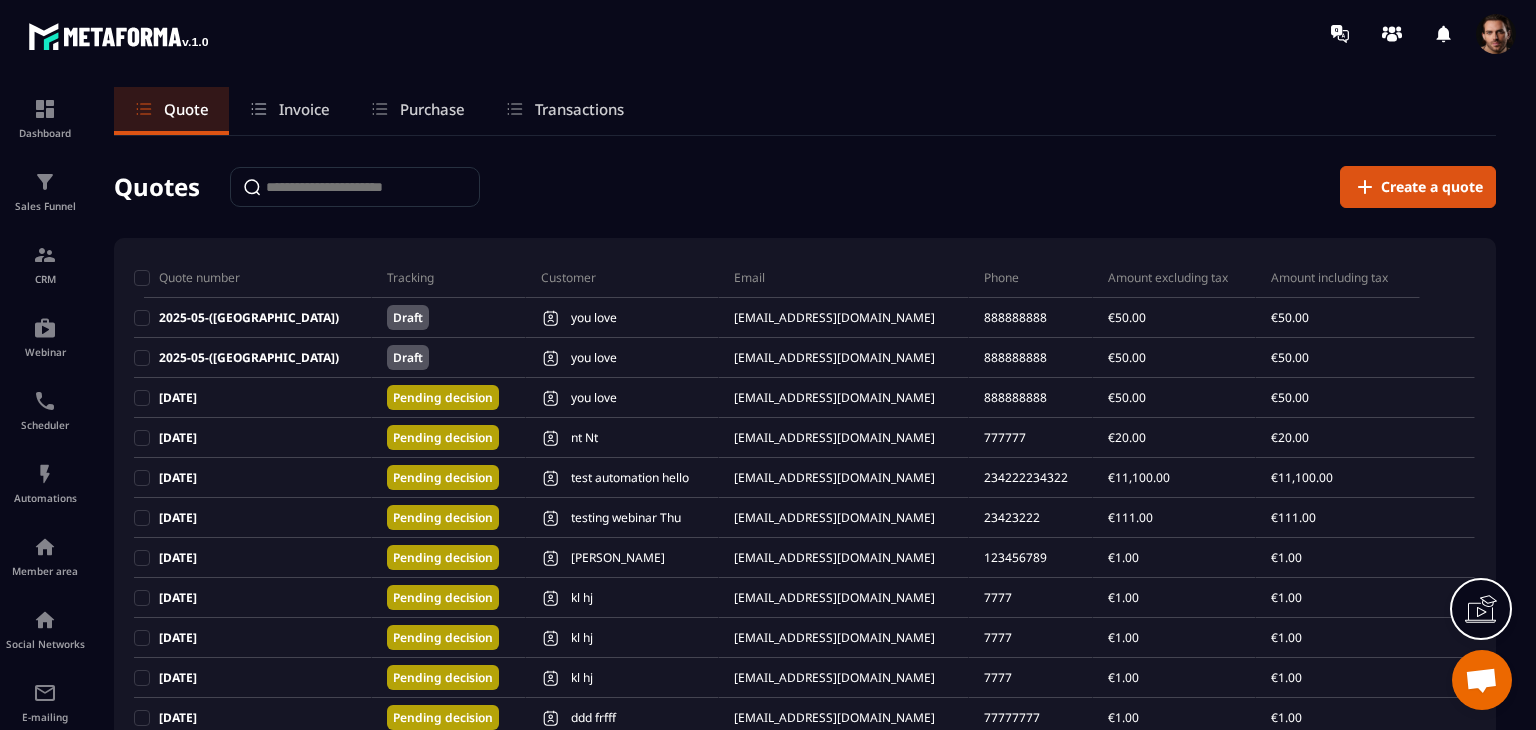 click on "Invoice" at bounding box center [304, 109] 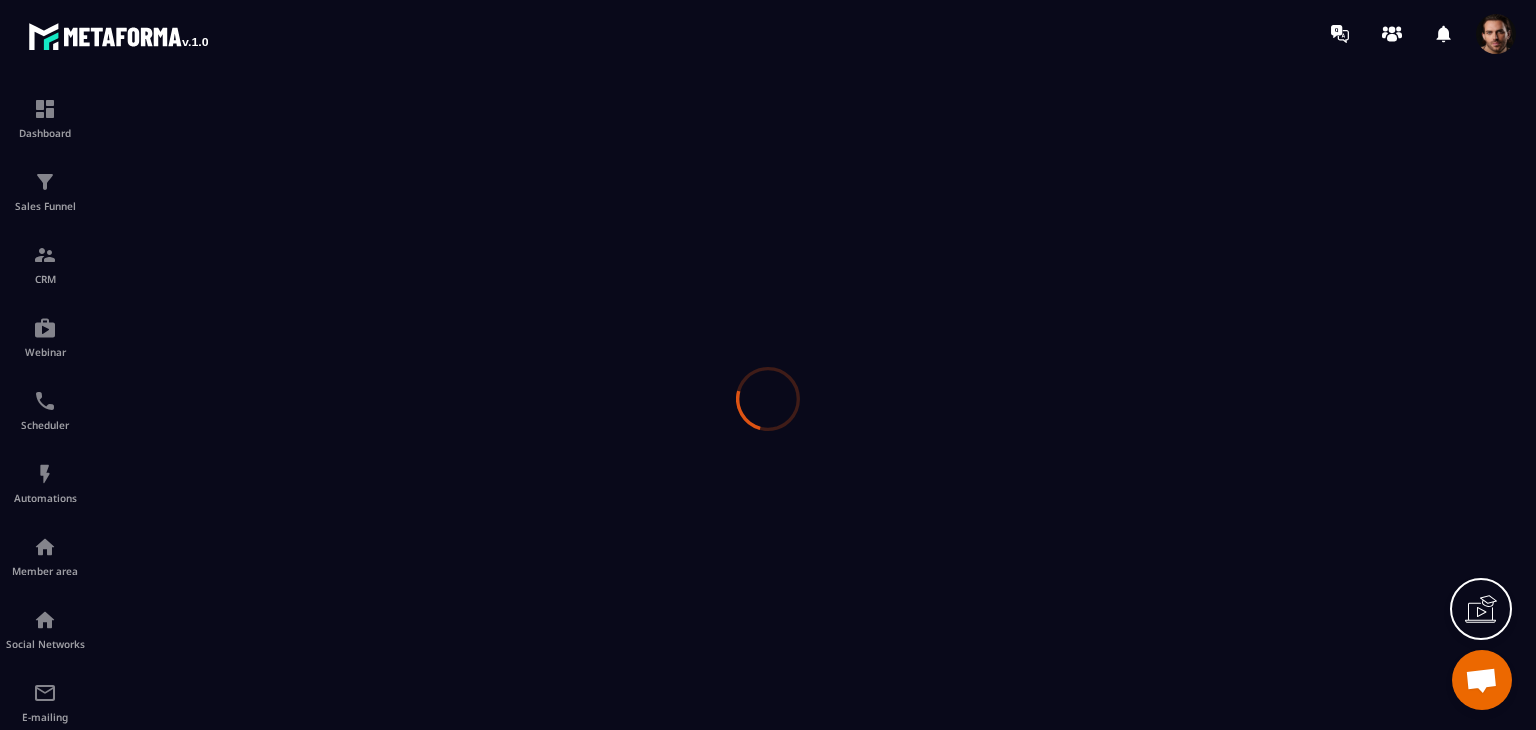 click at bounding box center [768, 398] 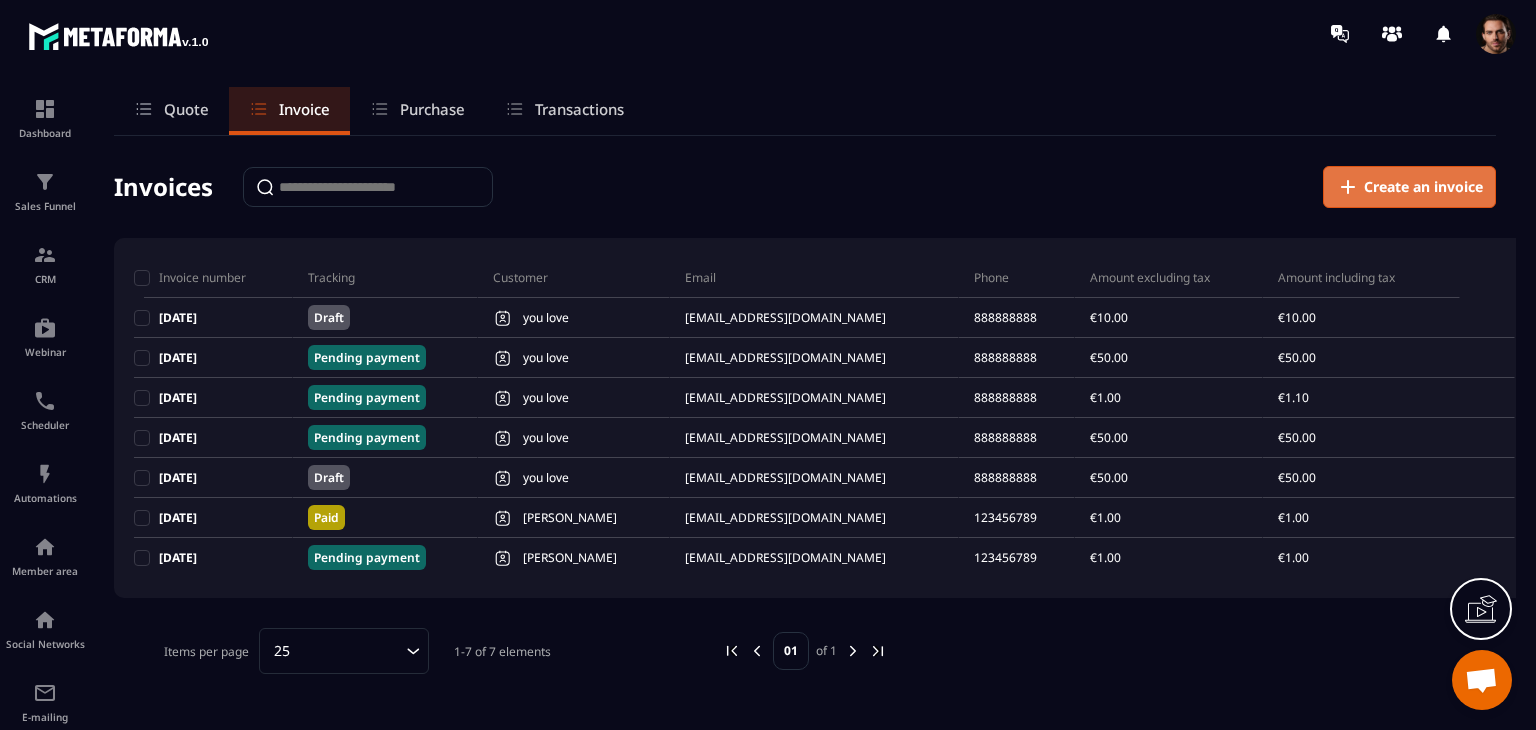 click on "Create an invoice" at bounding box center [1423, 187] 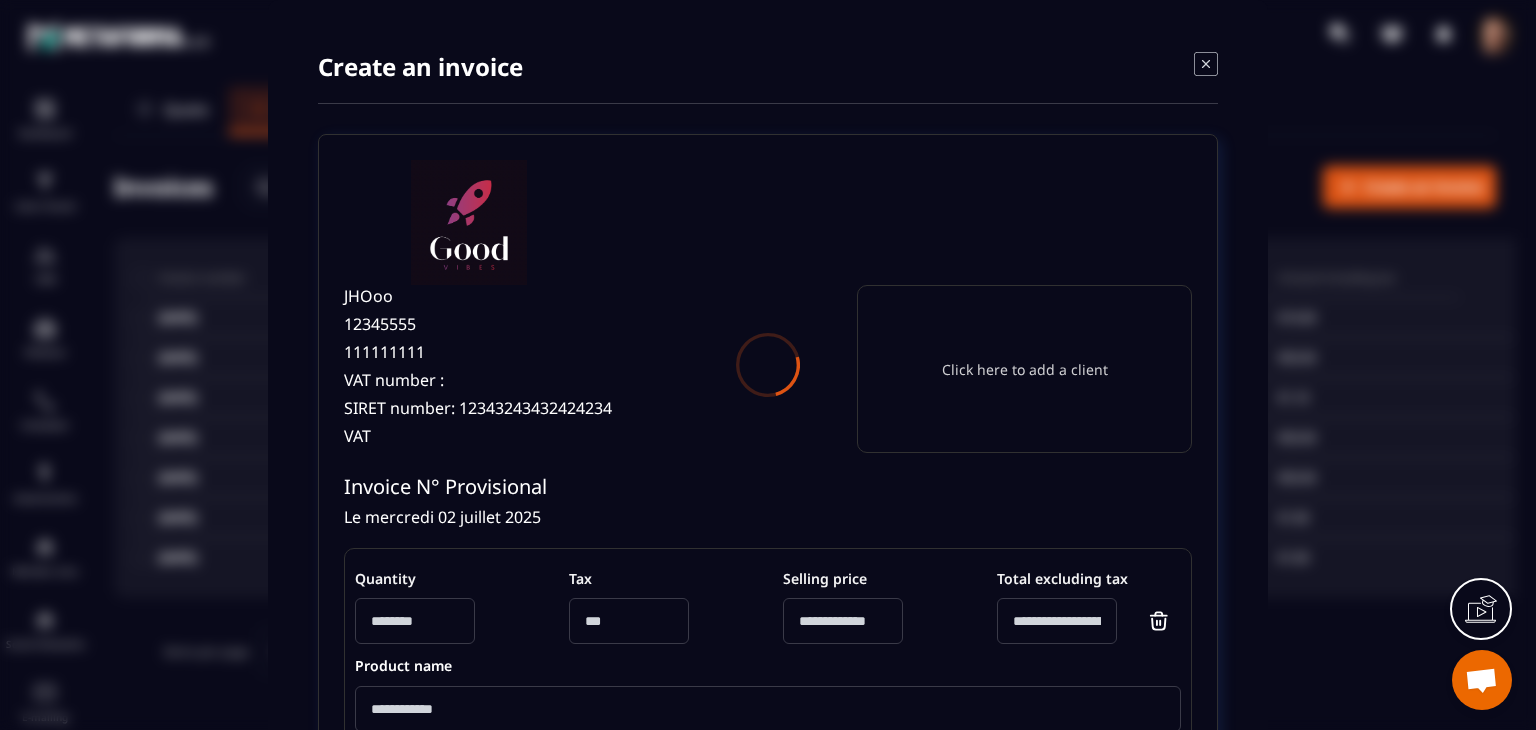 type on "***" 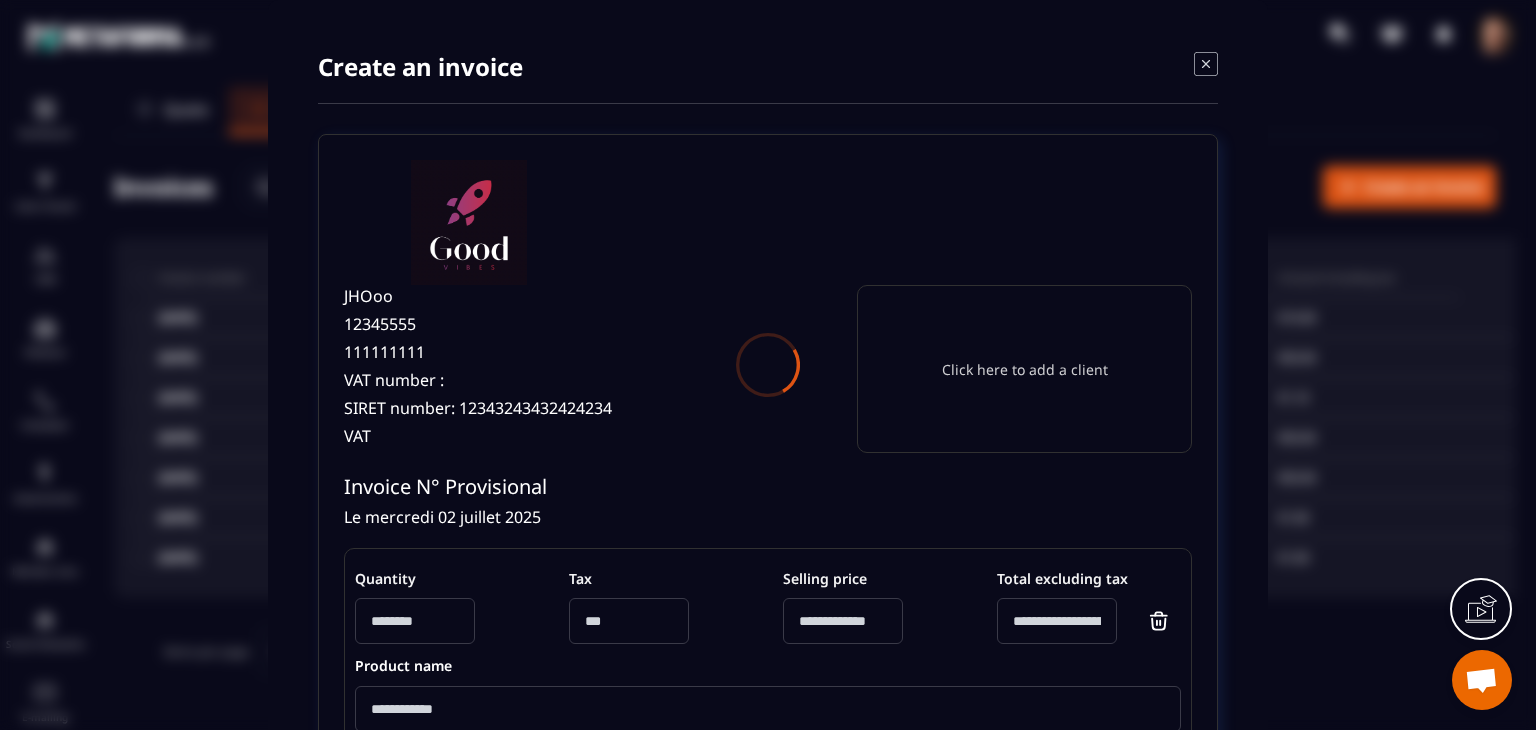 type on "****" 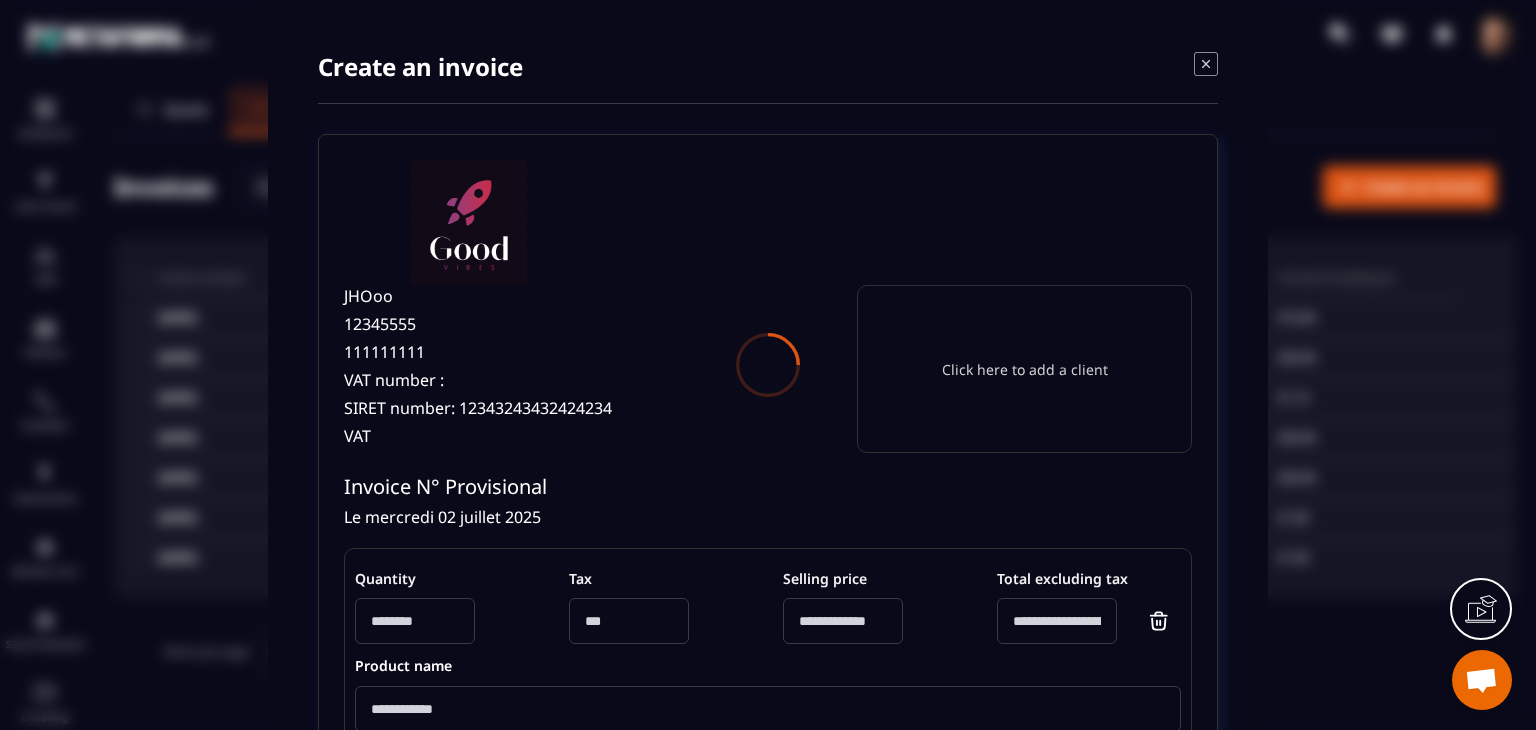 type on "****" 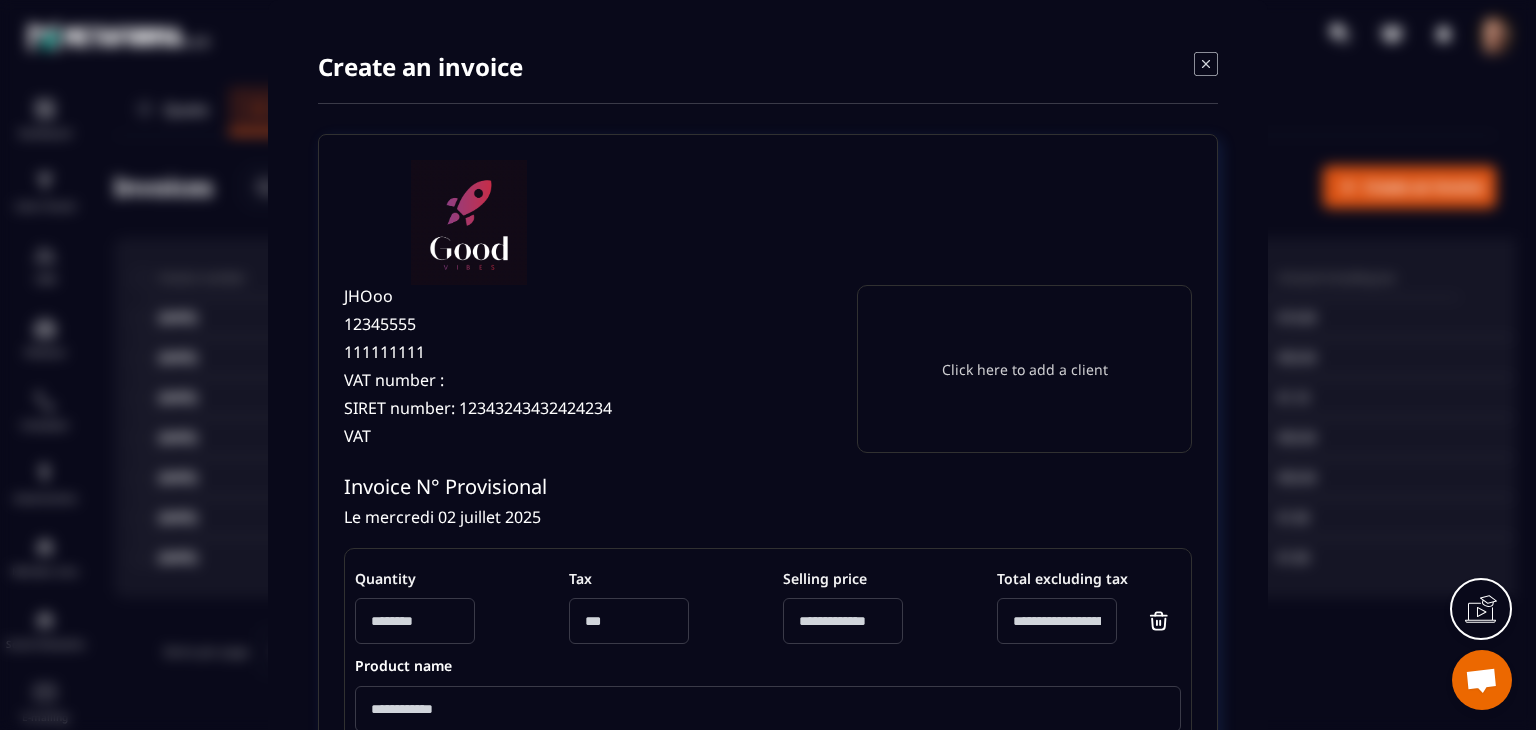 click on "Click here to add a client" at bounding box center [1024, 369] 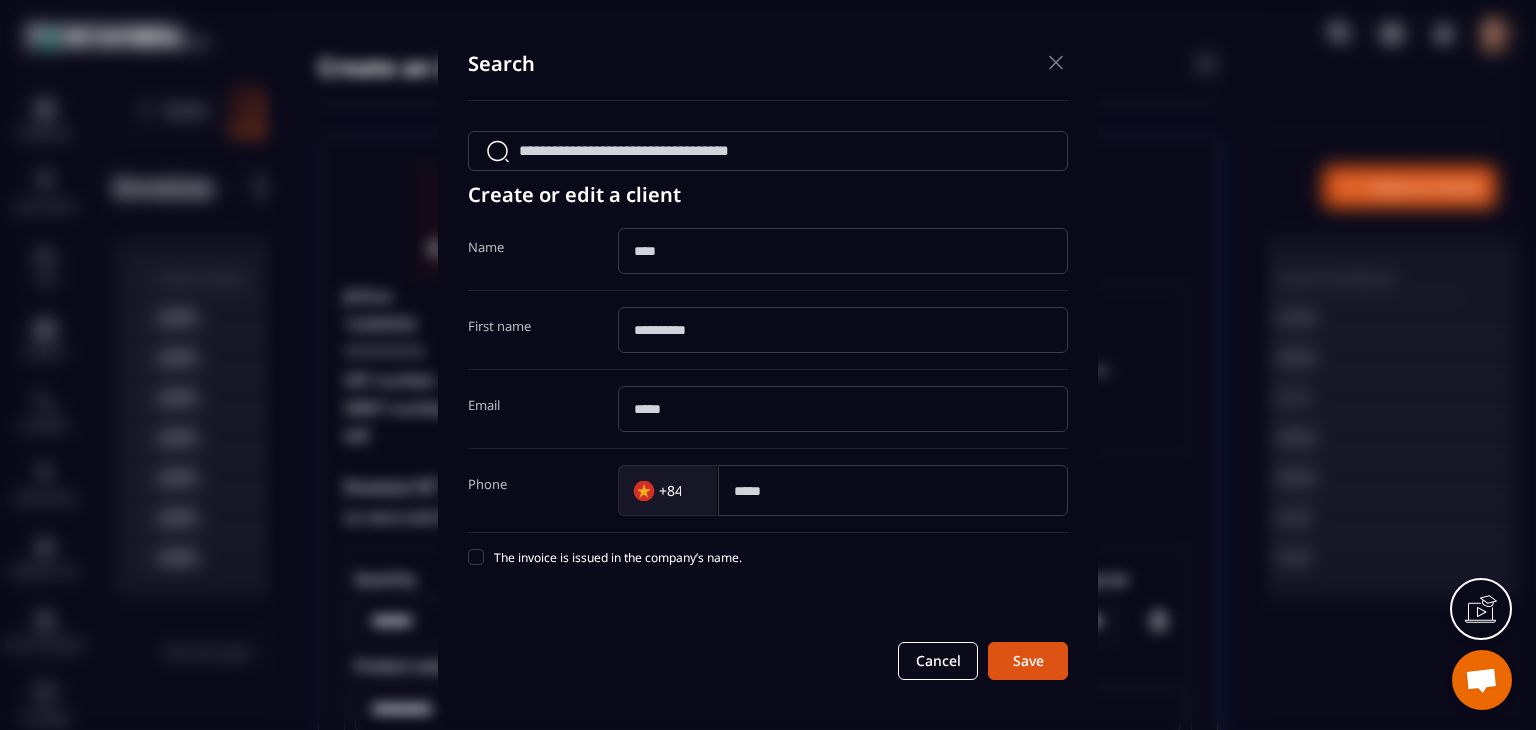 click at bounding box center (843, 251) 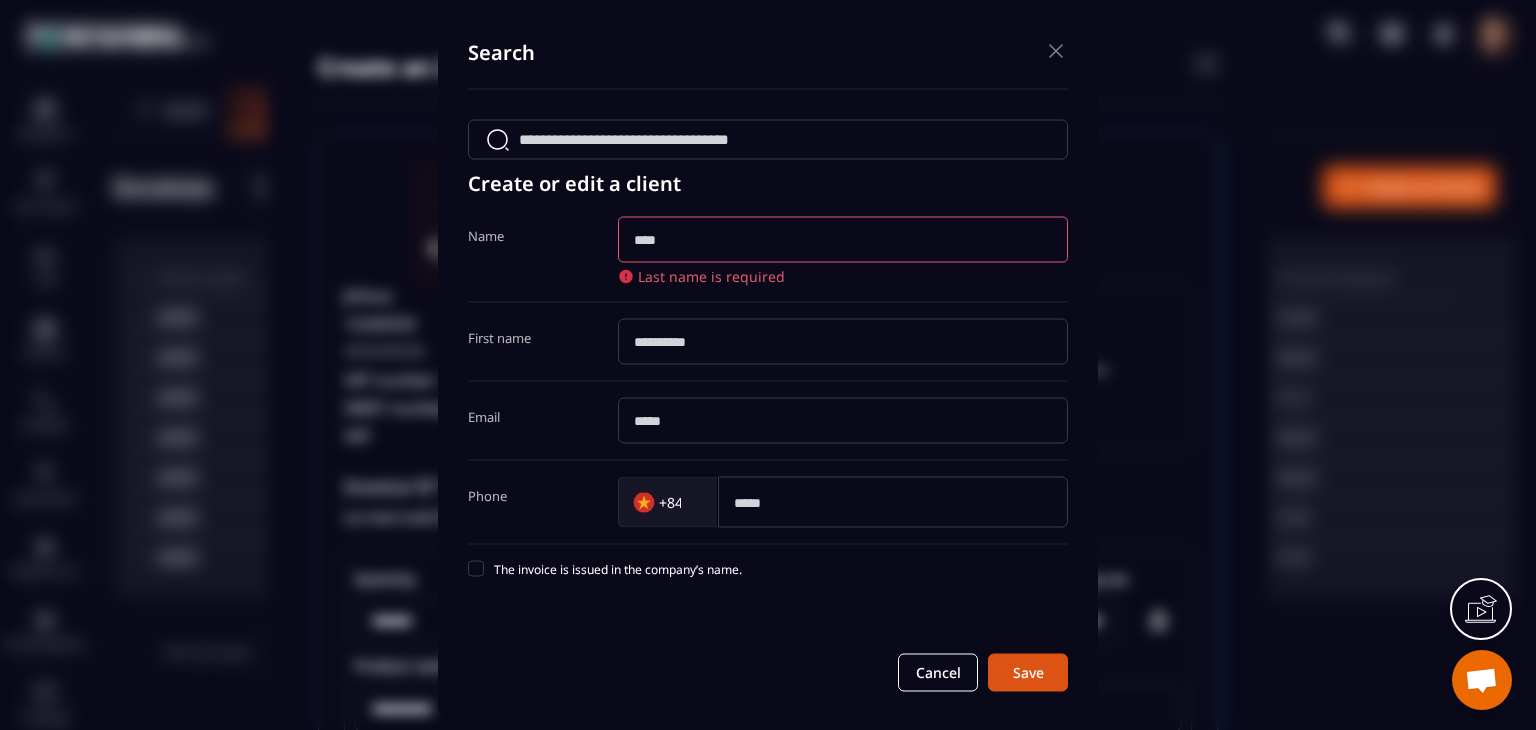 click at bounding box center (843, 421) 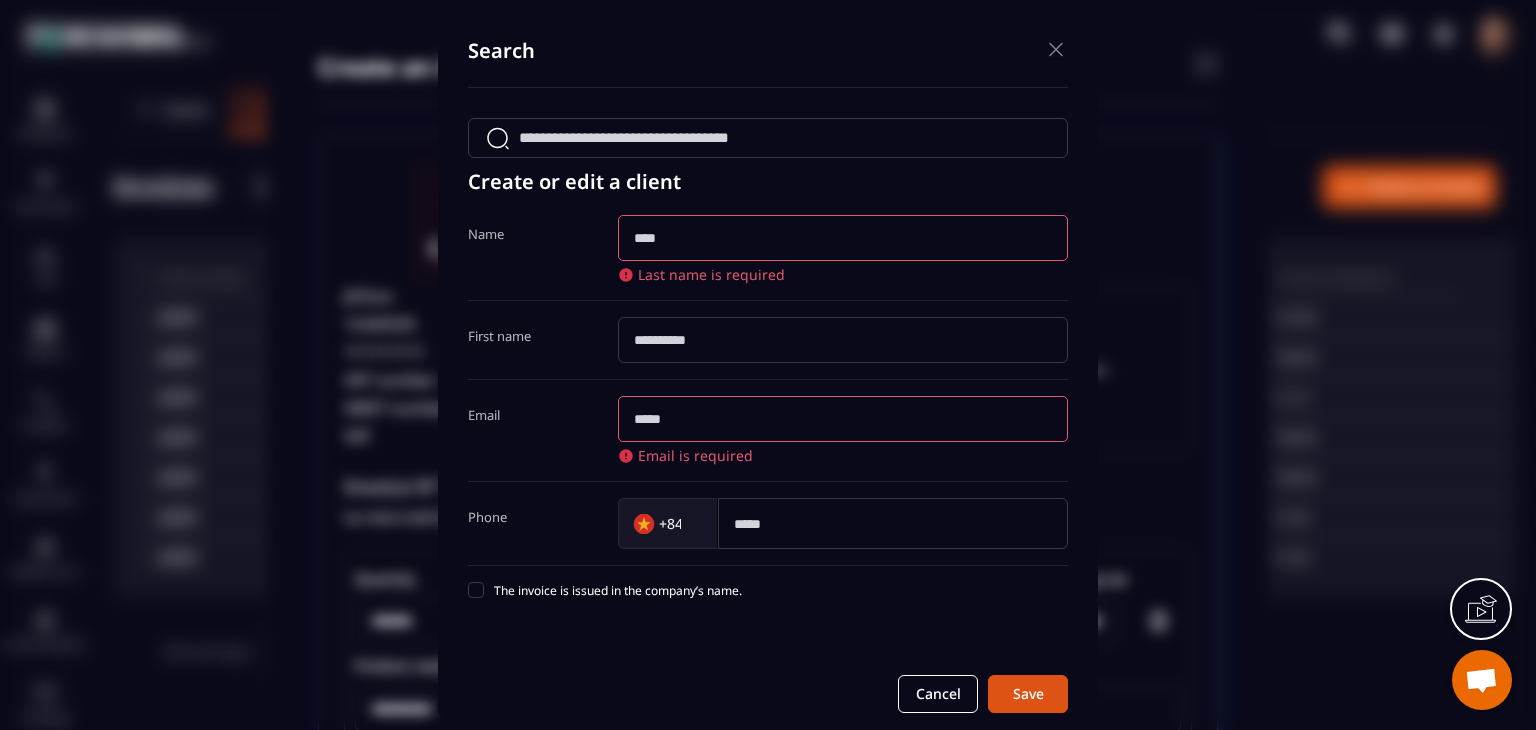 click at bounding box center [843, 238] 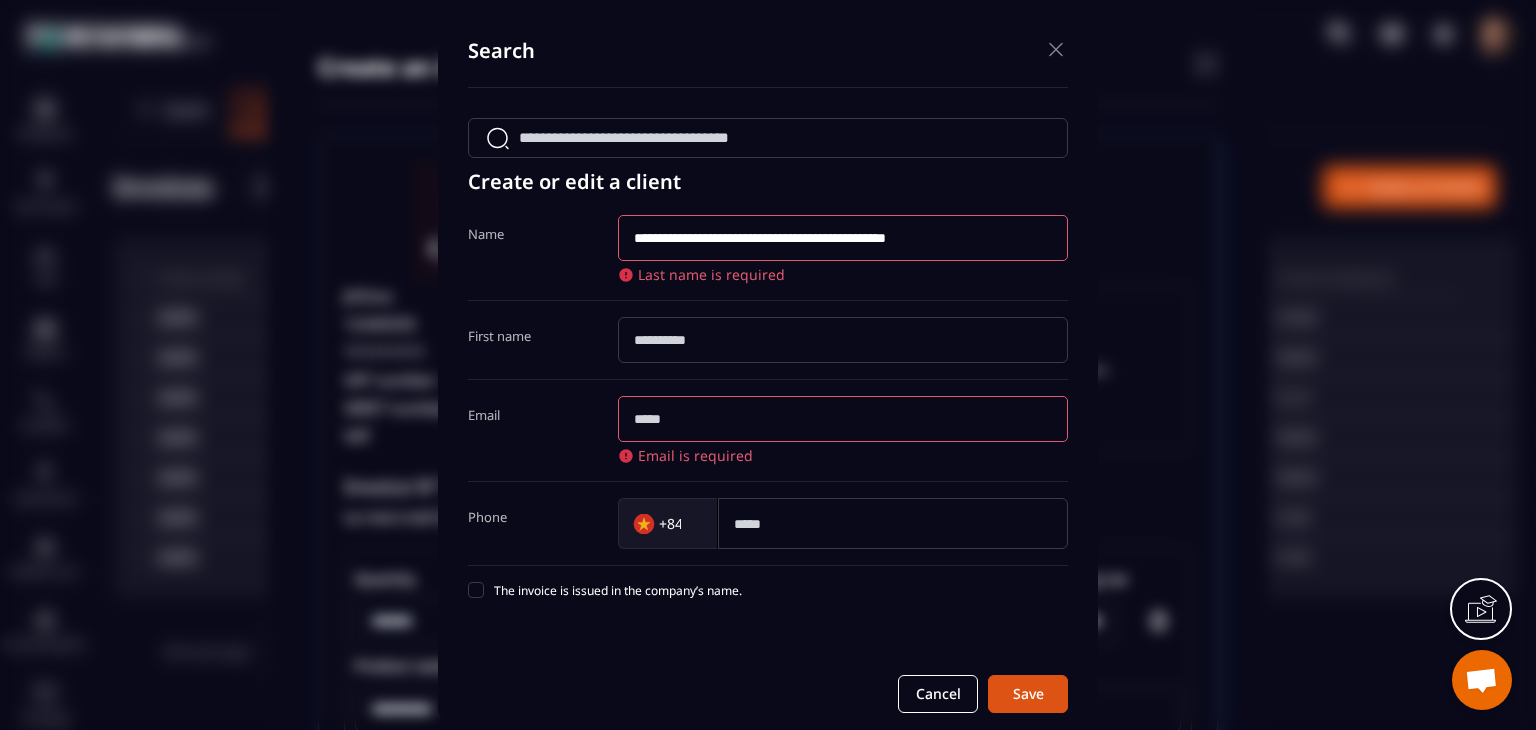 scroll, scrollTop: 0, scrollLeft: 17, axis: horizontal 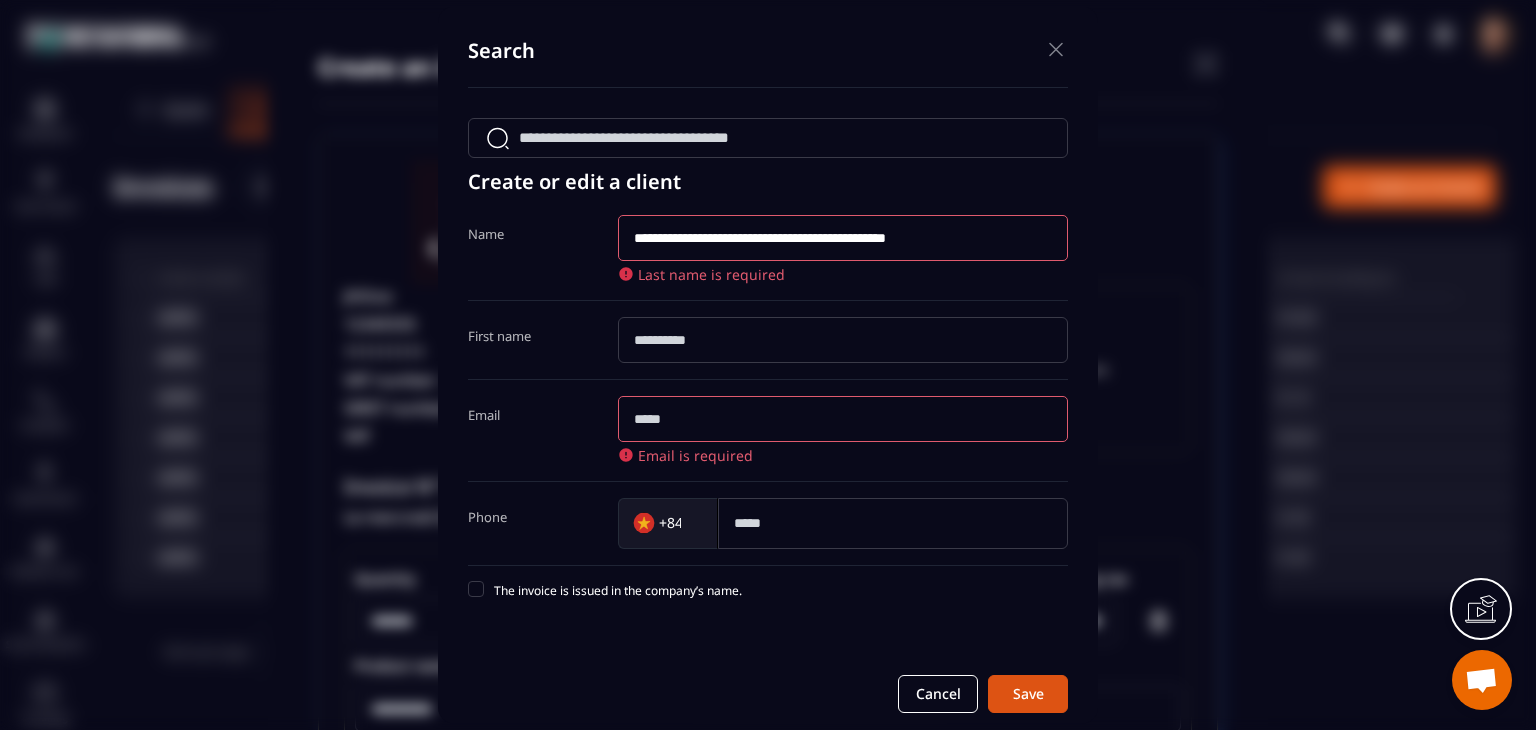 type on "**********" 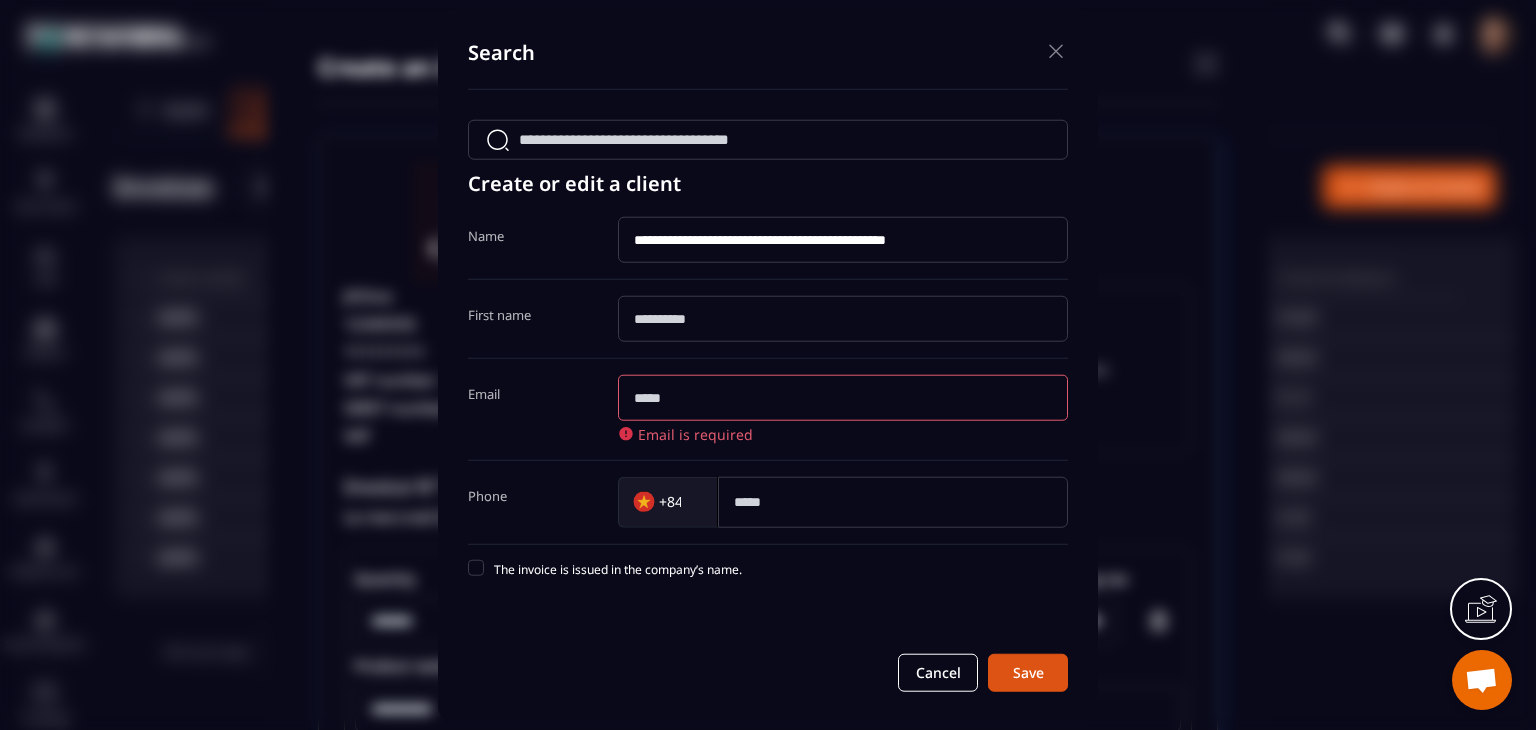 click at bounding box center [843, 318] 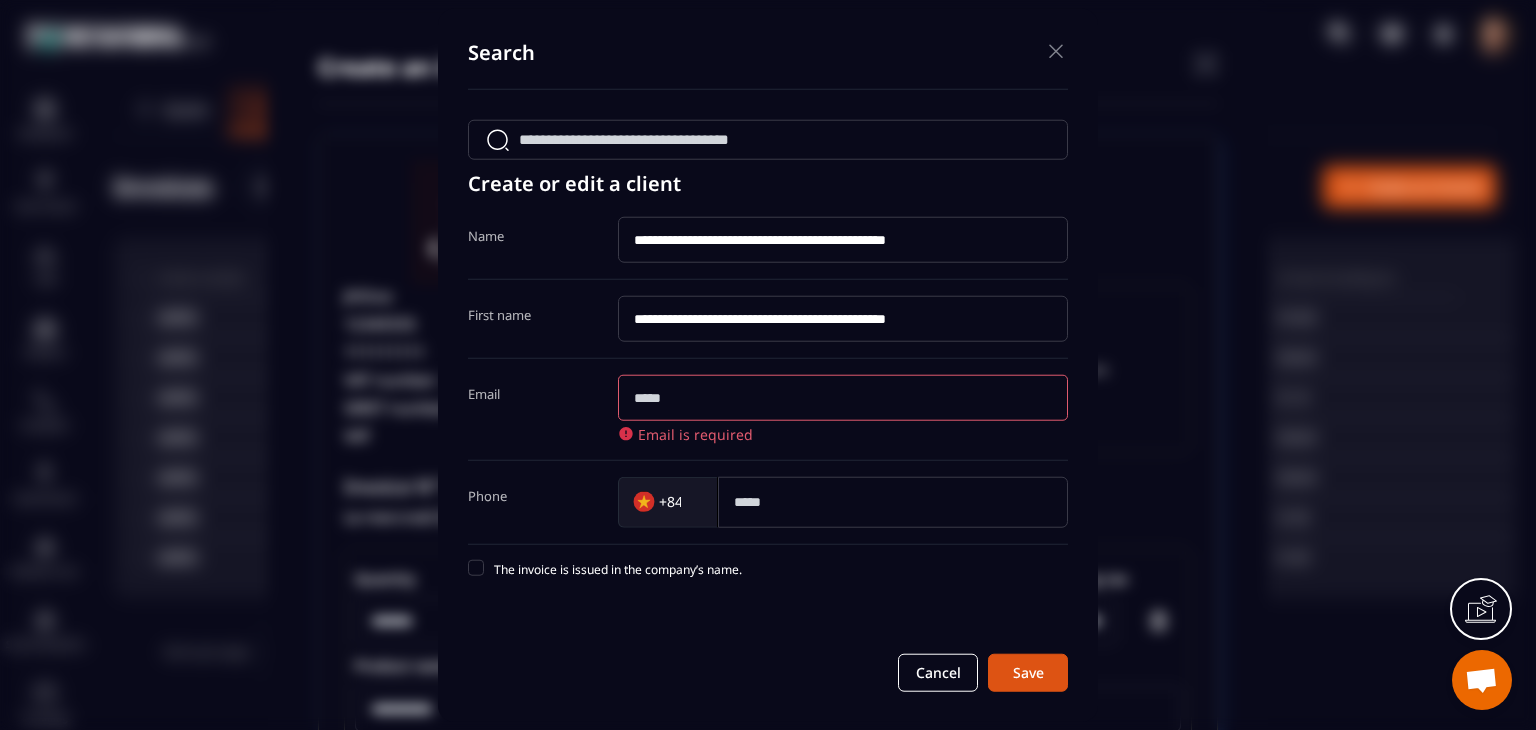 scroll, scrollTop: 0, scrollLeft: 17, axis: horizontal 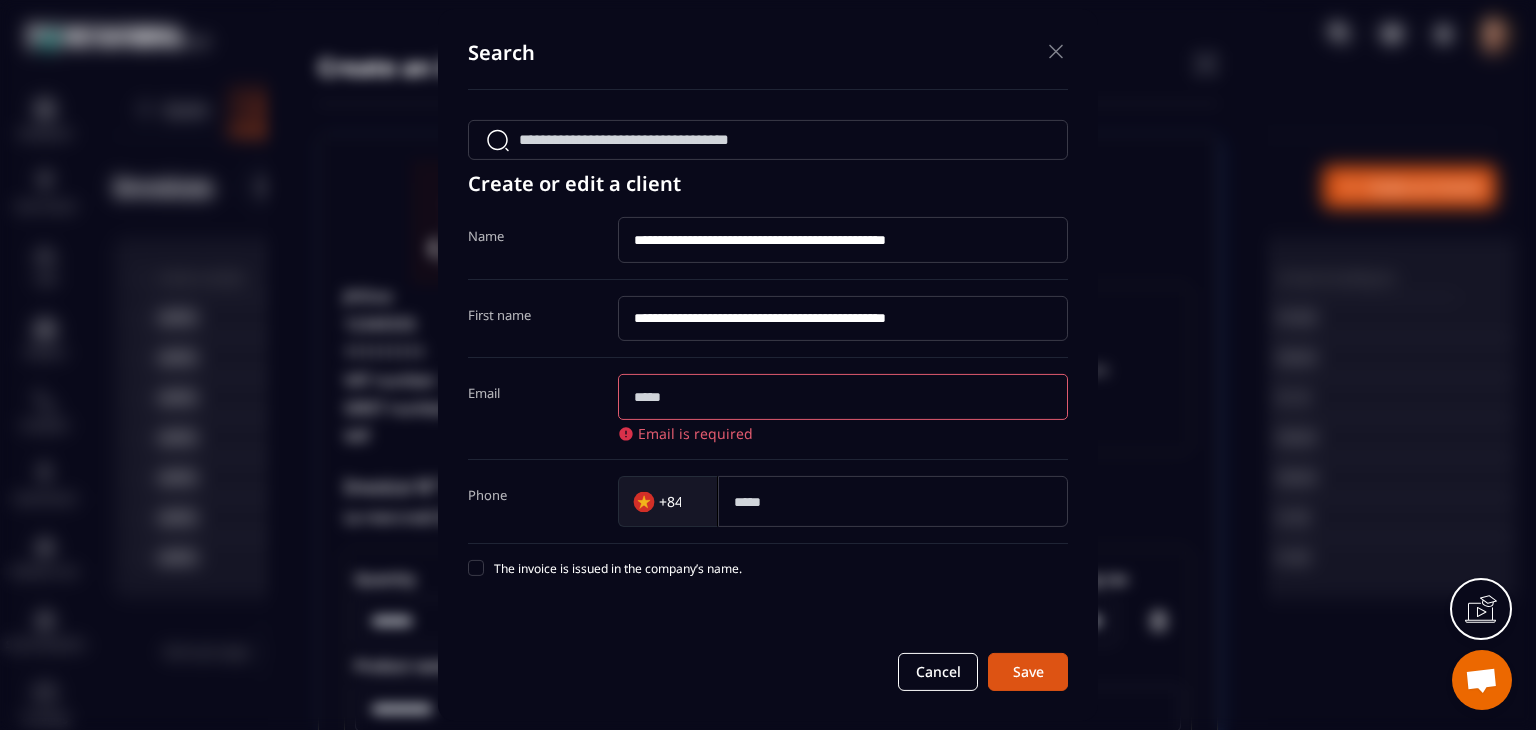 type on "**********" 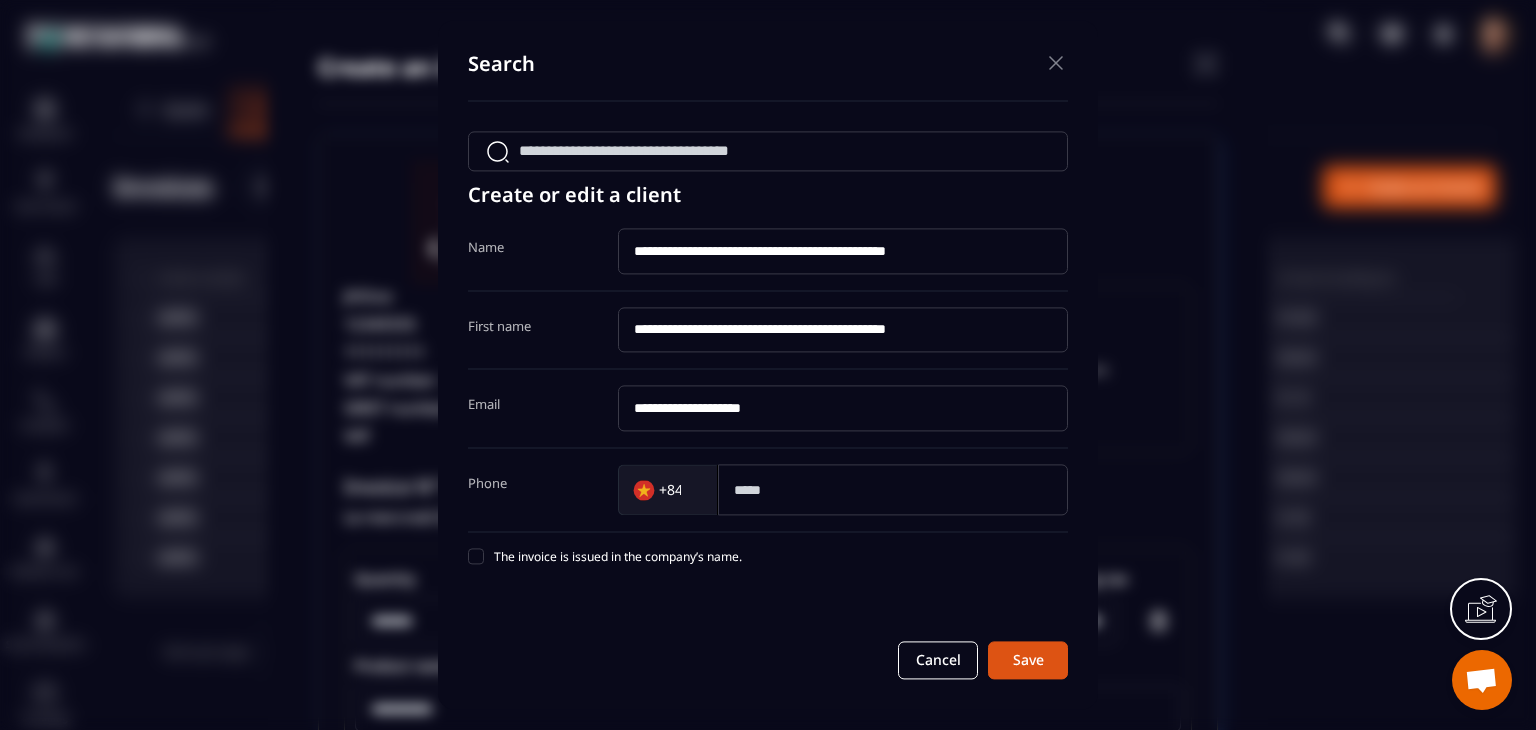 click on "**********" at bounding box center (843, 409) 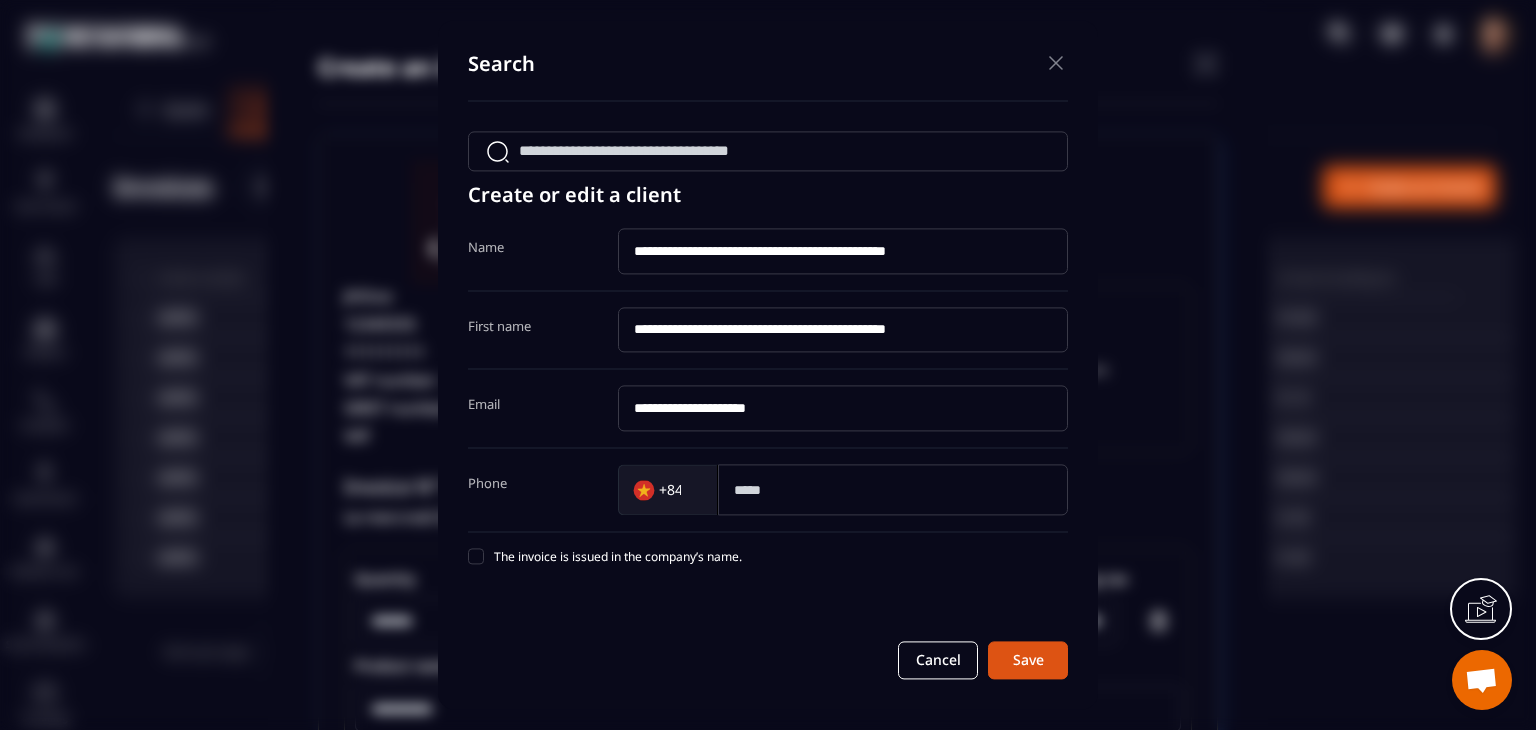 type on "**********" 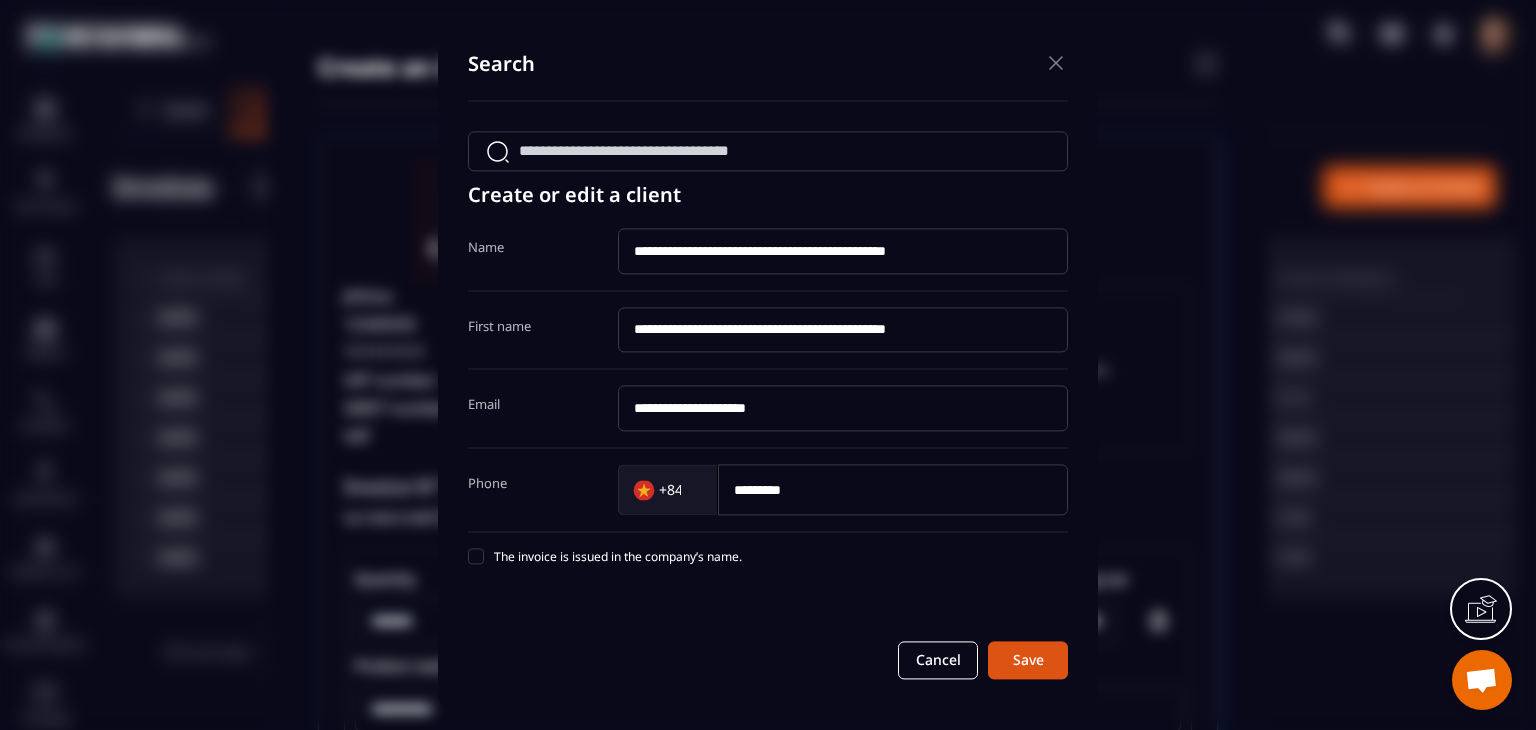 type on "*********" 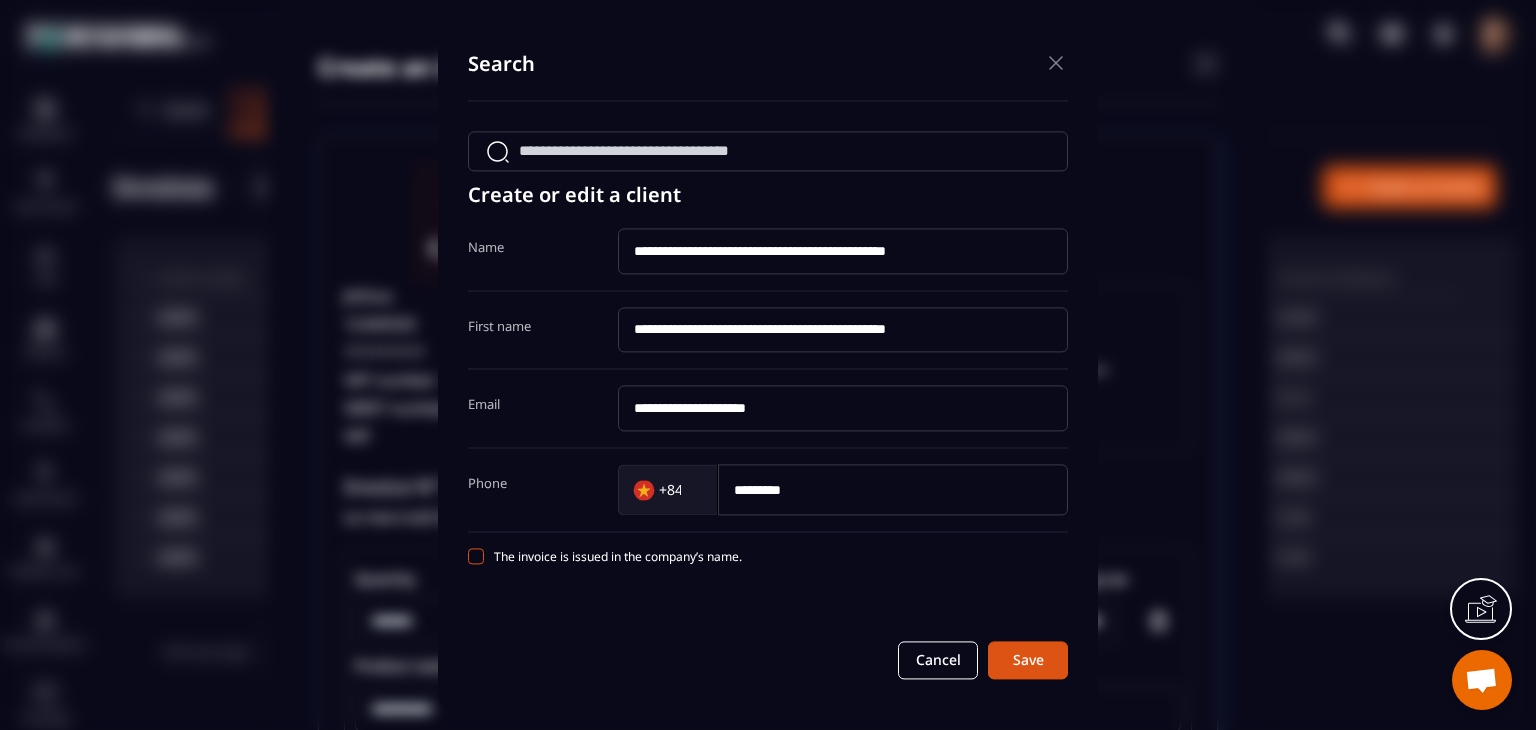 drag, startPoint x: 799, startPoint y: 534, endPoint x: 677, endPoint y: 556, distance: 123.967735 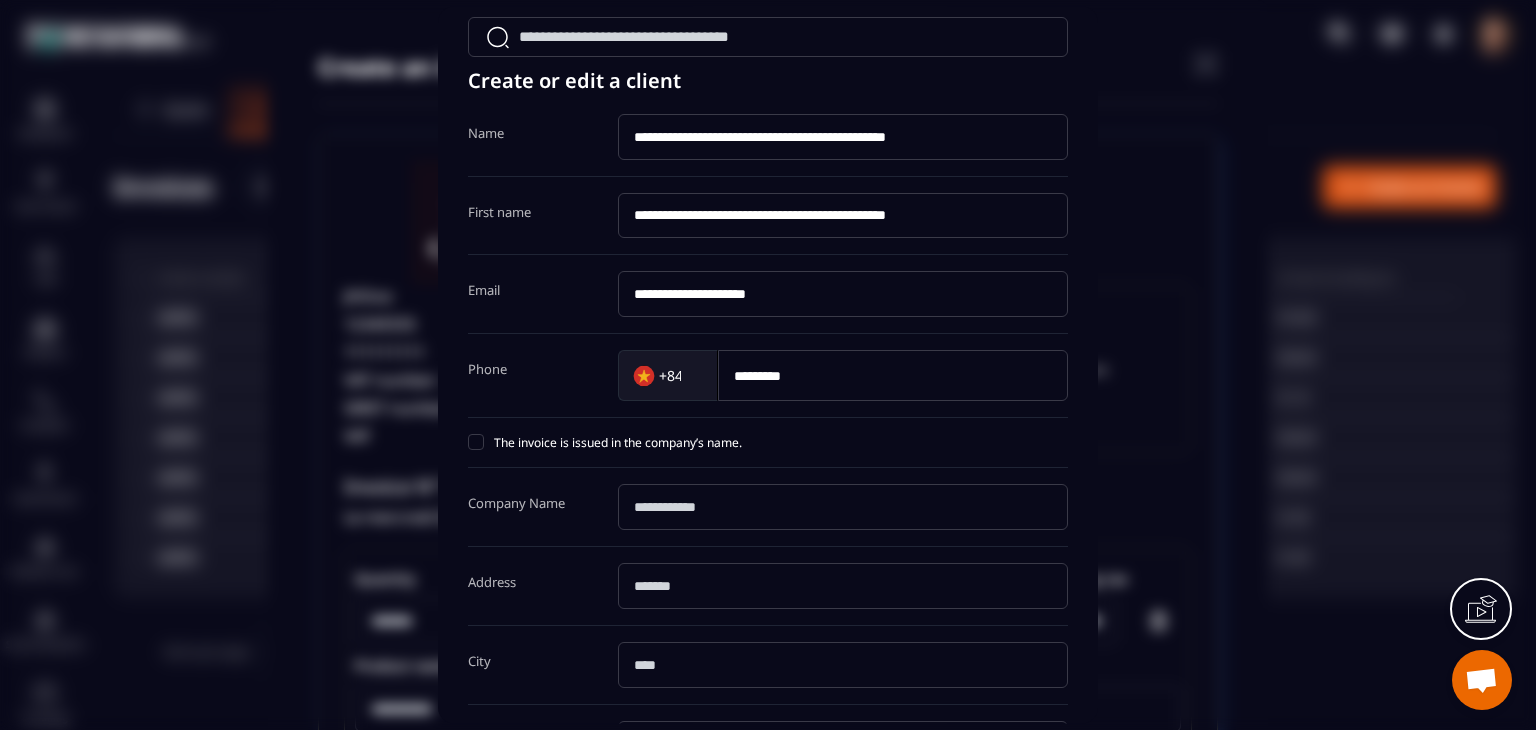 scroll, scrollTop: 200, scrollLeft: 0, axis: vertical 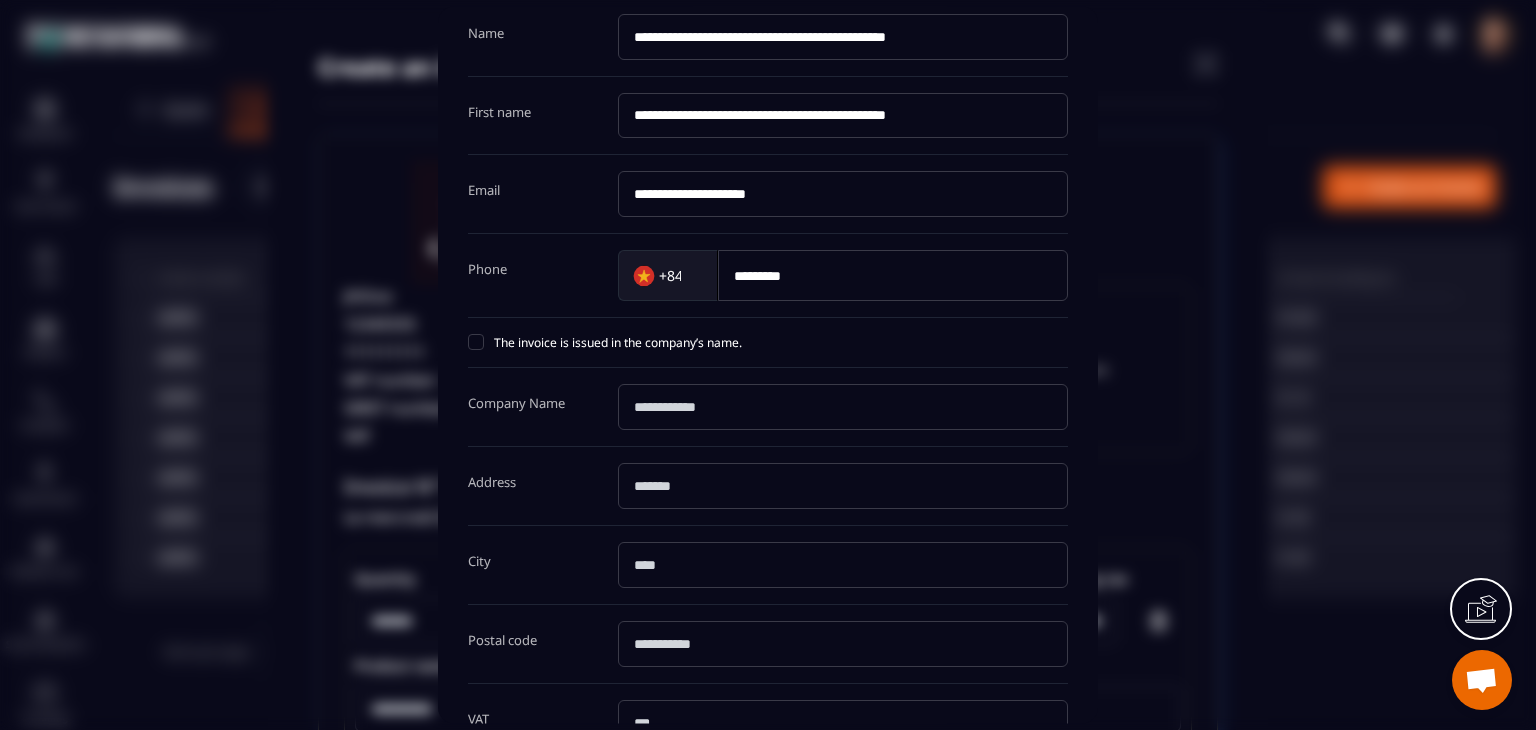 click at bounding box center (843, 408) 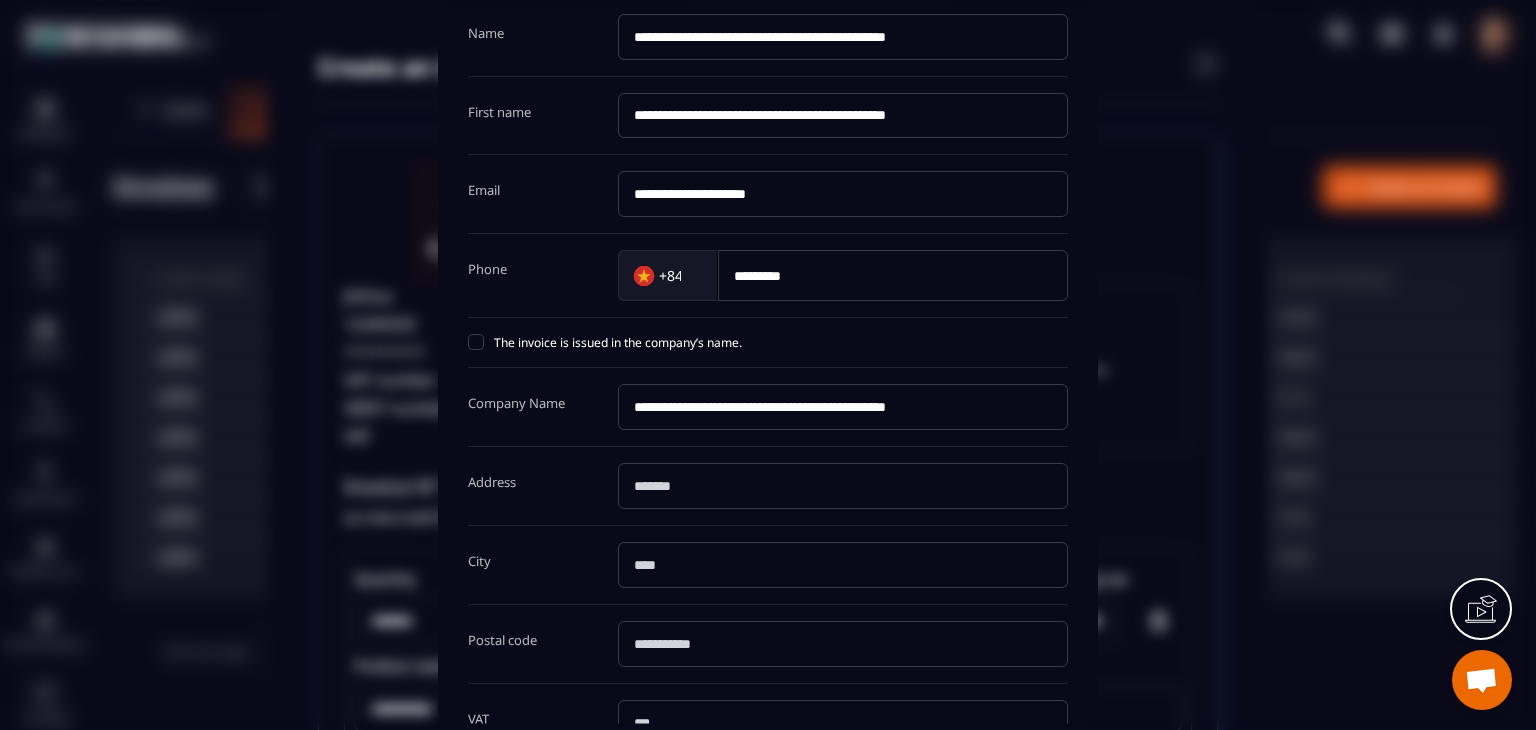 scroll, scrollTop: 0, scrollLeft: 17, axis: horizontal 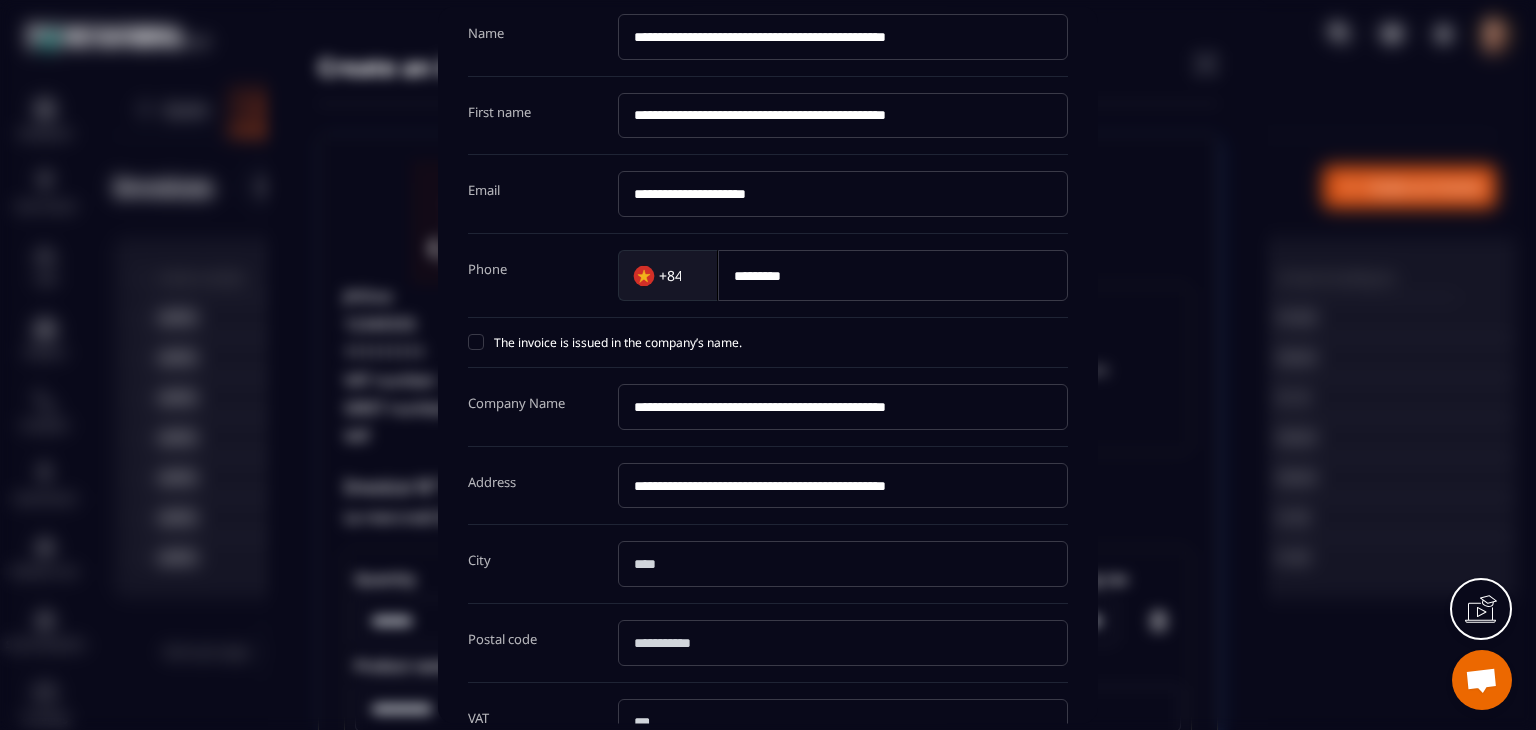 type on "**********" 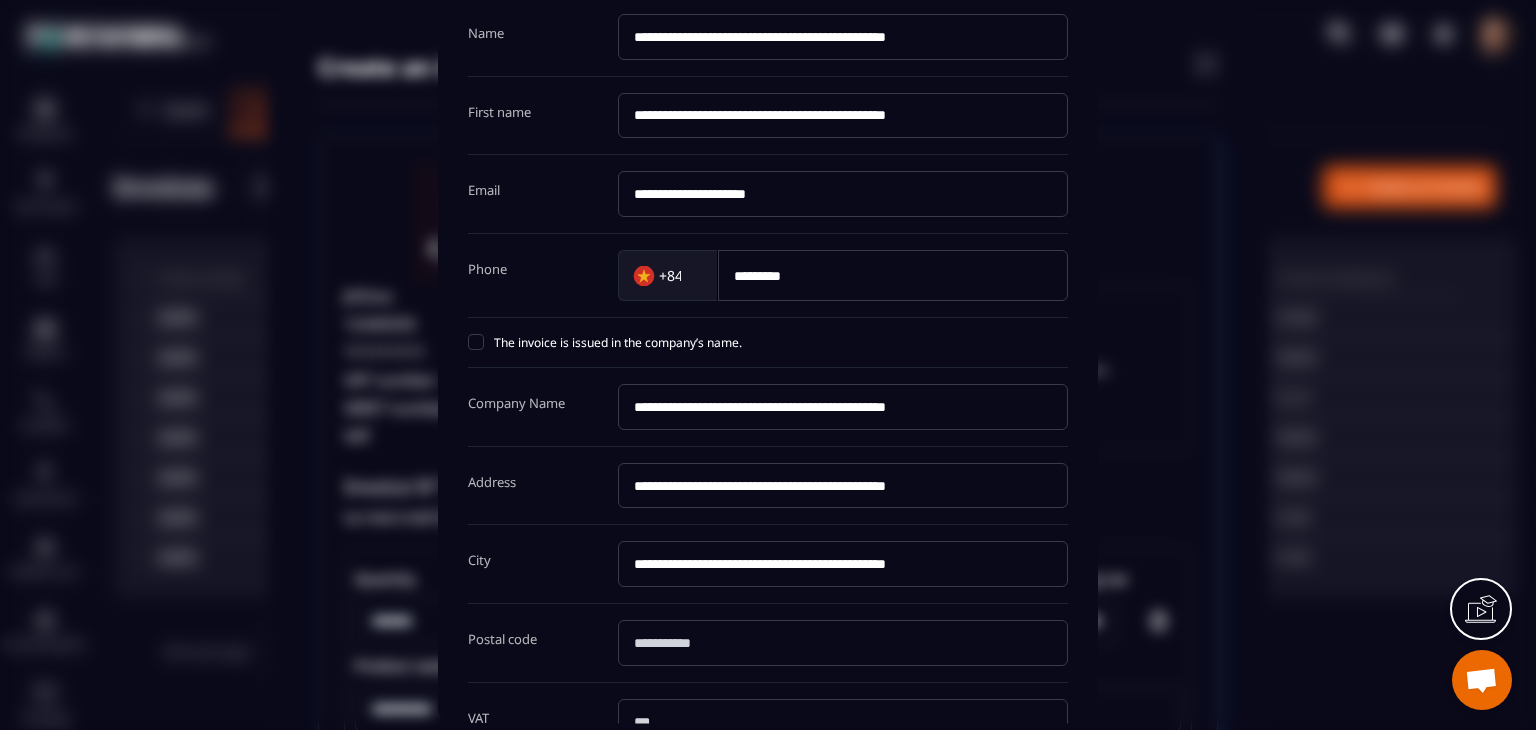 scroll, scrollTop: 0, scrollLeft: 17, axis: horizontal 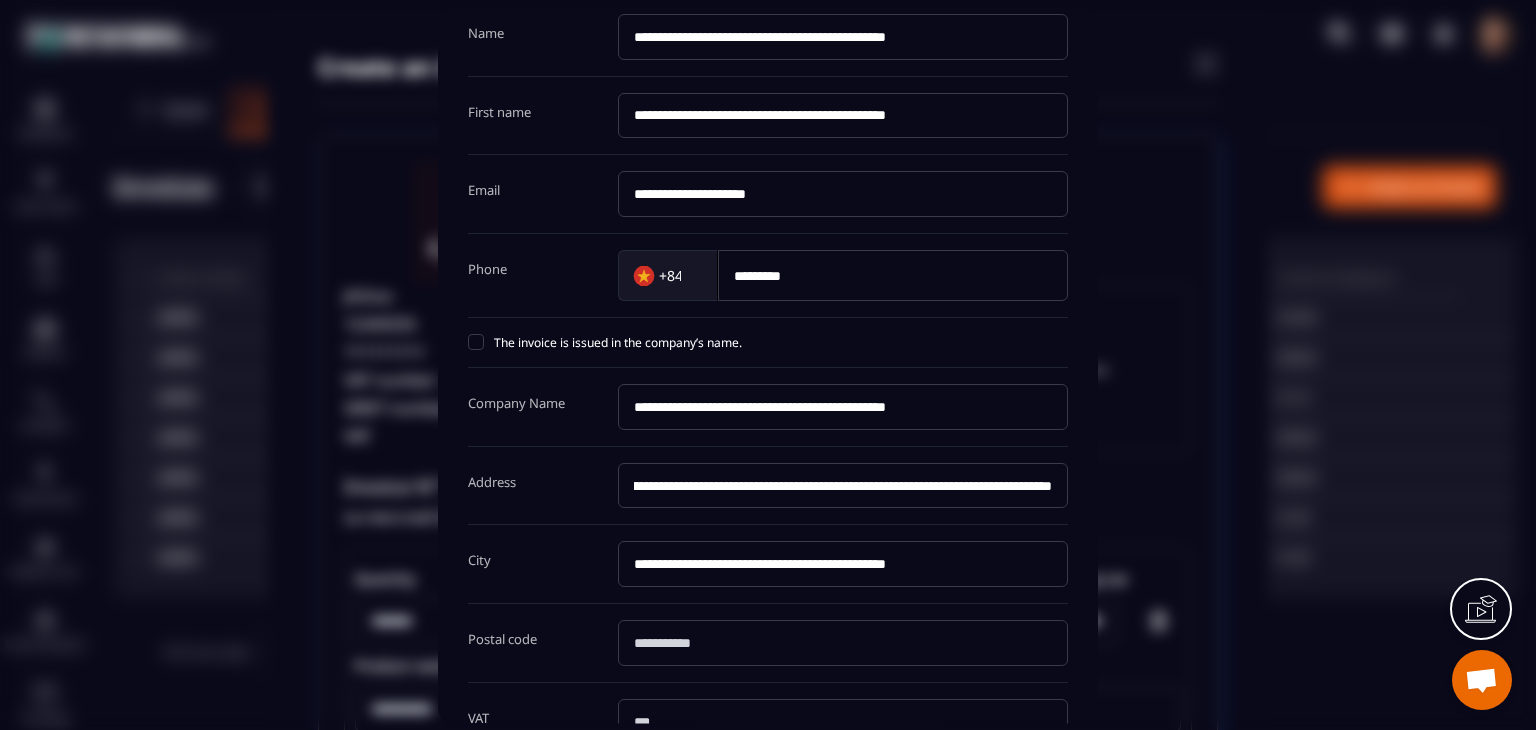 paste on "**********" 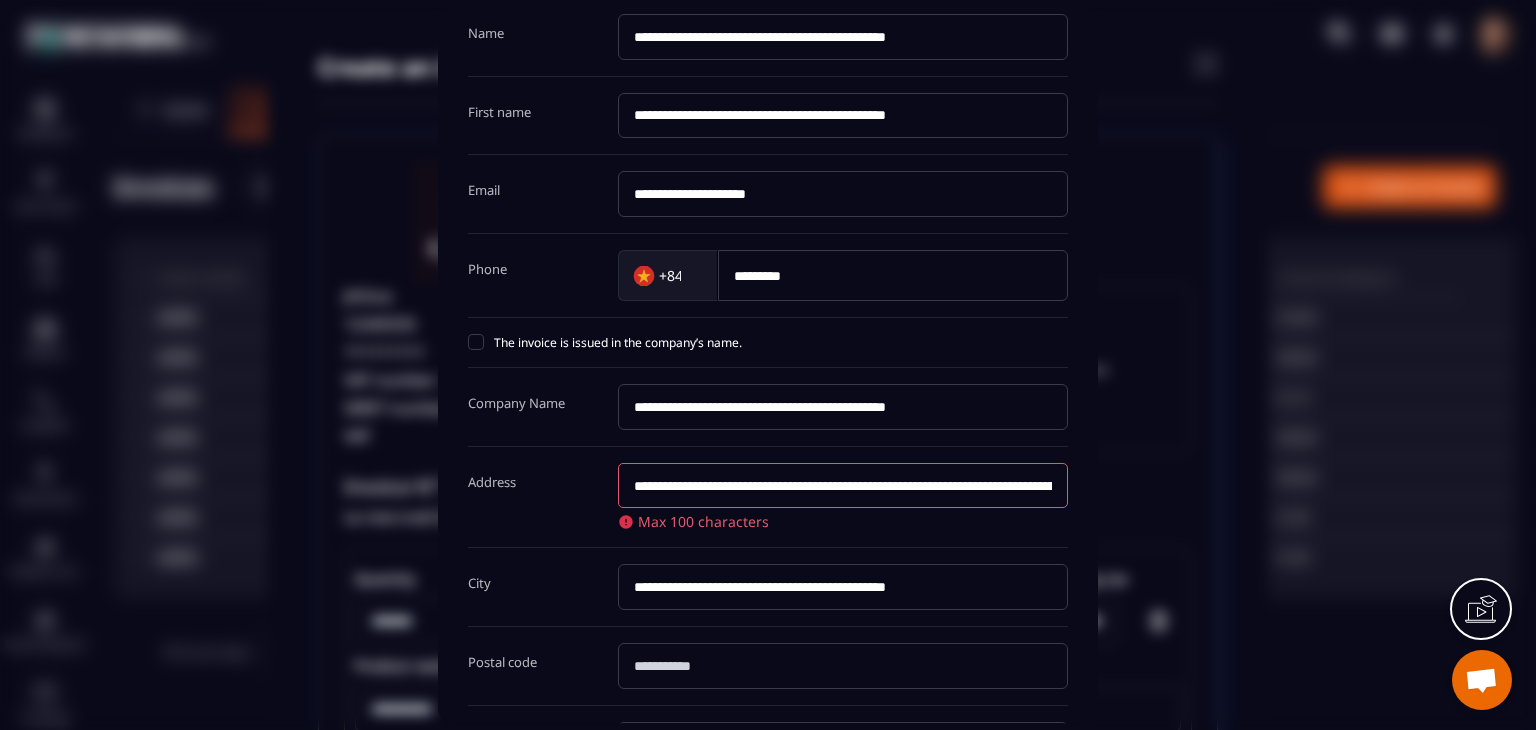 click on "**********" at bounding box center (843, 408) 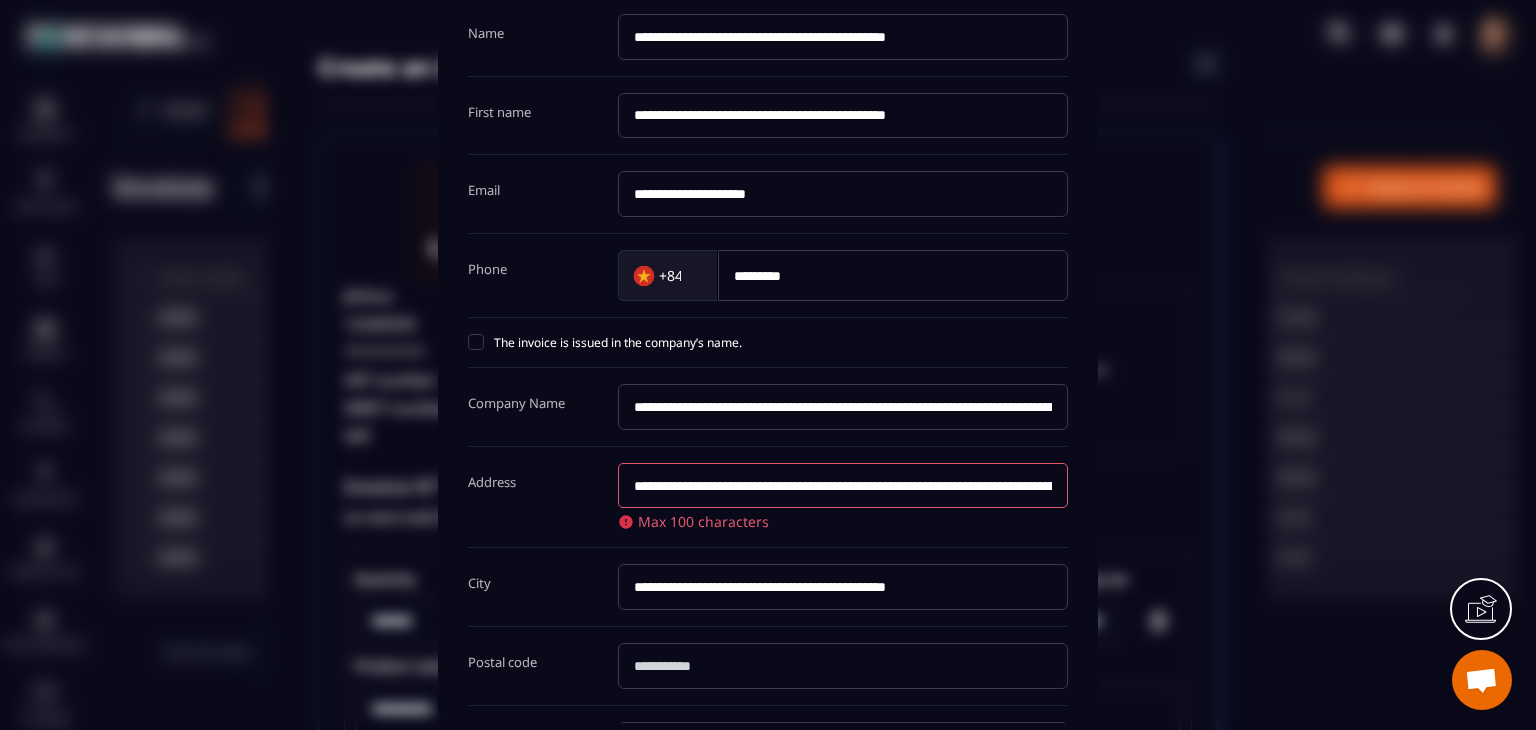 scroll, scrollTop: 0, scrollLeft: 386, axis: horizontal 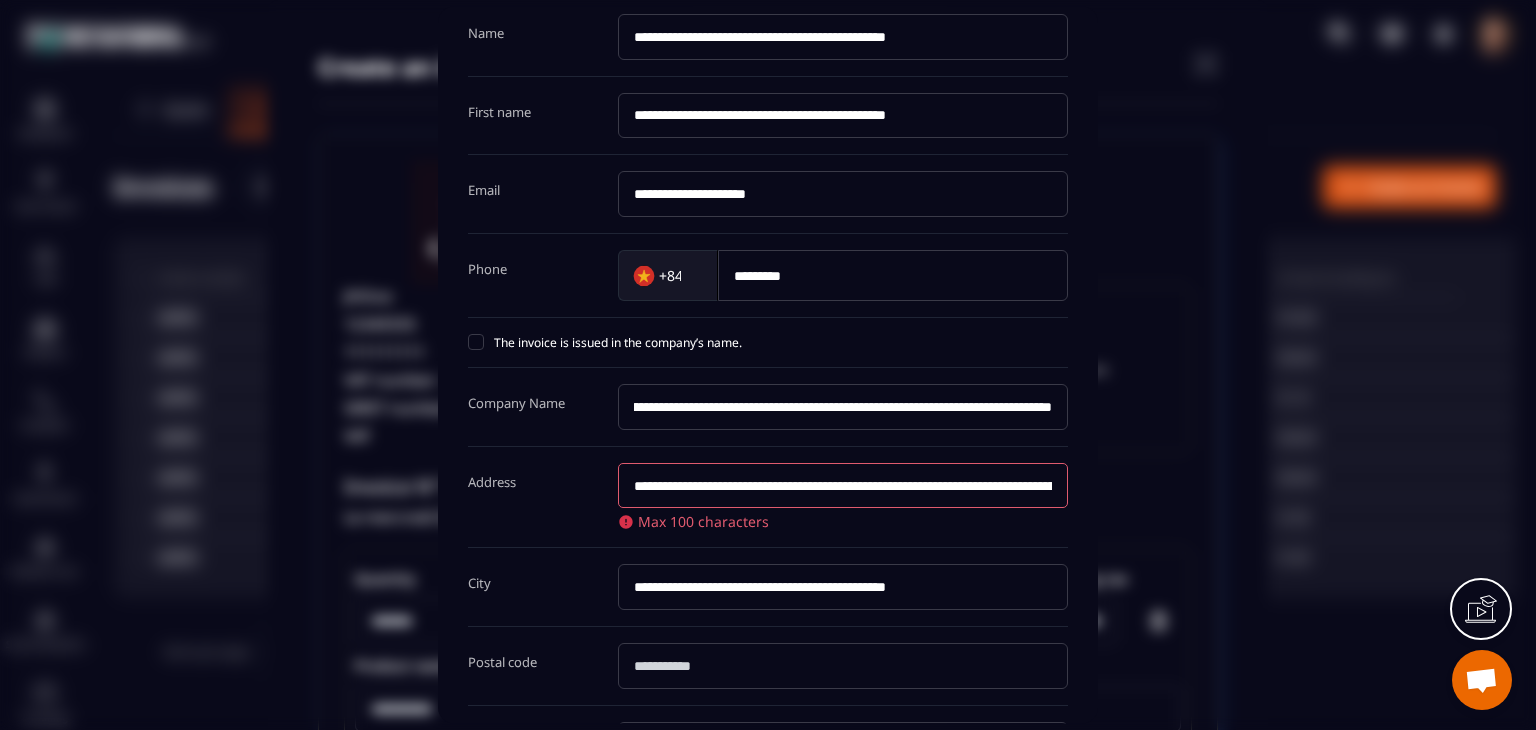 type on "**********" 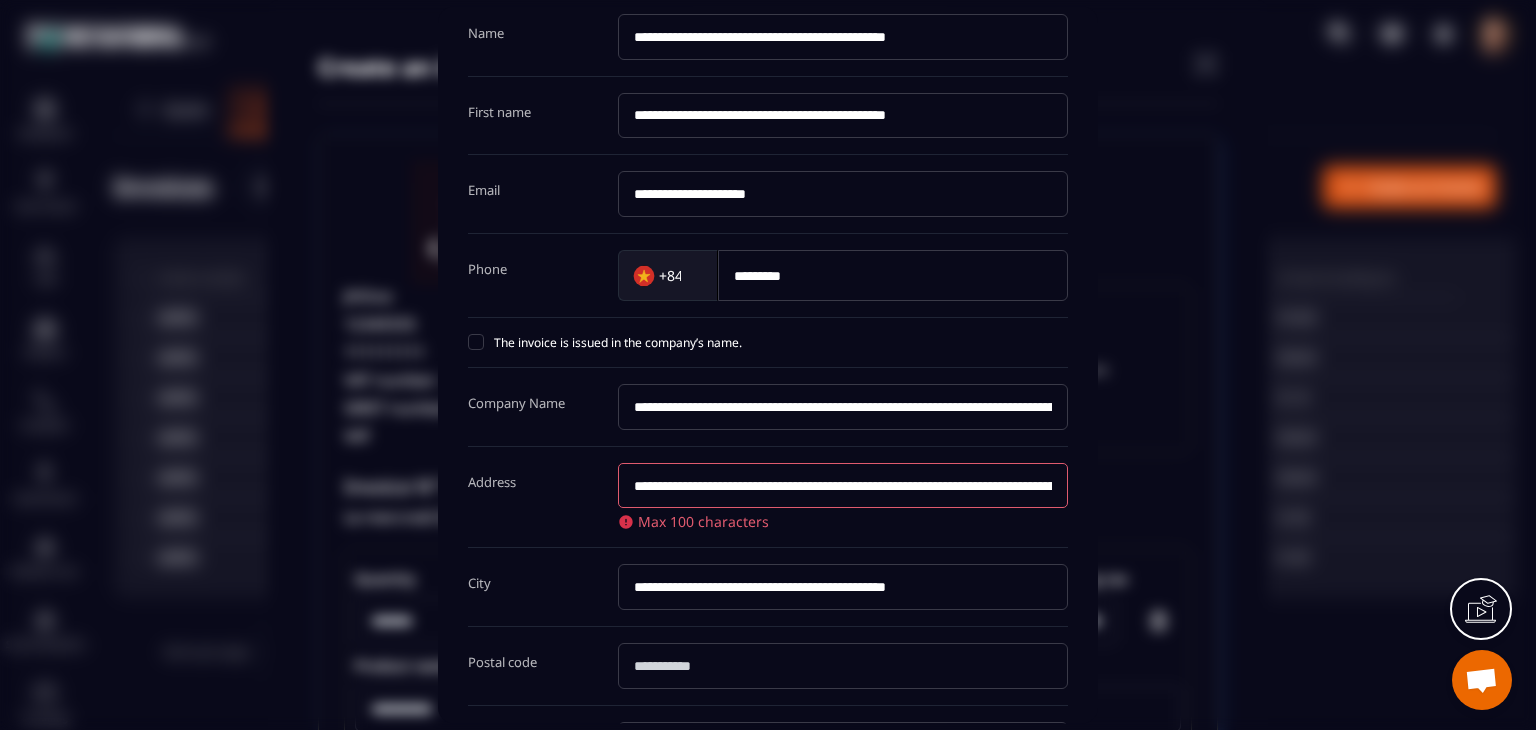click on "**********" at bounding box center [843, 486] 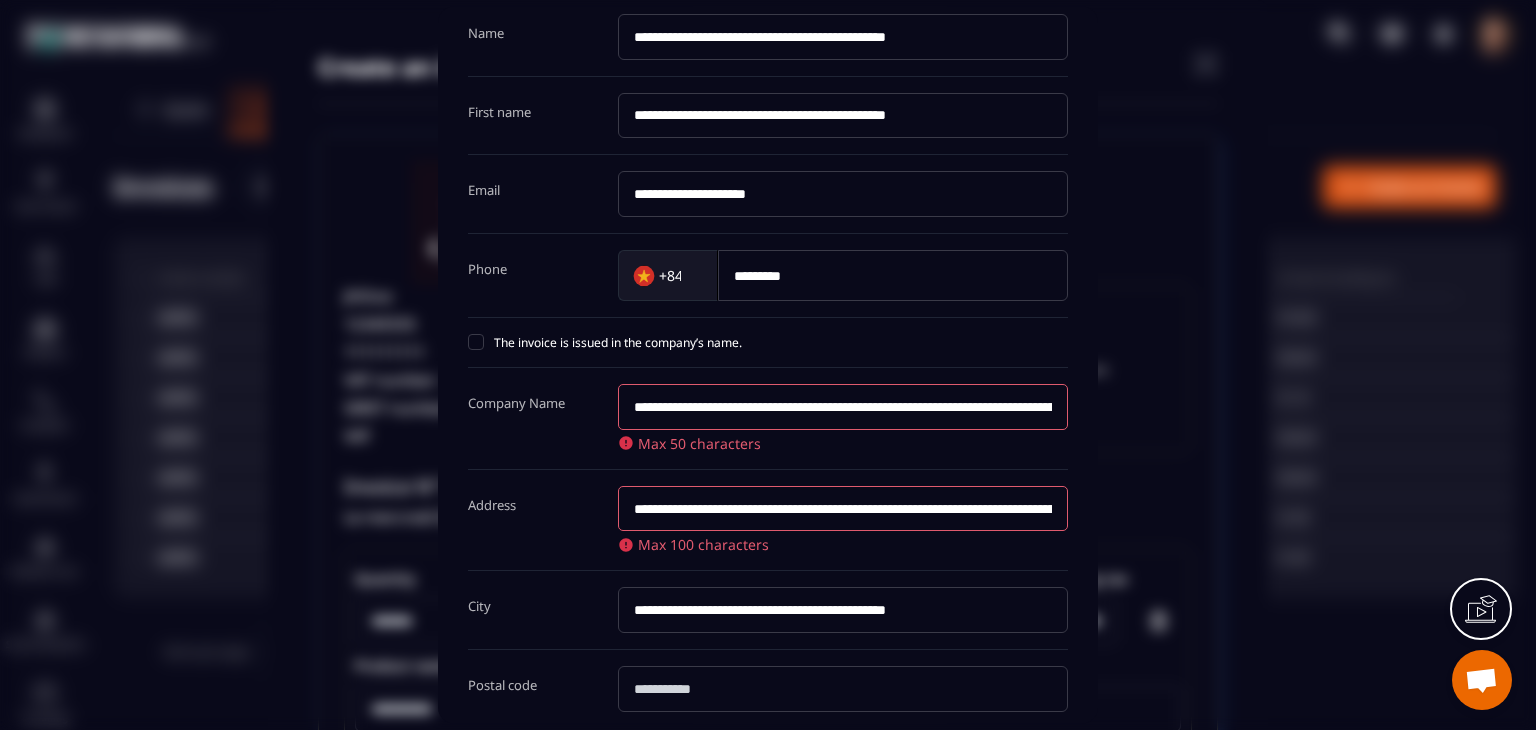 scroll, scrollTop: 0, scrollLeft: 0, axis: both 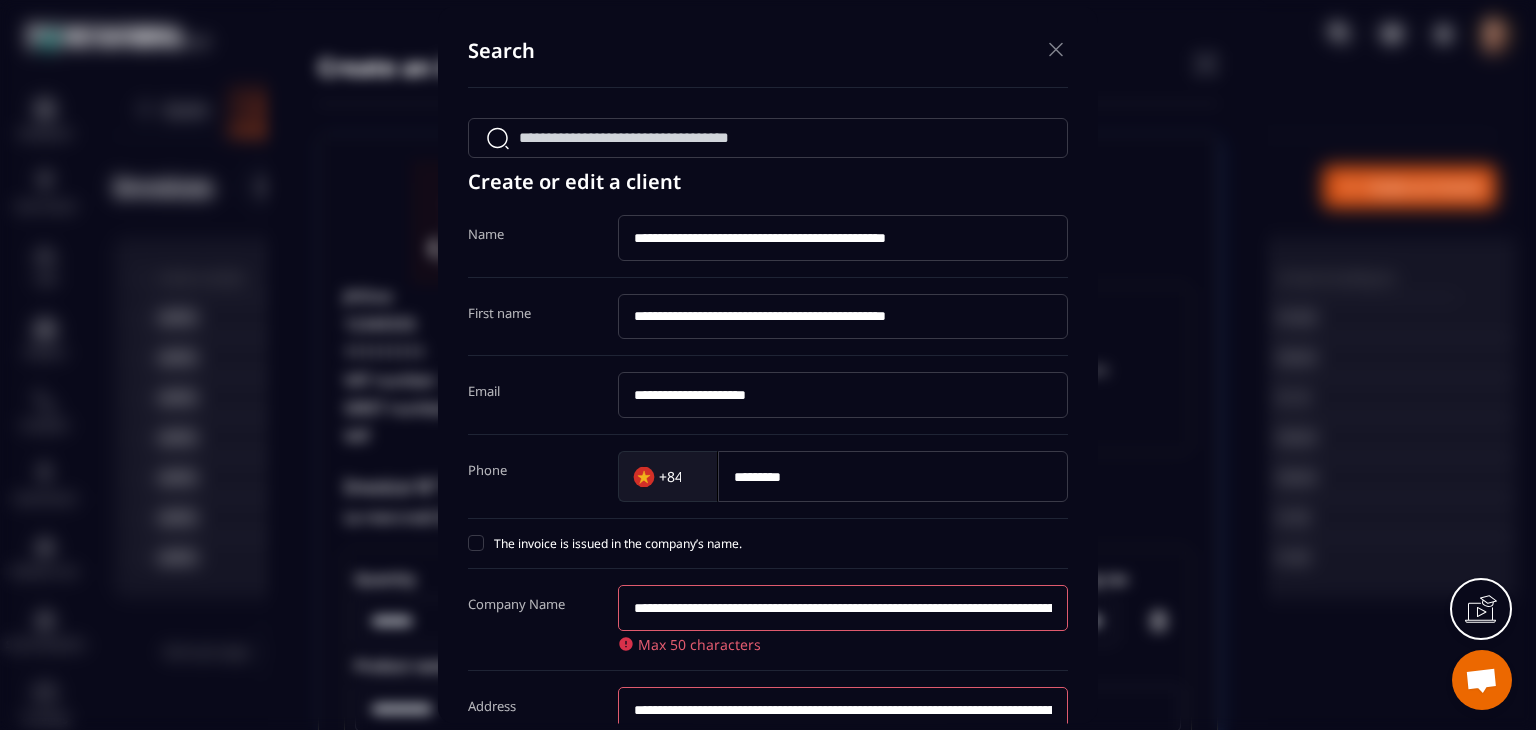 click on "**********" at bounding box center [843, 316] 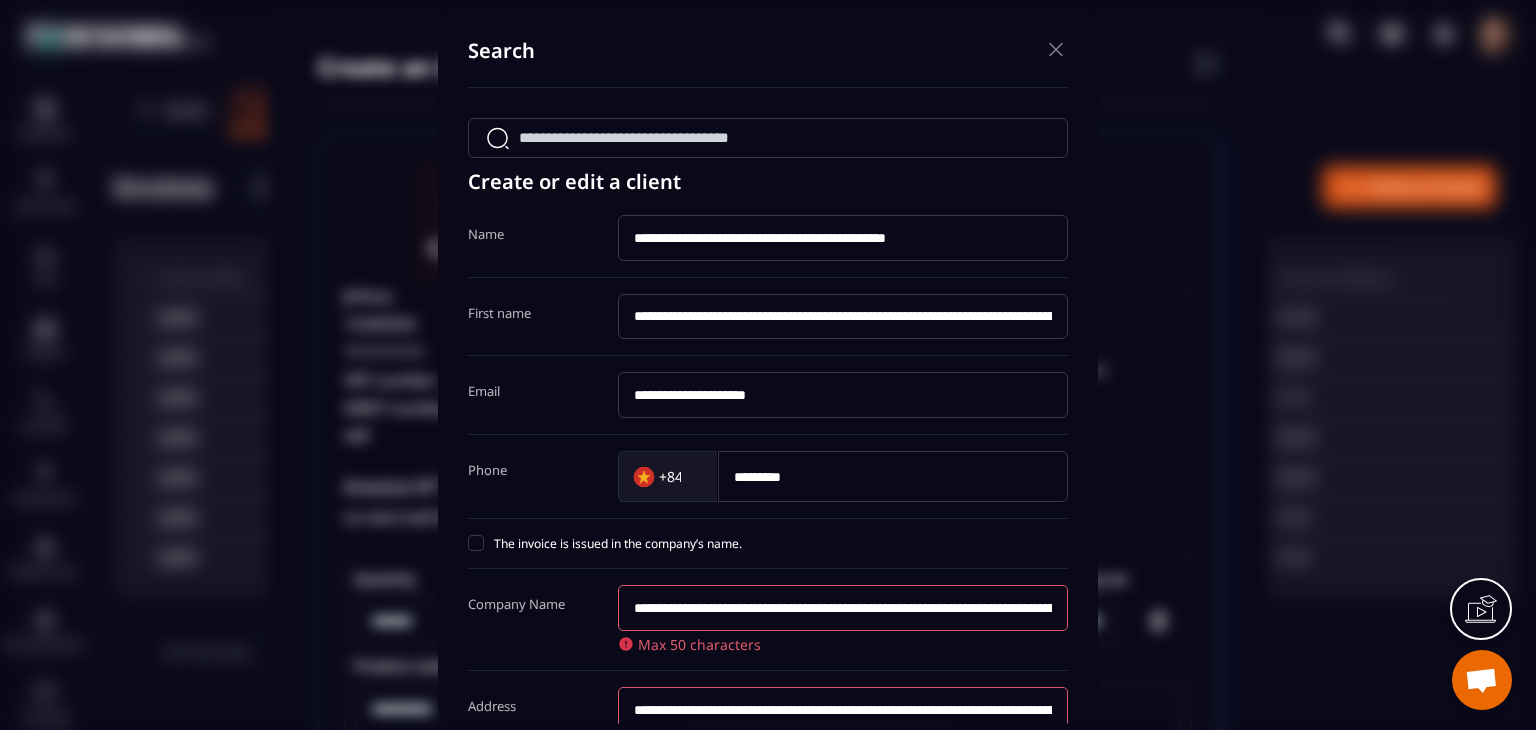 scroll, scrollTop: 0, scrollLeft: 278, axis: horizontal 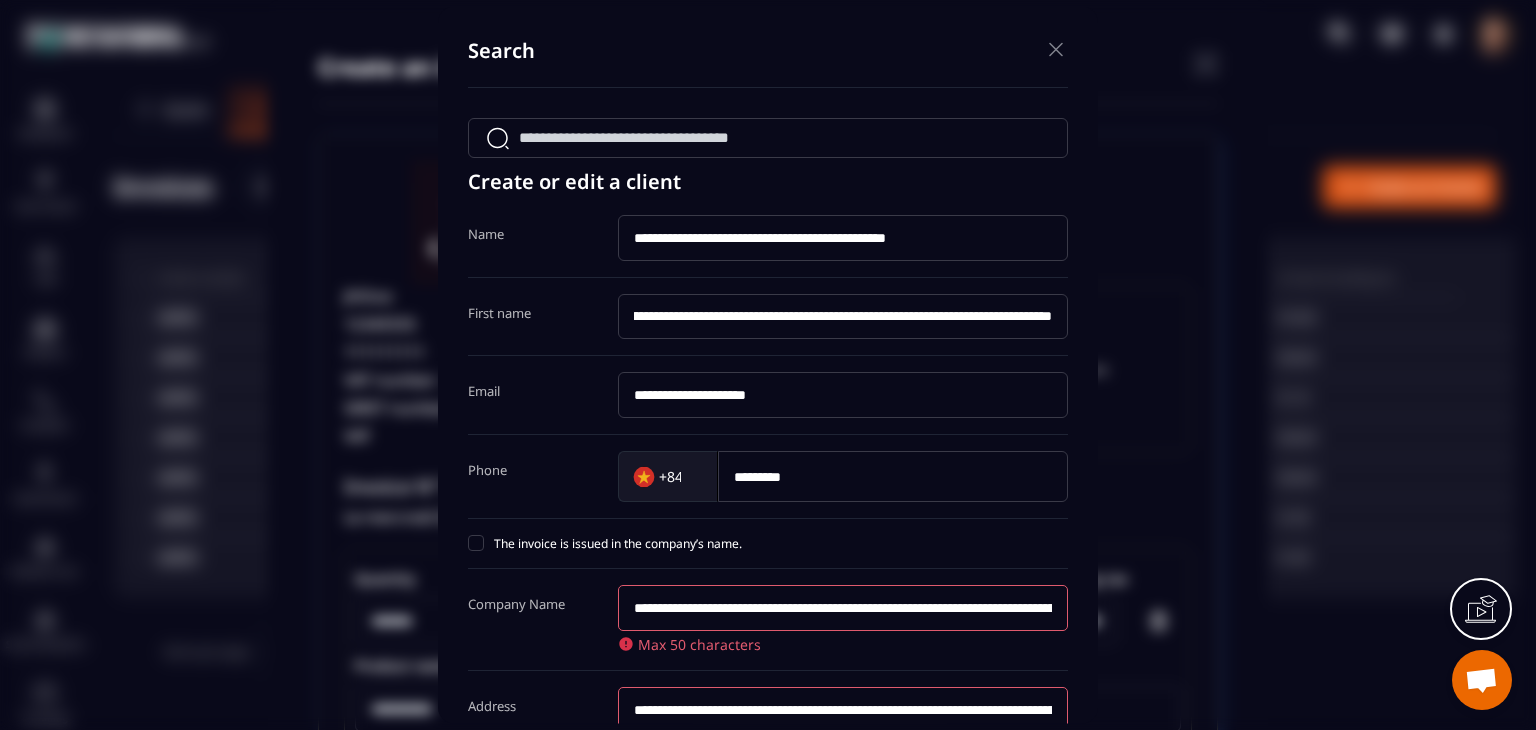 type on "**********" 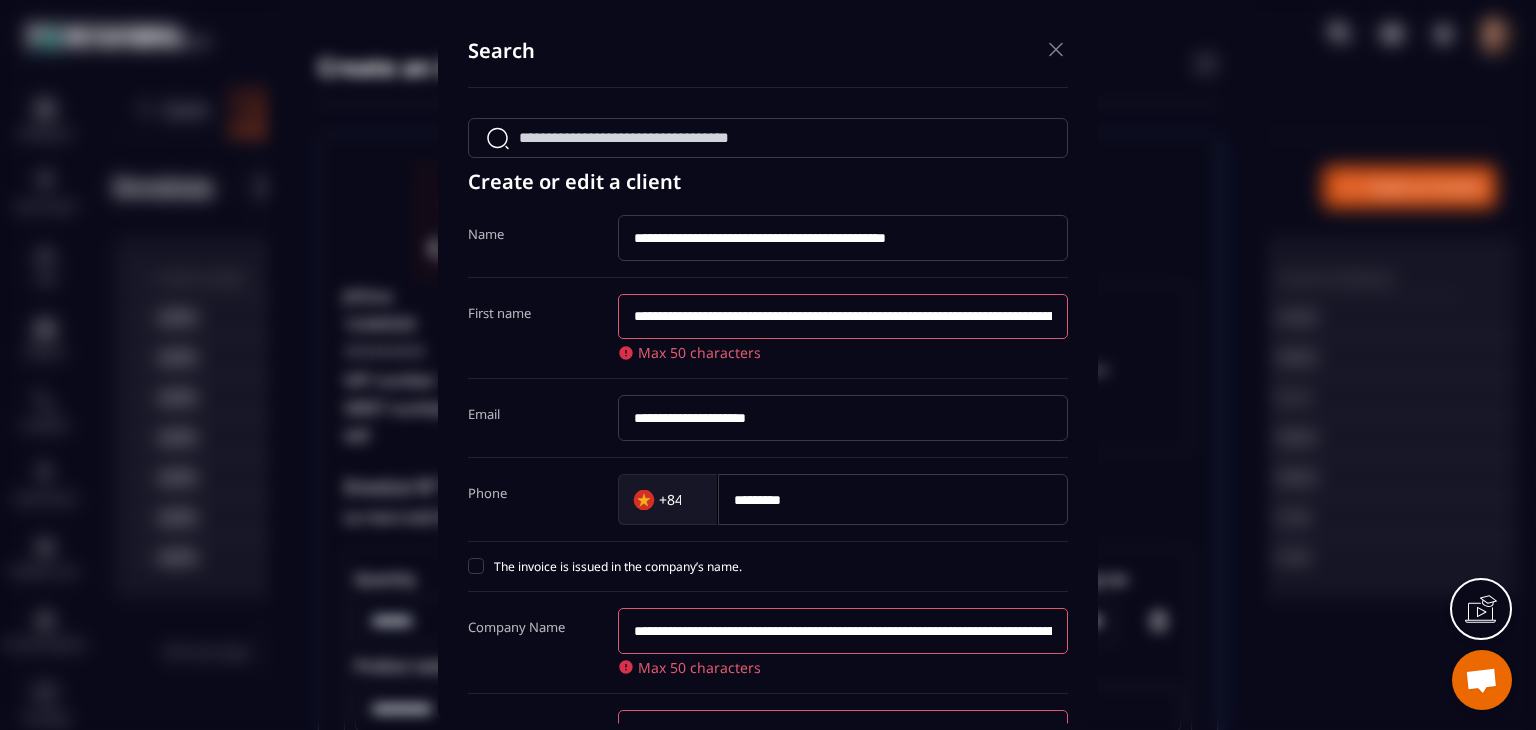 paste on "**********" 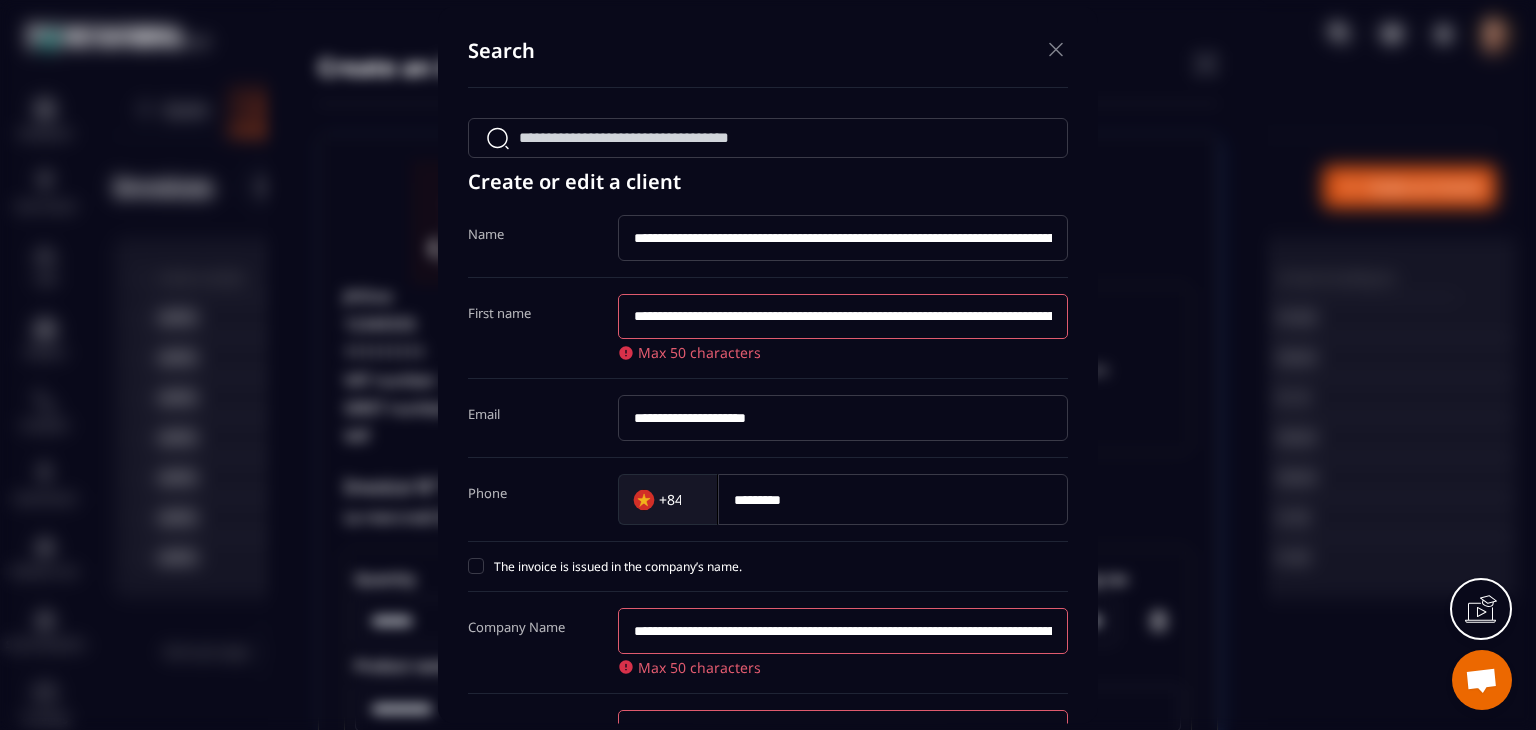 scroll, scrollTop: 0, scrollLeft: 286, axis: horizontal 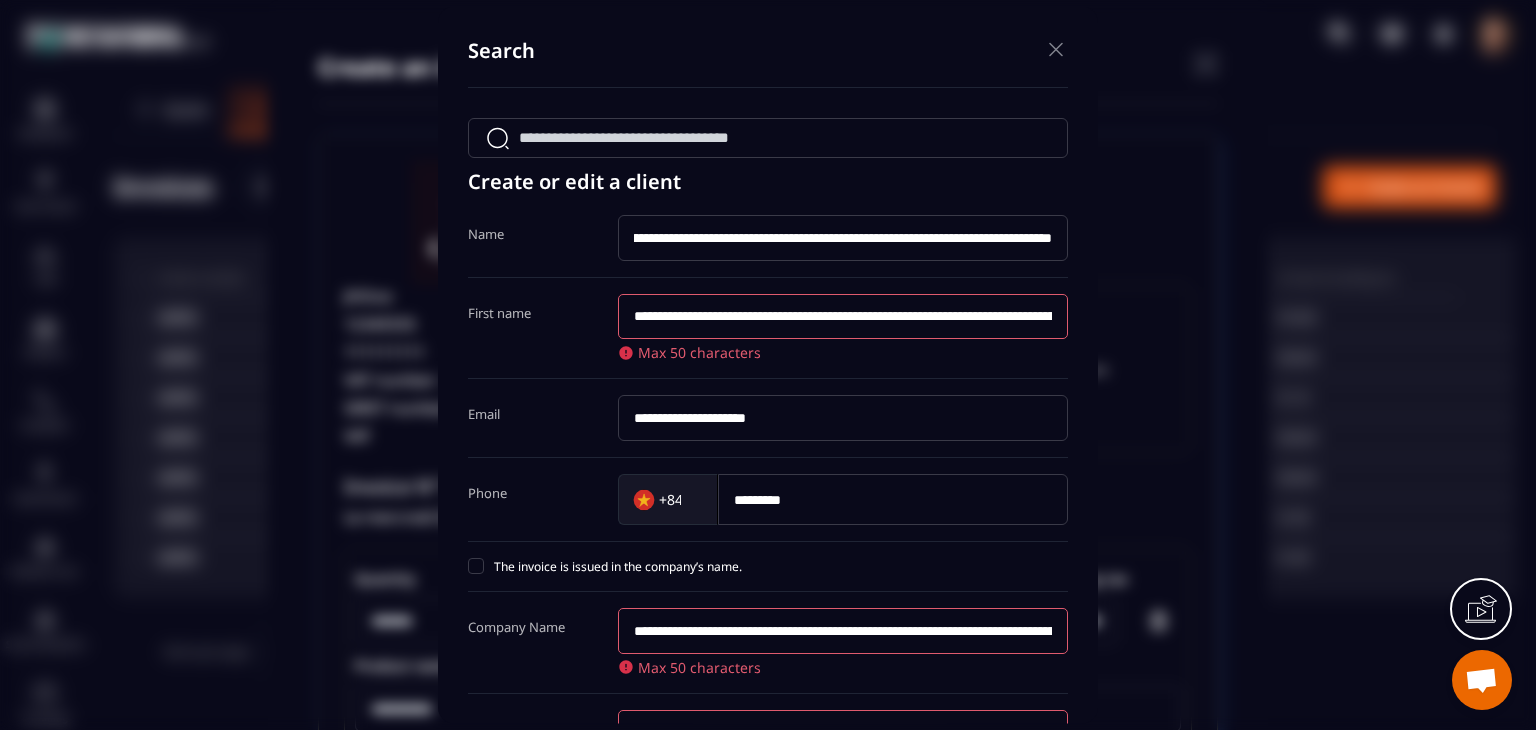 type on "**********" 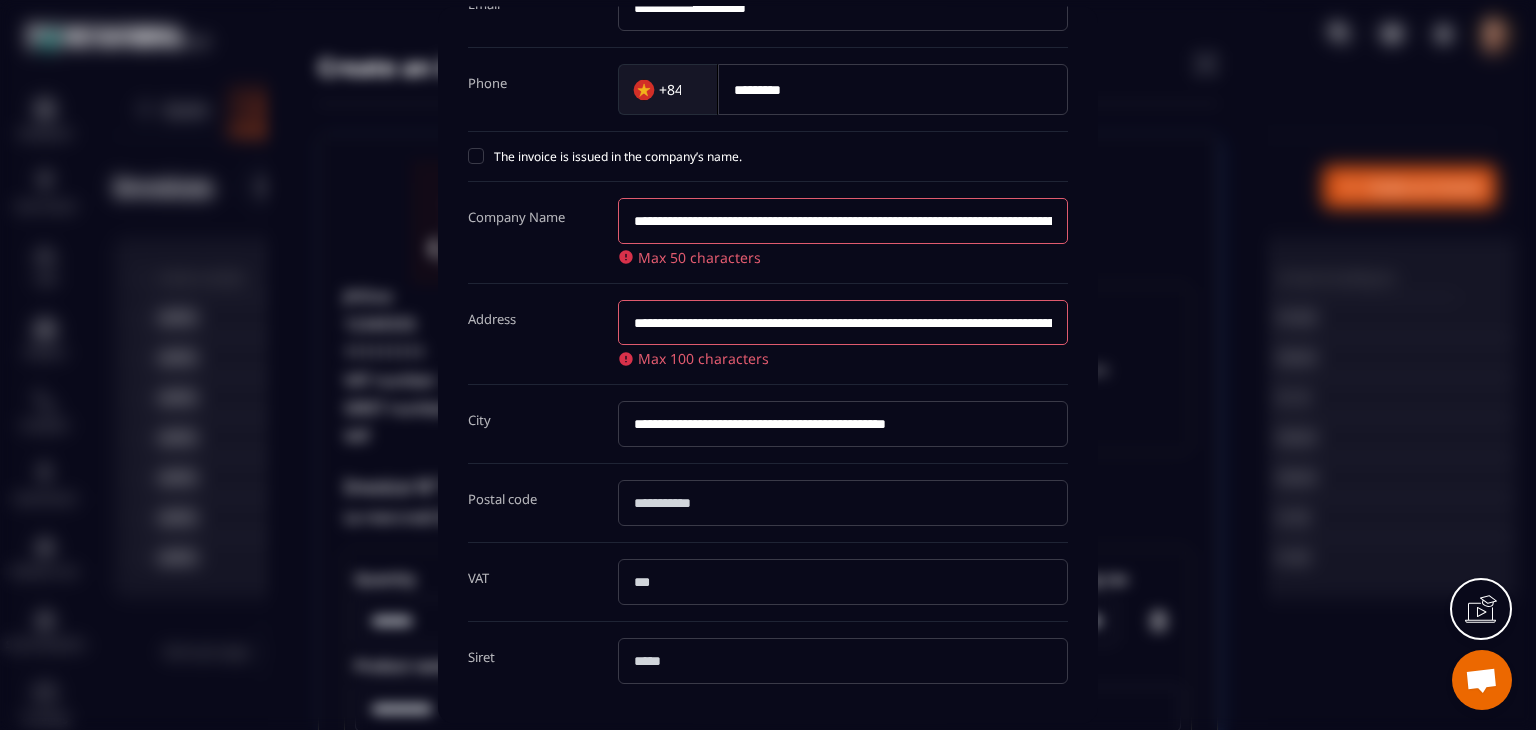 scroll, scrollTop: 532, scrollLeft: 0, axis: vertical 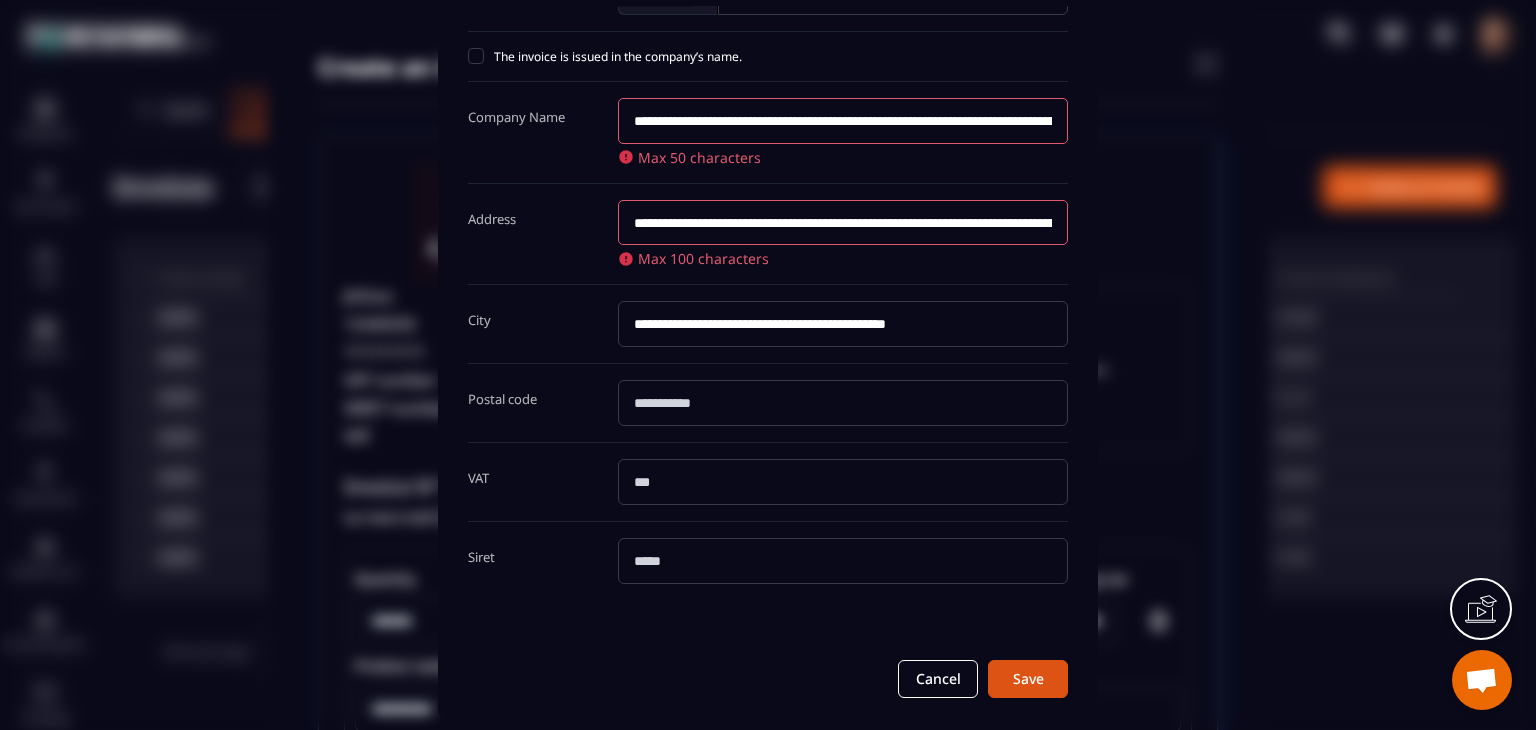 click on "**********" at bounding box center (843, 325) 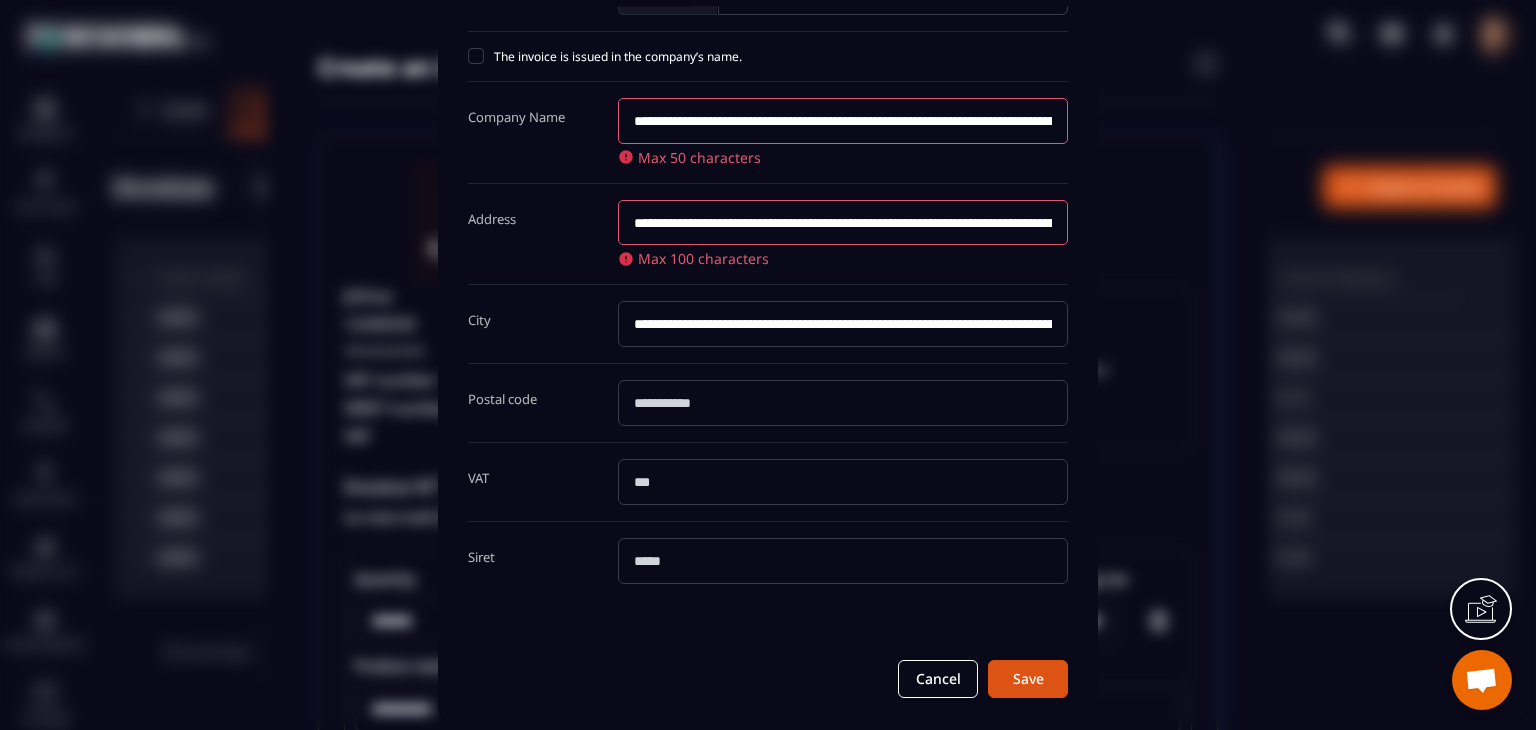 scroll, scrollTop: 0, scrollLeft: 286, axis: horizontal 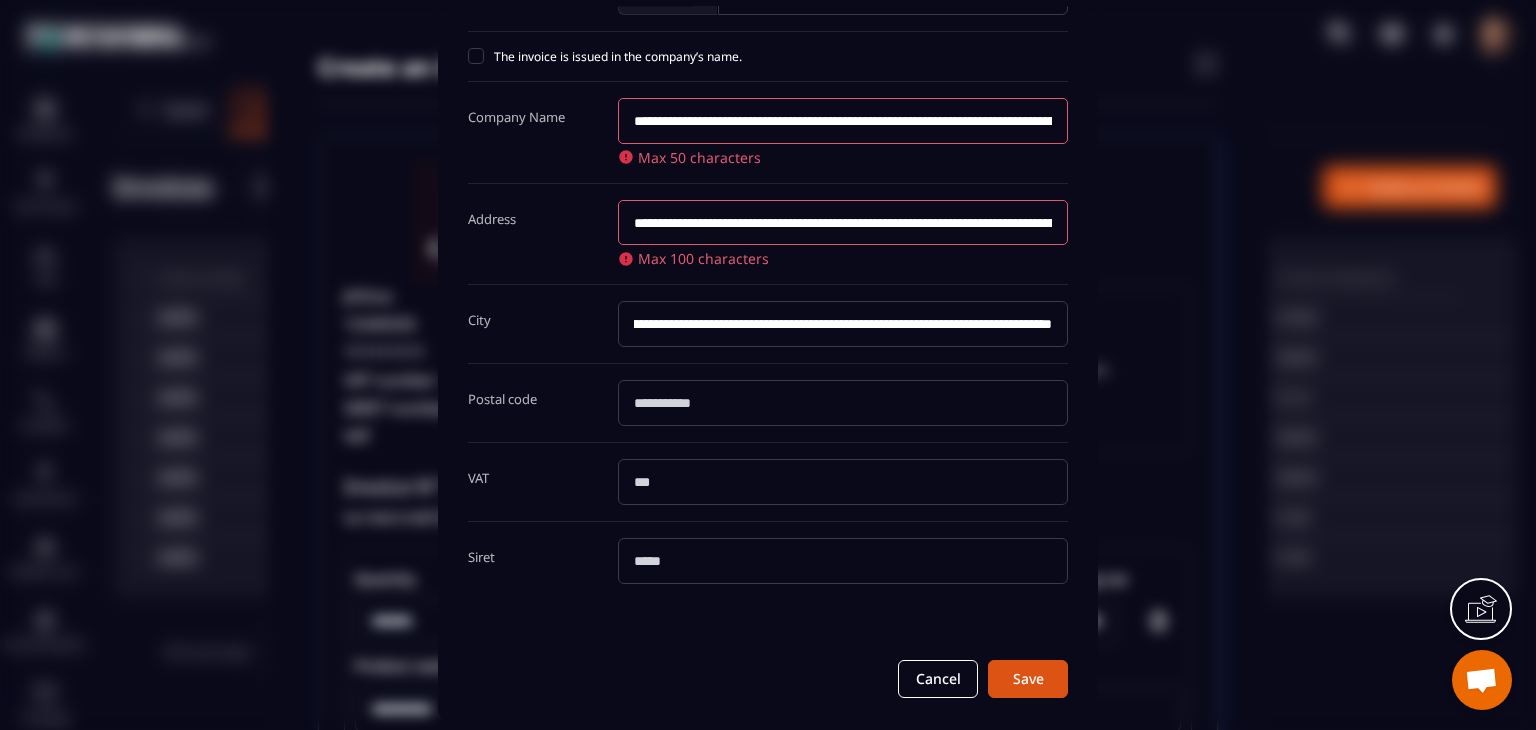 type on "**********" 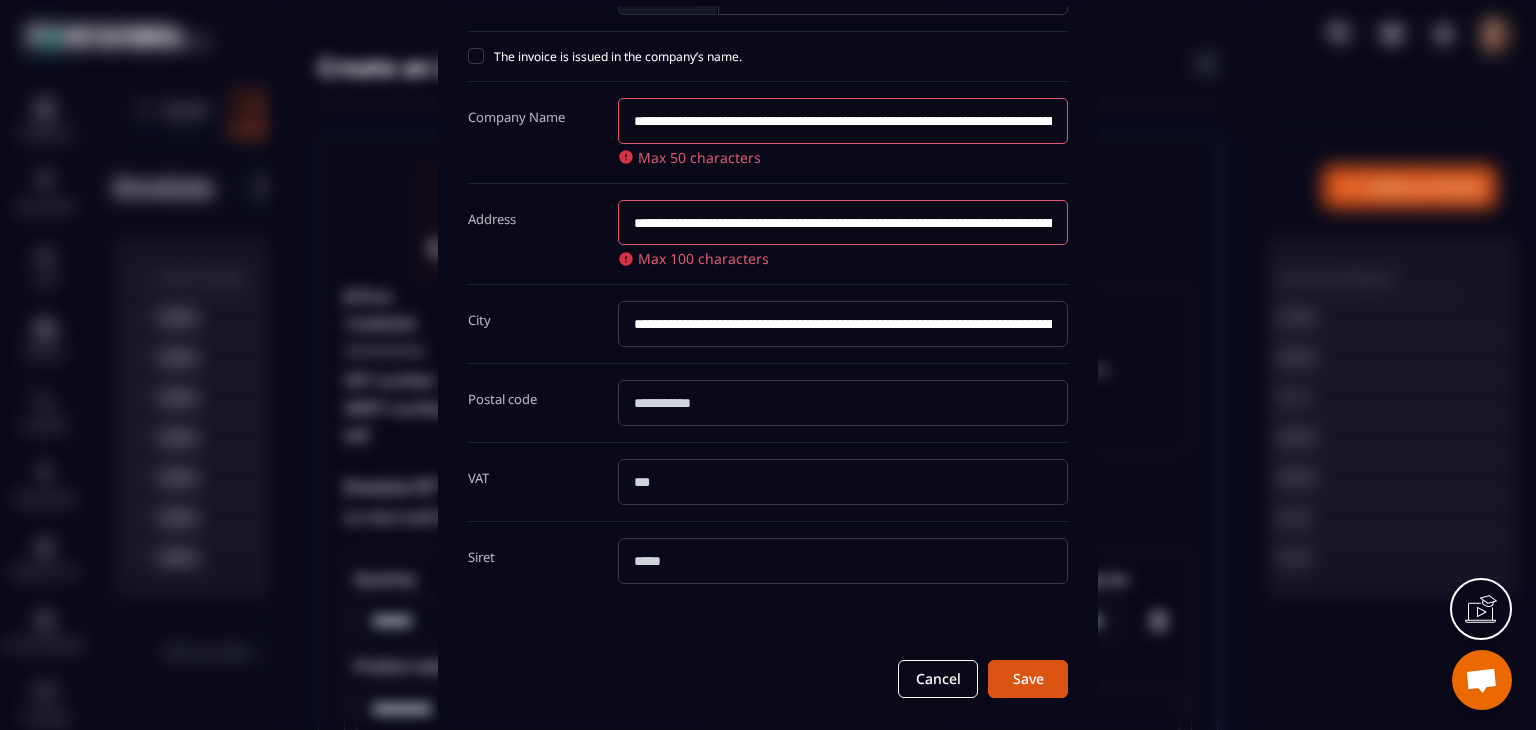 click on "**********" at bounding box center (768, 325) 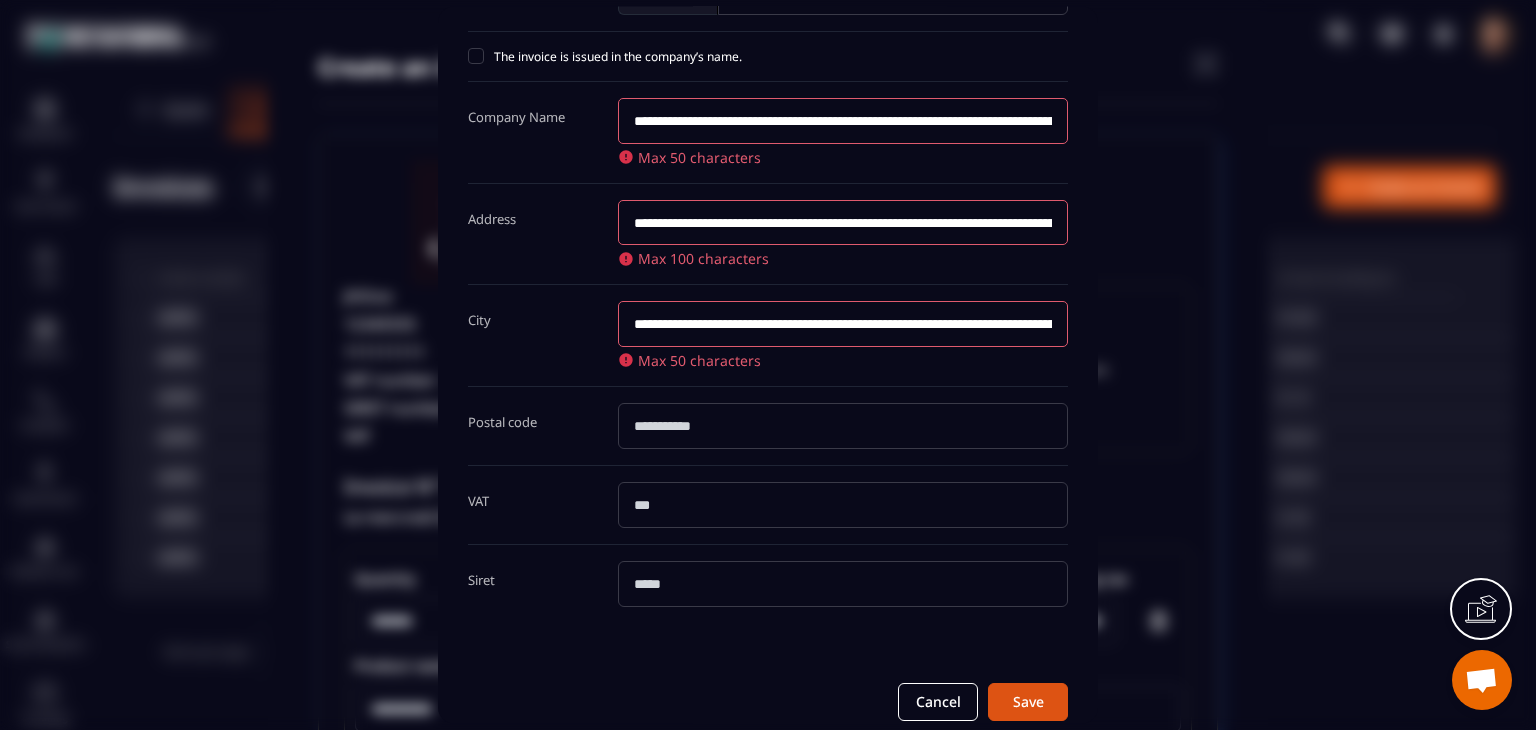 click at bounding box center [843, 505] 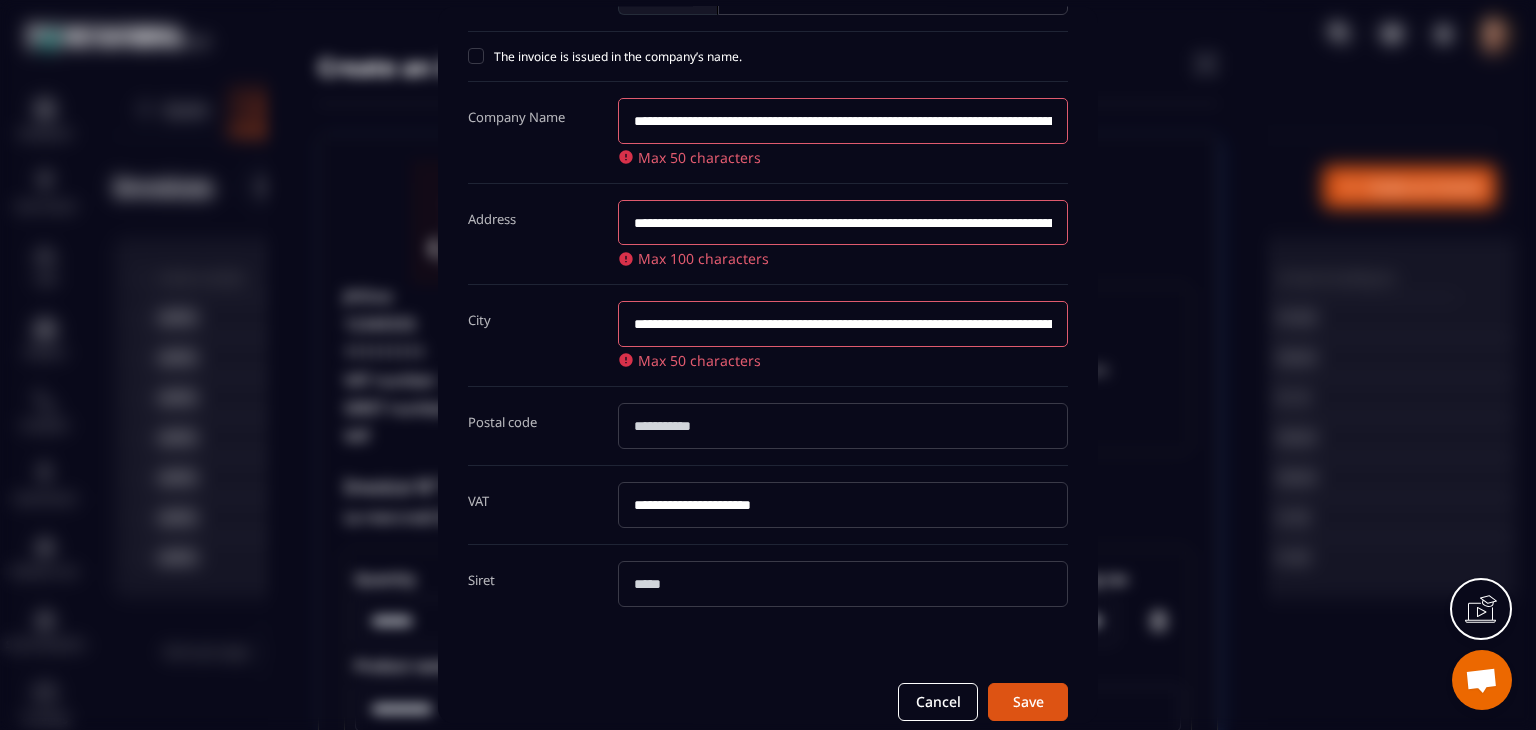 click at bounding box center [843, 584] 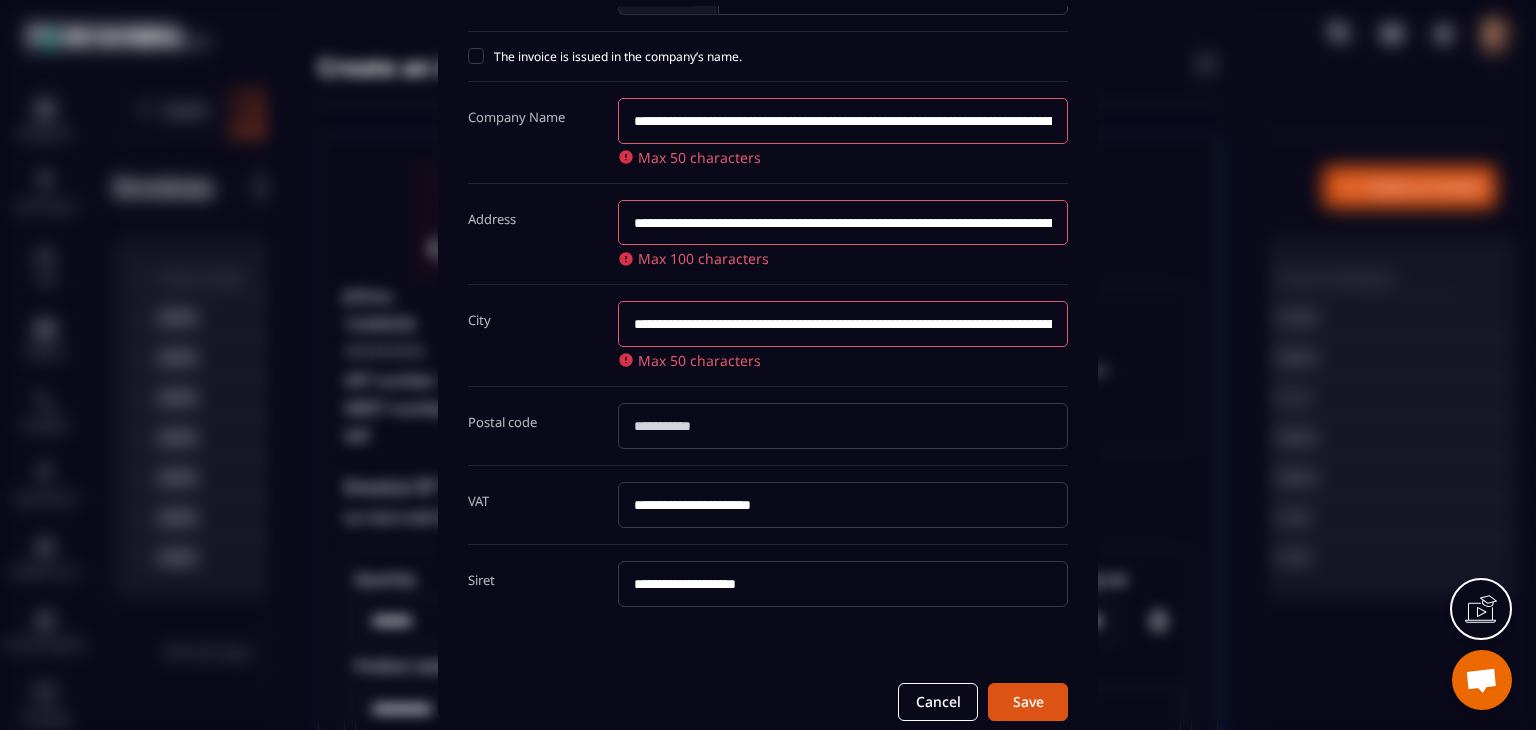 click on "Cancel Save" at bounding box center (768, 687) 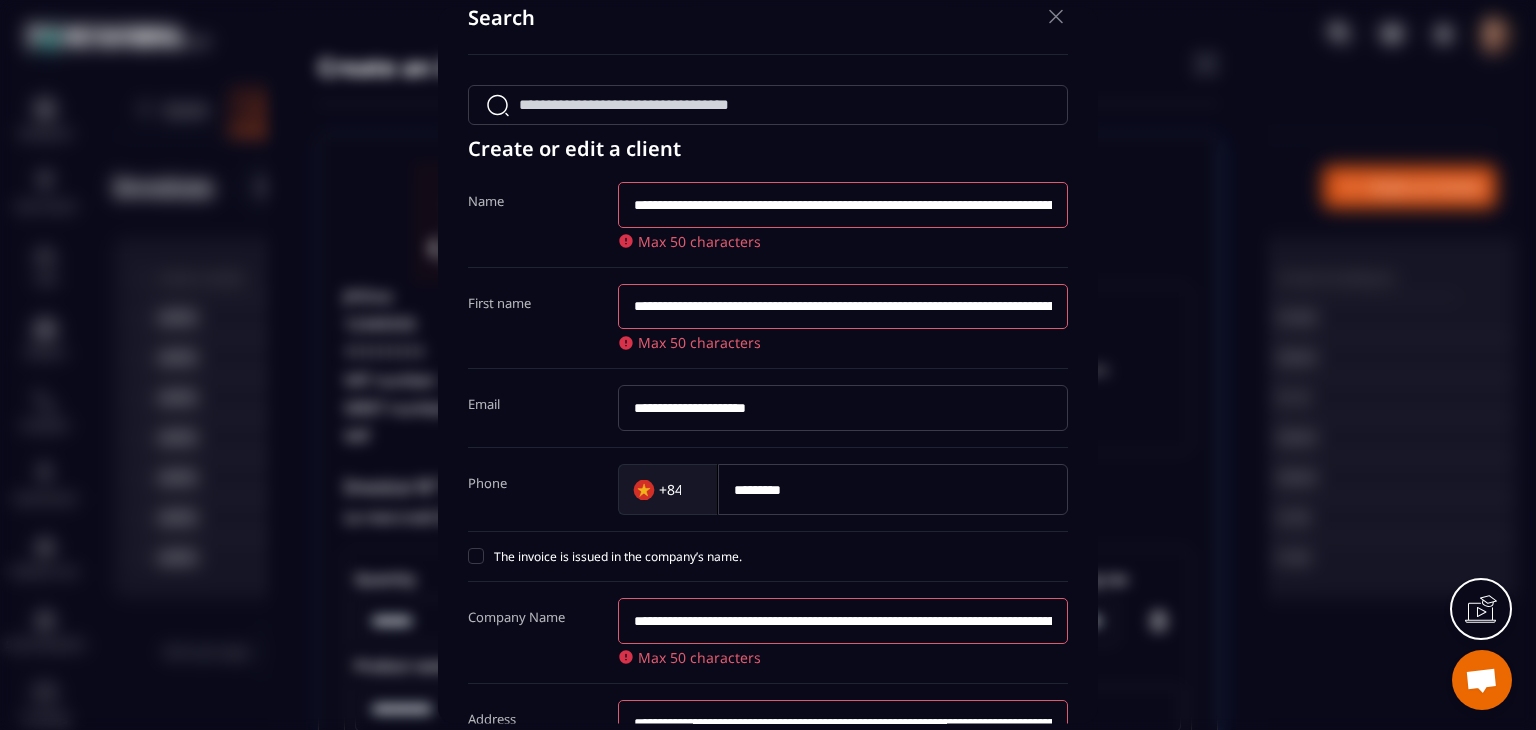 scroll, scrollTop: 0, scrollLeft: 0, axis: both 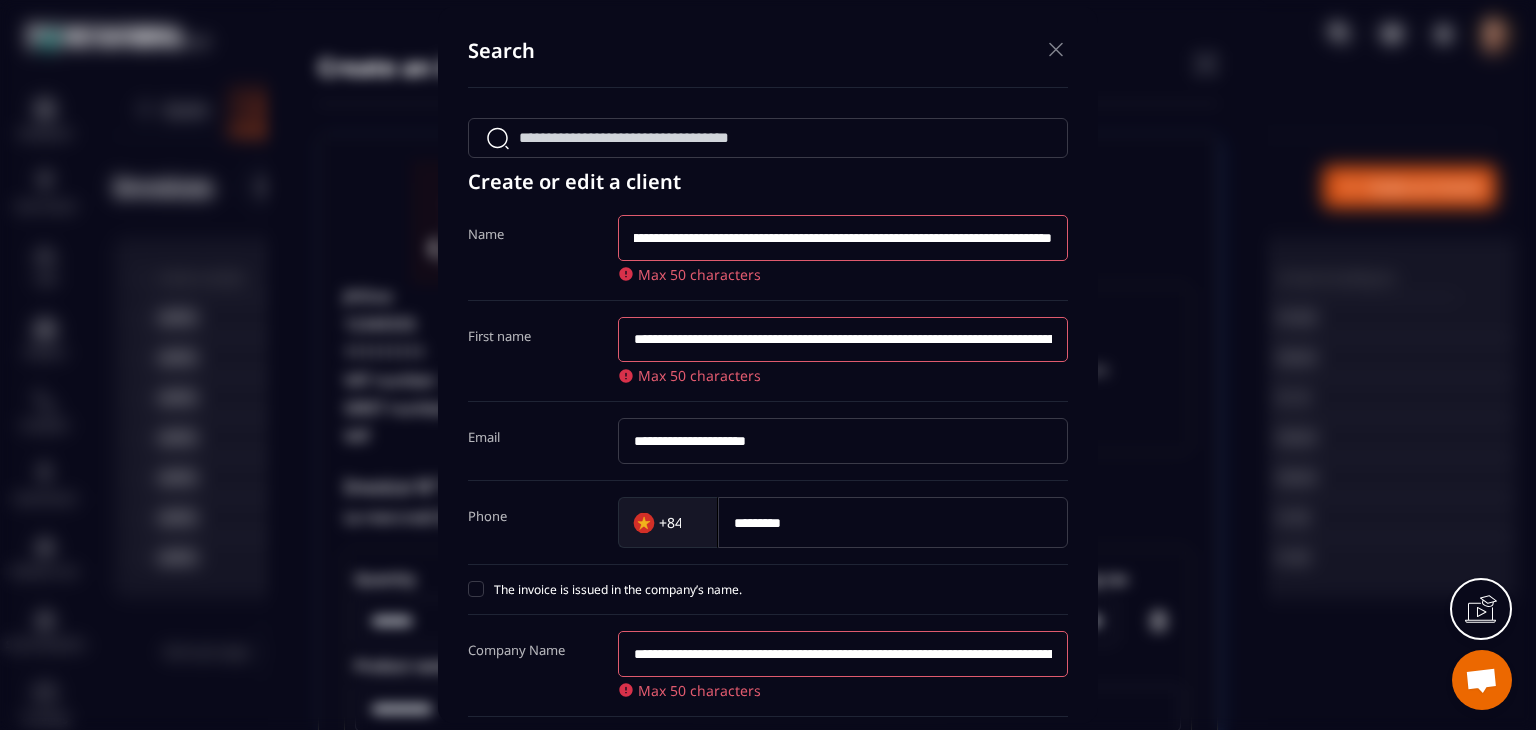 drag, startPoint x: 985, startPoint y: 240, endPoint x: 1100, endPoint y: 242, distance: 115.01739 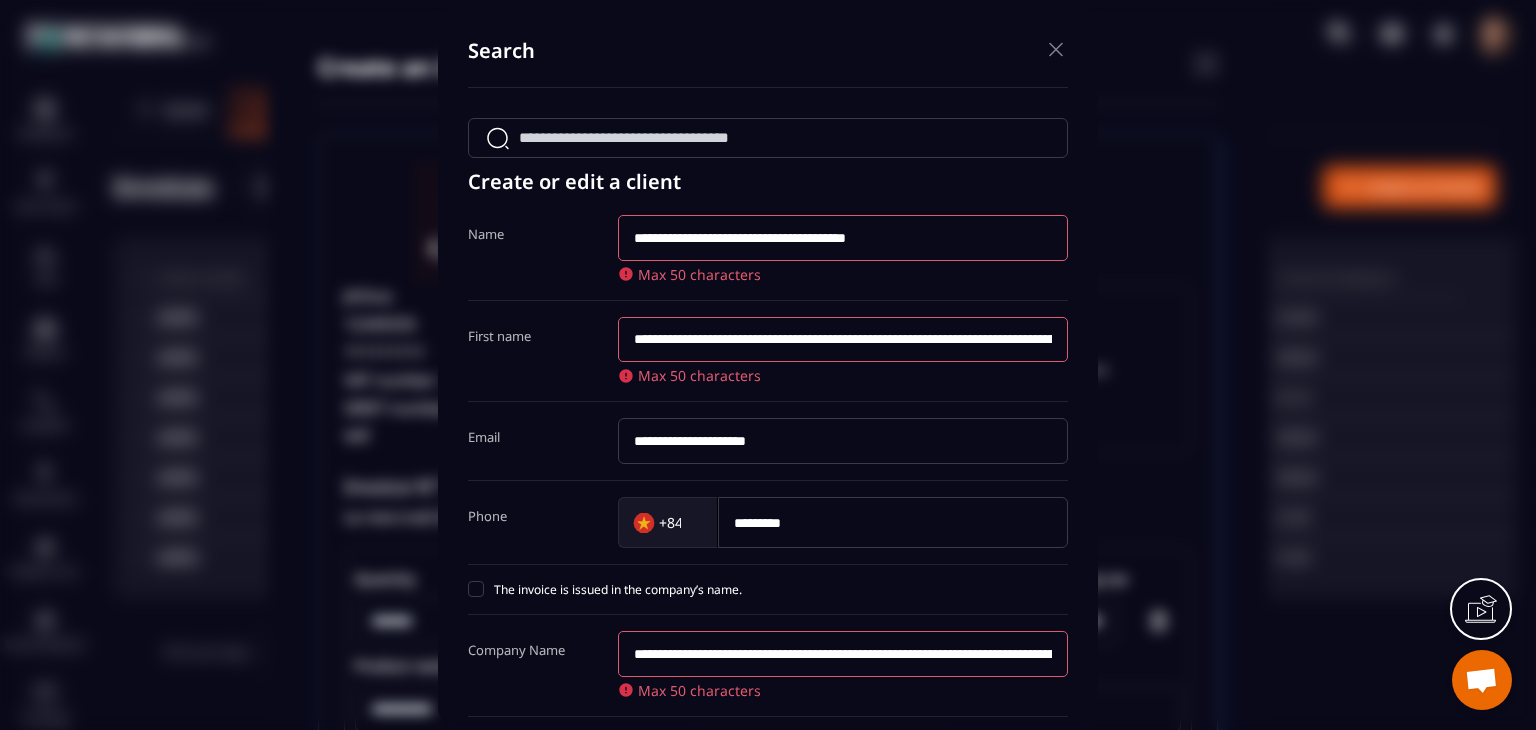 scroll, scrollTop: 0, scrollLeft: 0, axis: both 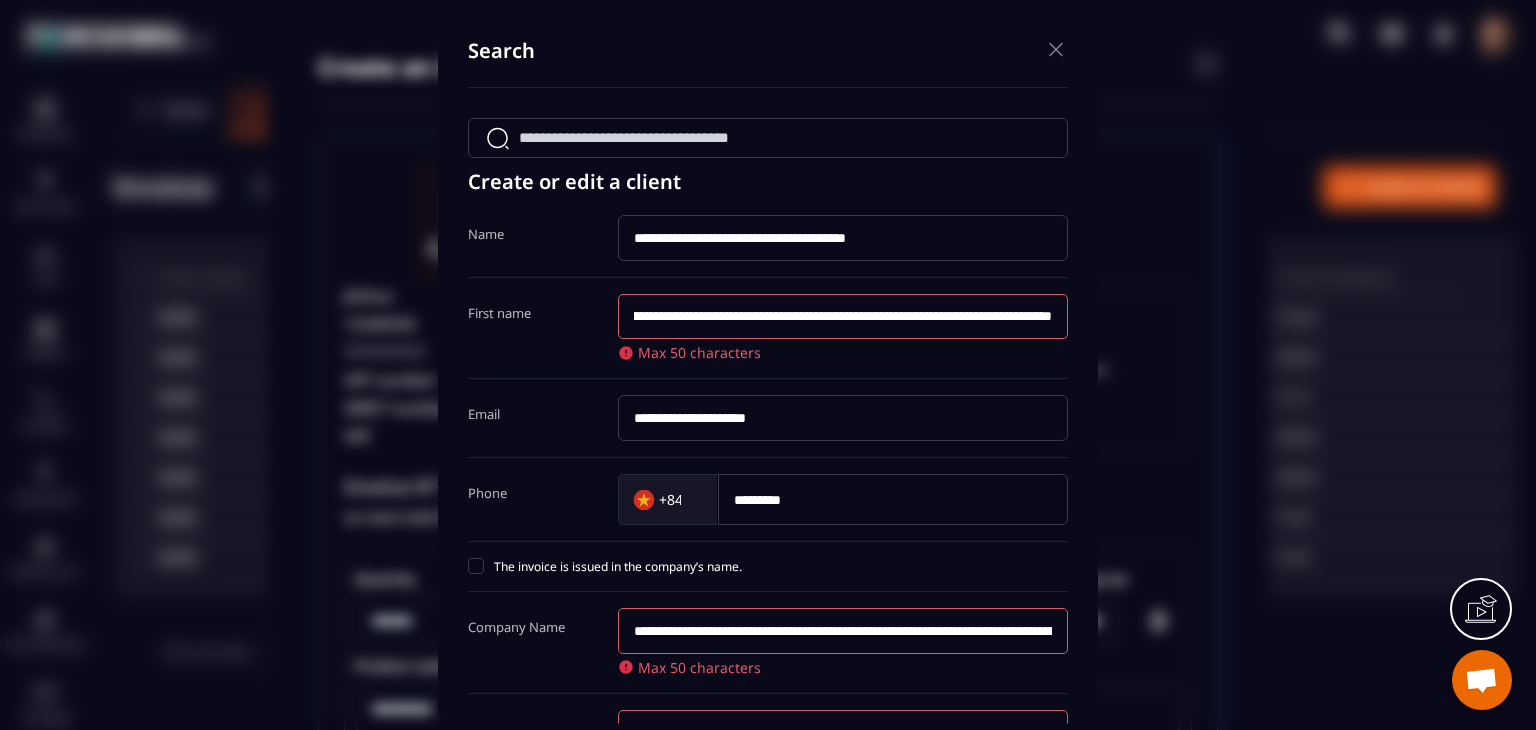 drag, startPoint x: 892, startPoint y: 337, endPoint x: 1092, endPoint y: 329, distance: 200.15994 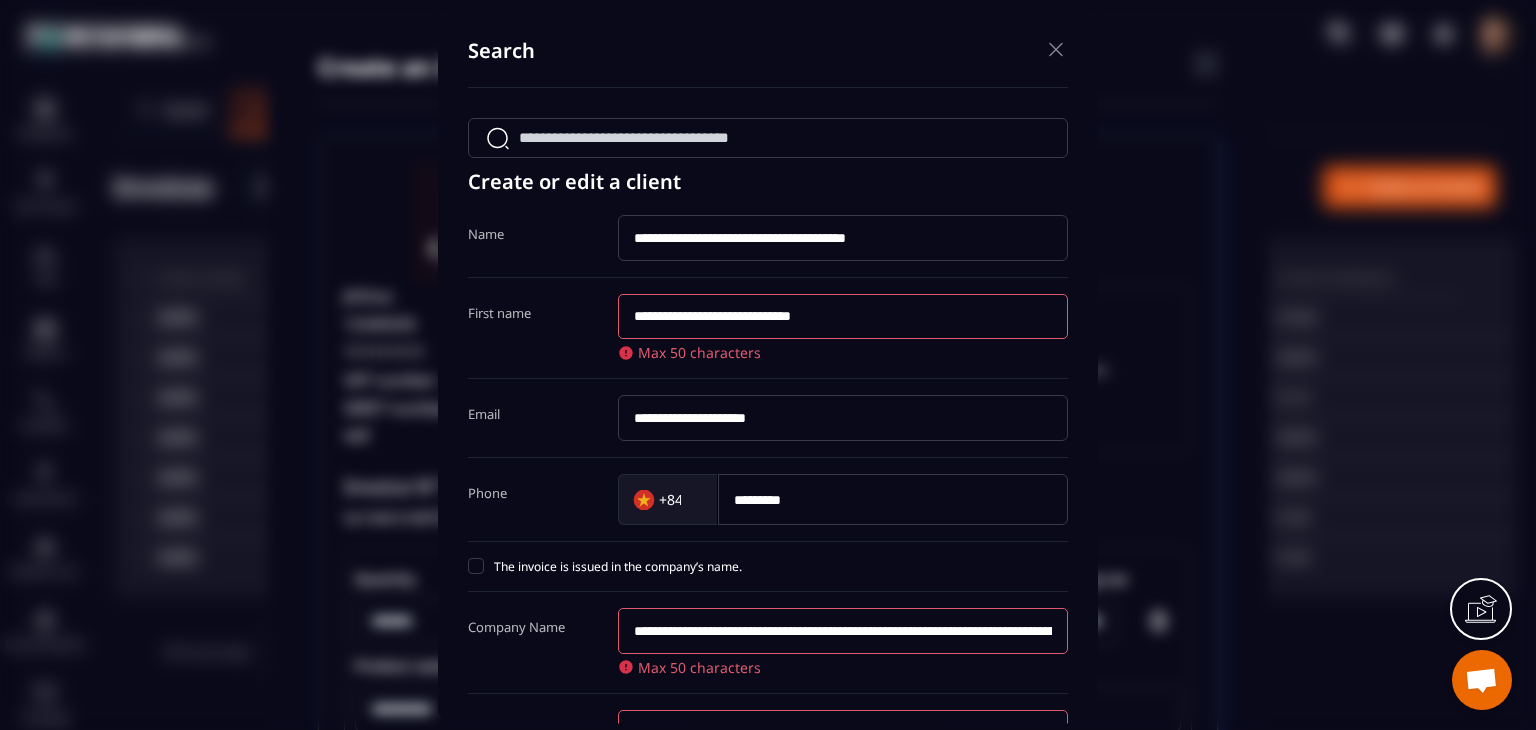 scroll, scrollTop: 0, scrollLeft: 0, axis: both 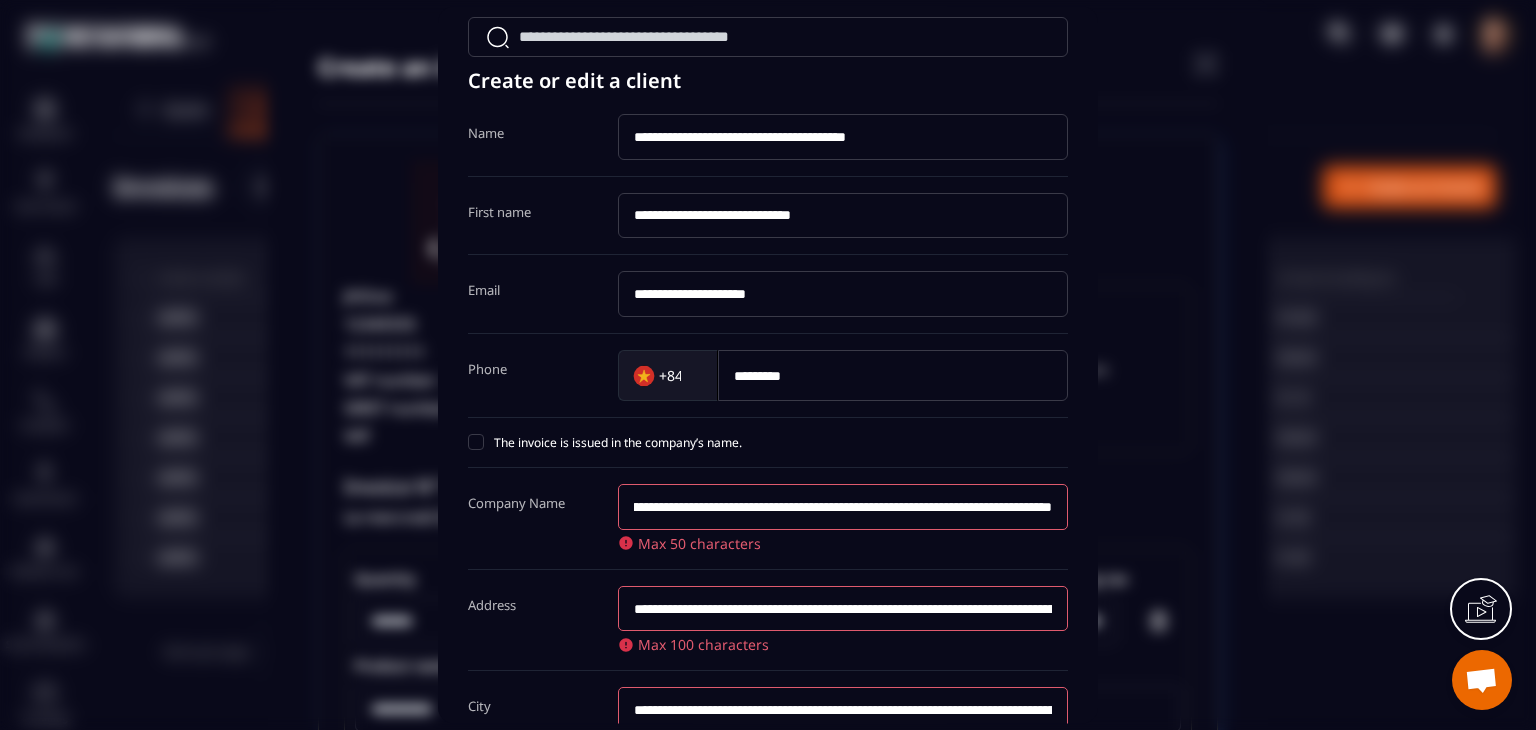 drag, startPoint x: 890, startPoint y: 515, endPoint x: 1142, endPoint y: 513, distance: 252.00793 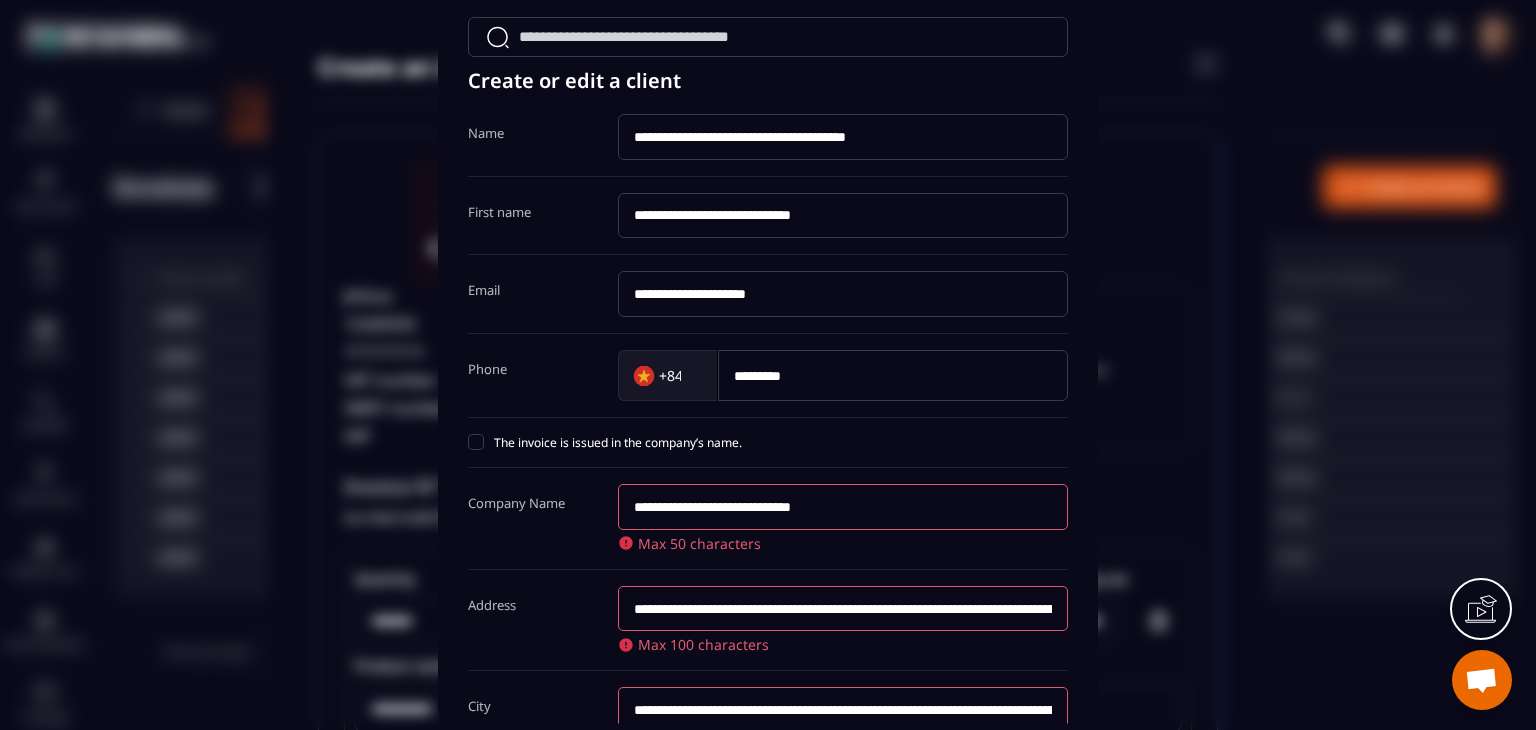 scroll, scrollTop: 0, scrollLeft: 0, axis: both 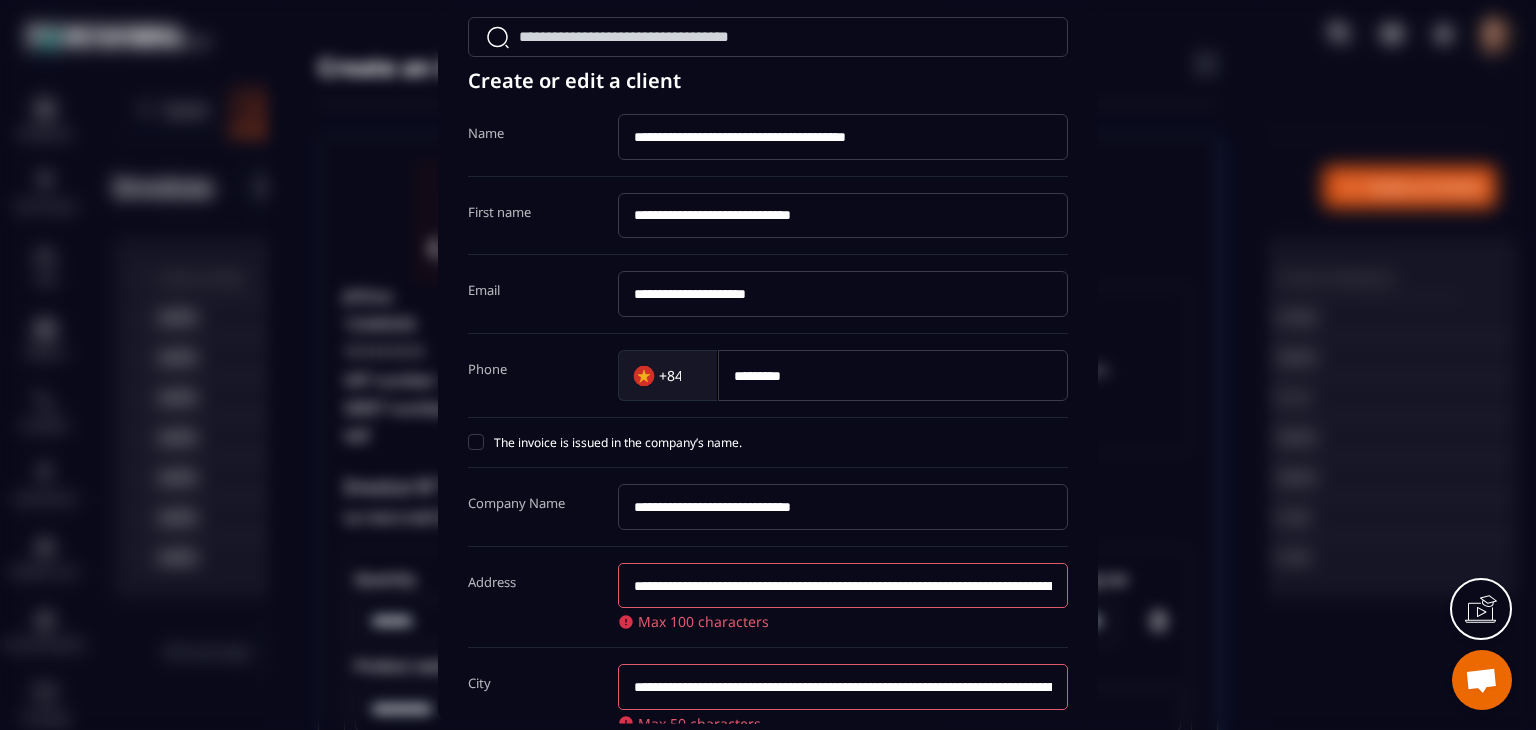 drag, startPoint x: 912, startPoint y: 608, endPoint x: 1098, endPoint y: 610, distance: 186.01076 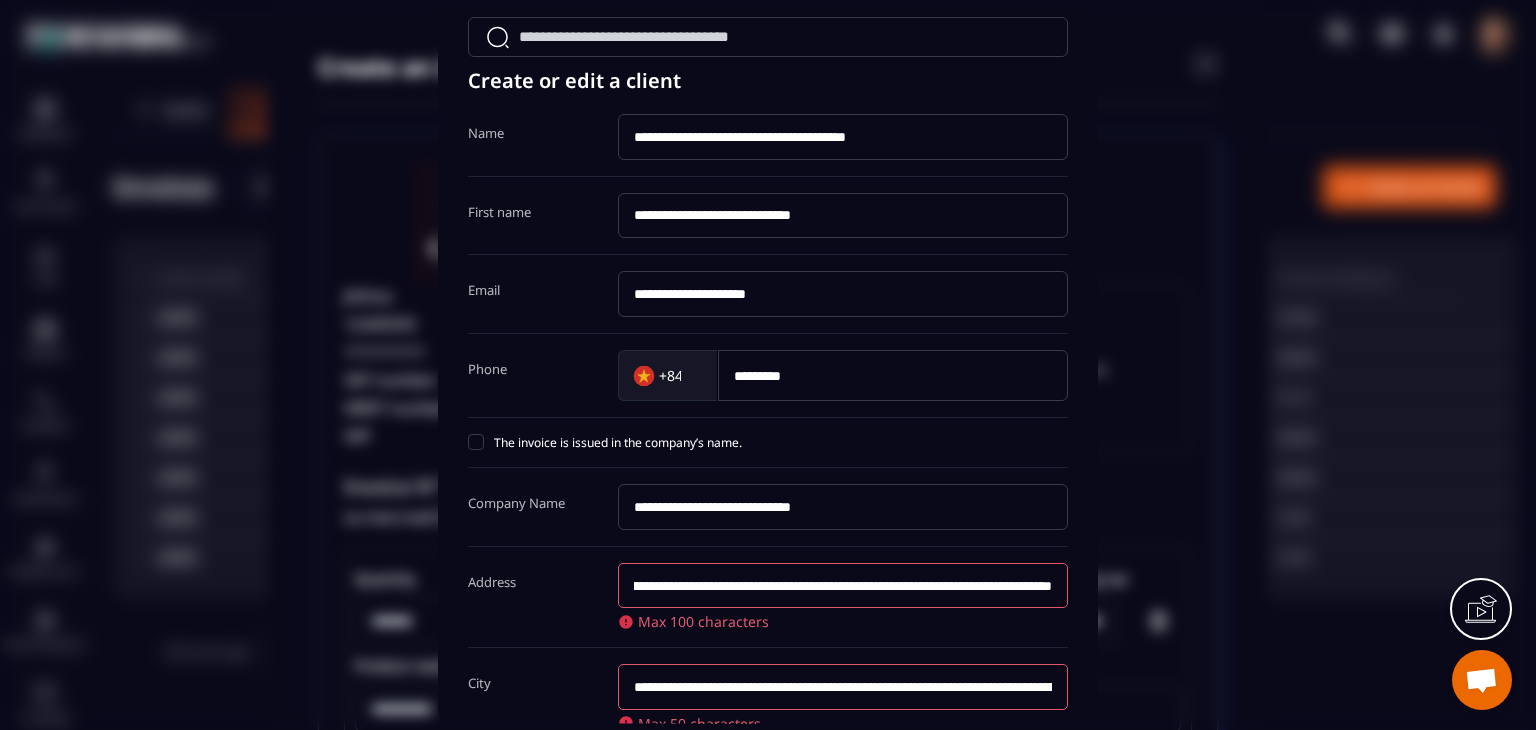 scroll 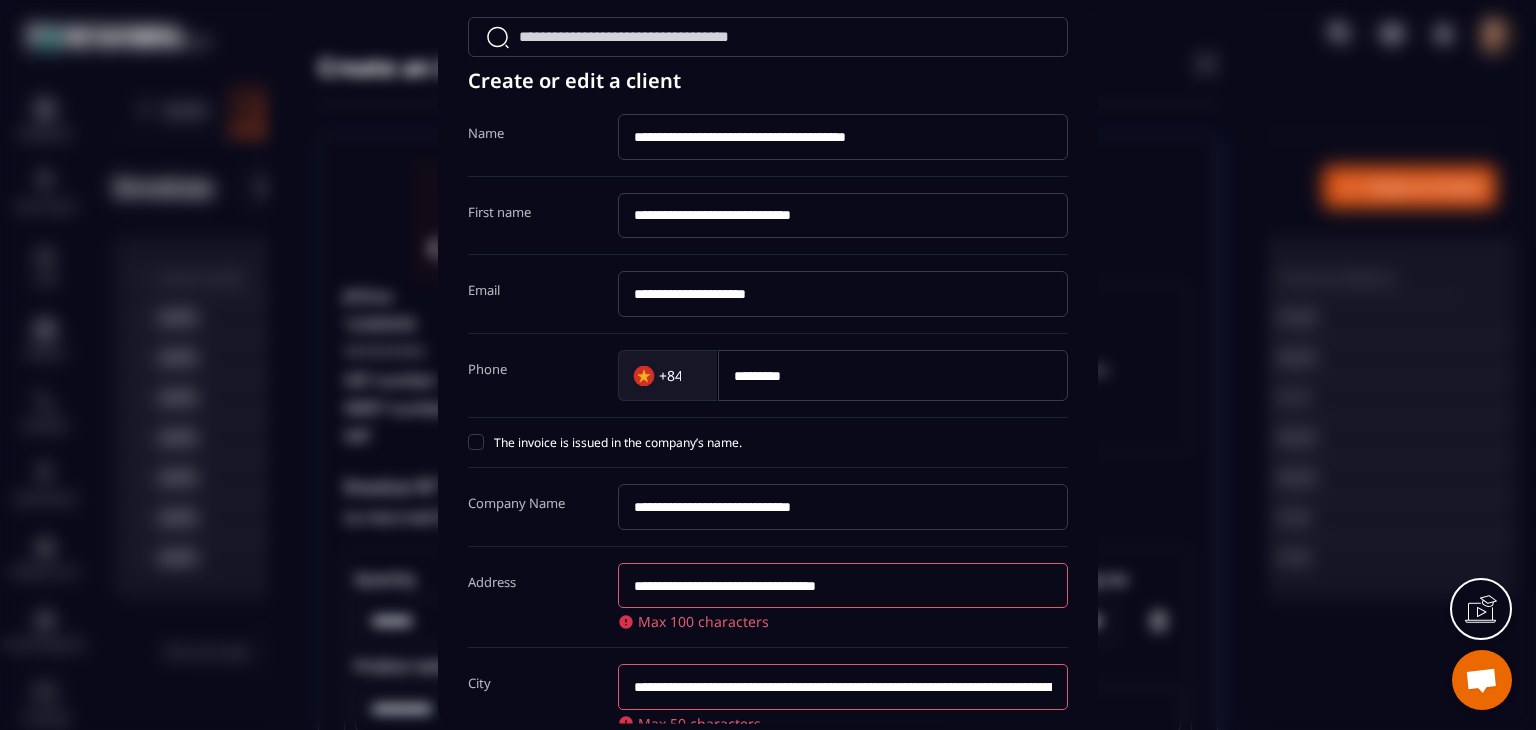 type on "**********" 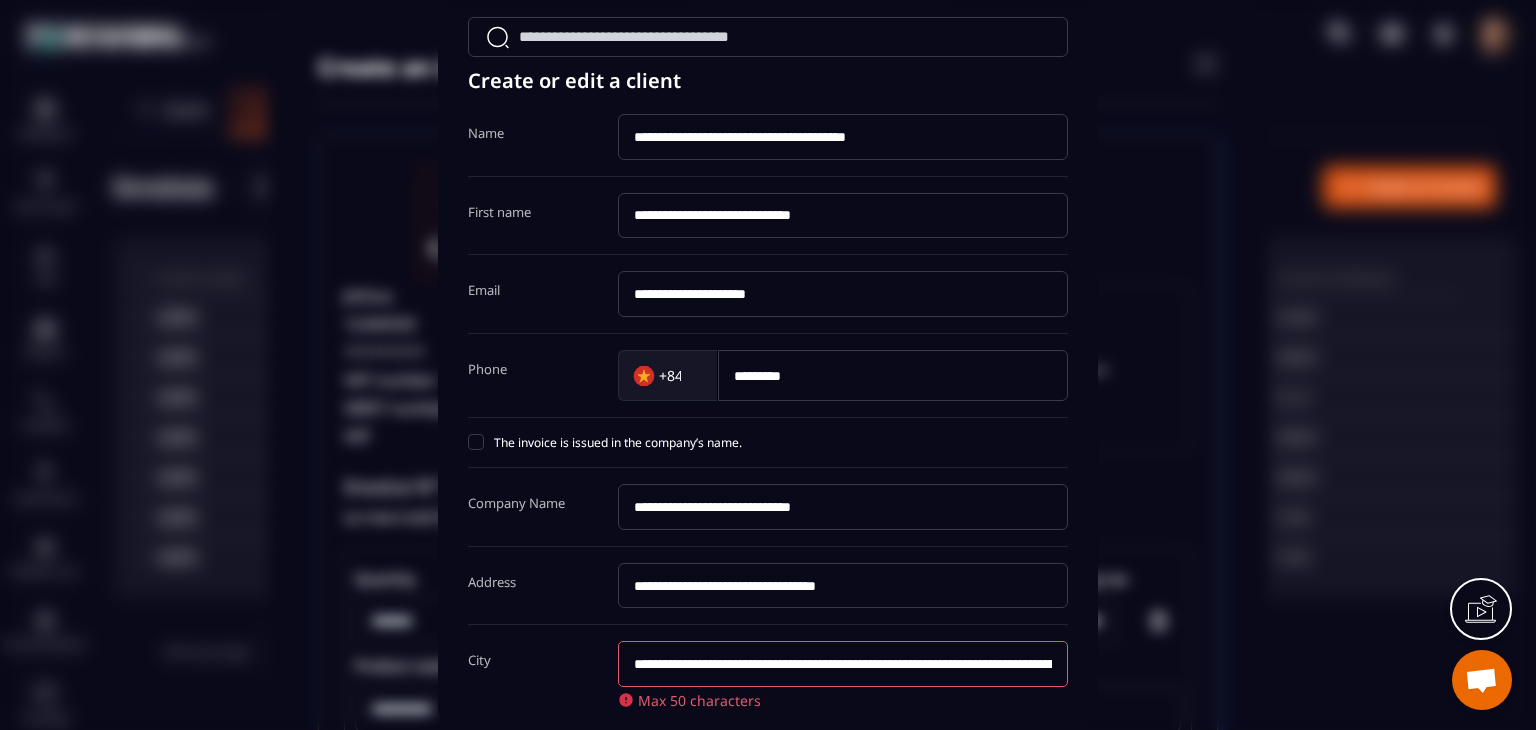 click on "**********" at bounding box center [768, 586] 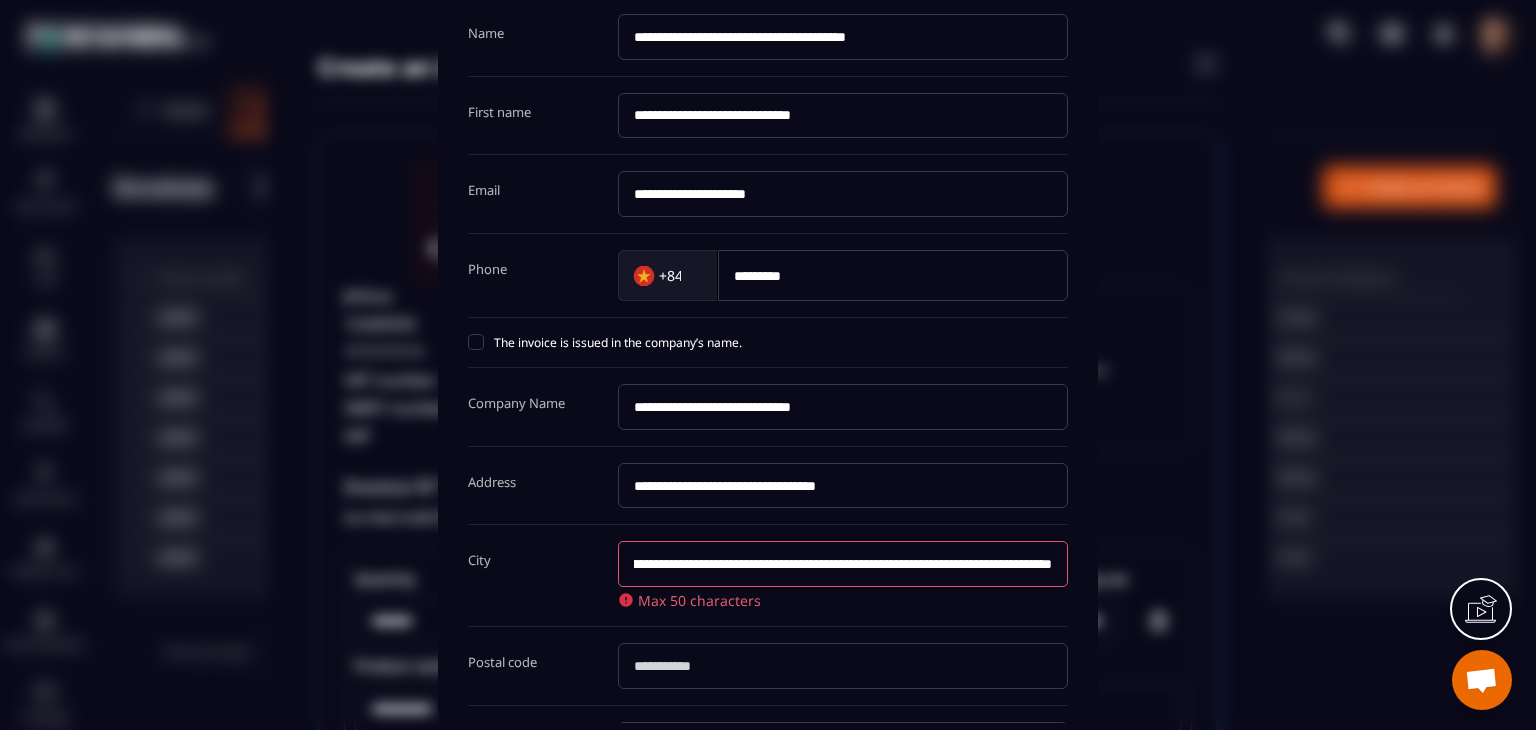 drag, startPoint x: 939, startPoint y: 561, endPoint x: 1065, endPoint y: 554, distance: 126.1943 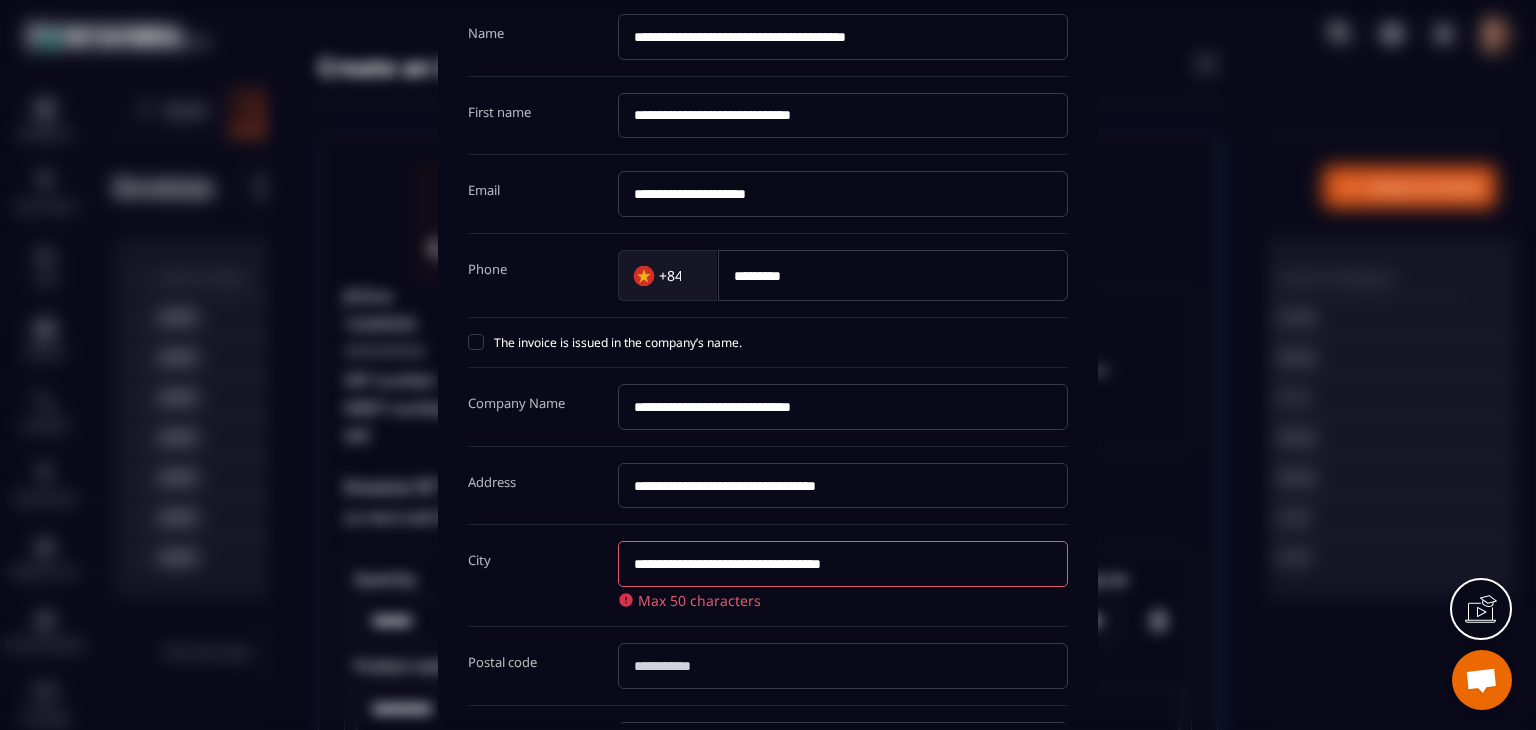 type on "**********" 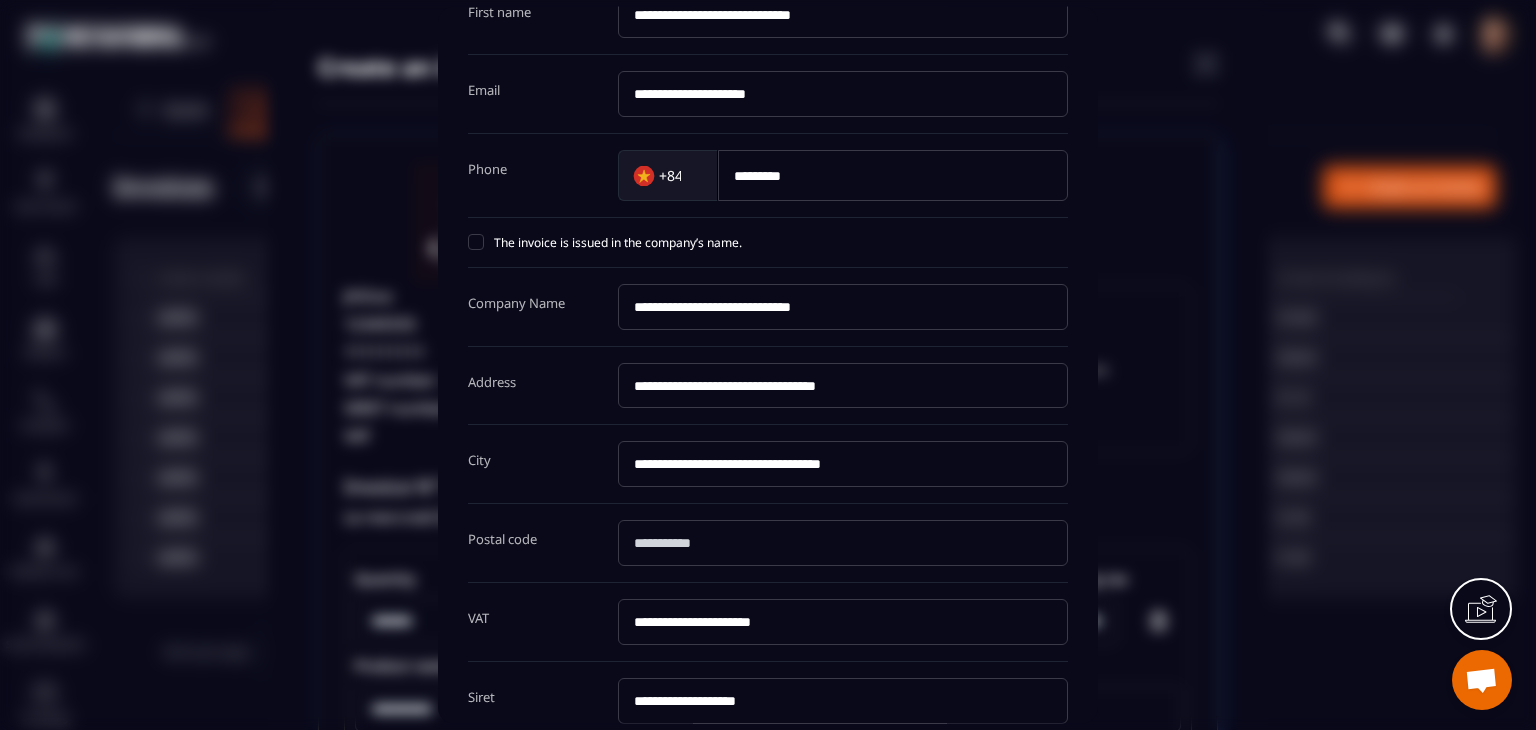 scroll, scrollTop: 440, scrollLeft: 0, axis: vertical 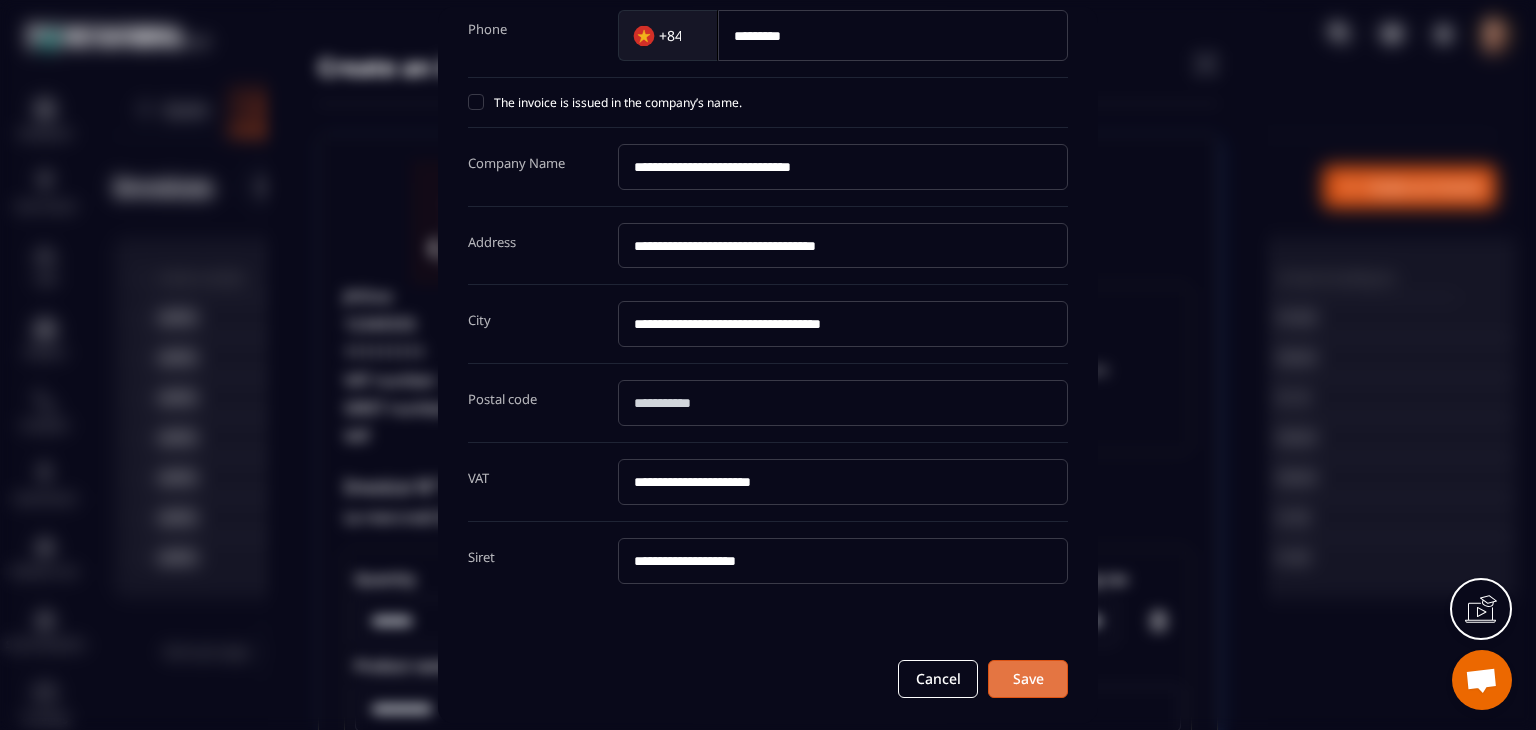 click on "Save" at bounding box center (1028, 679) 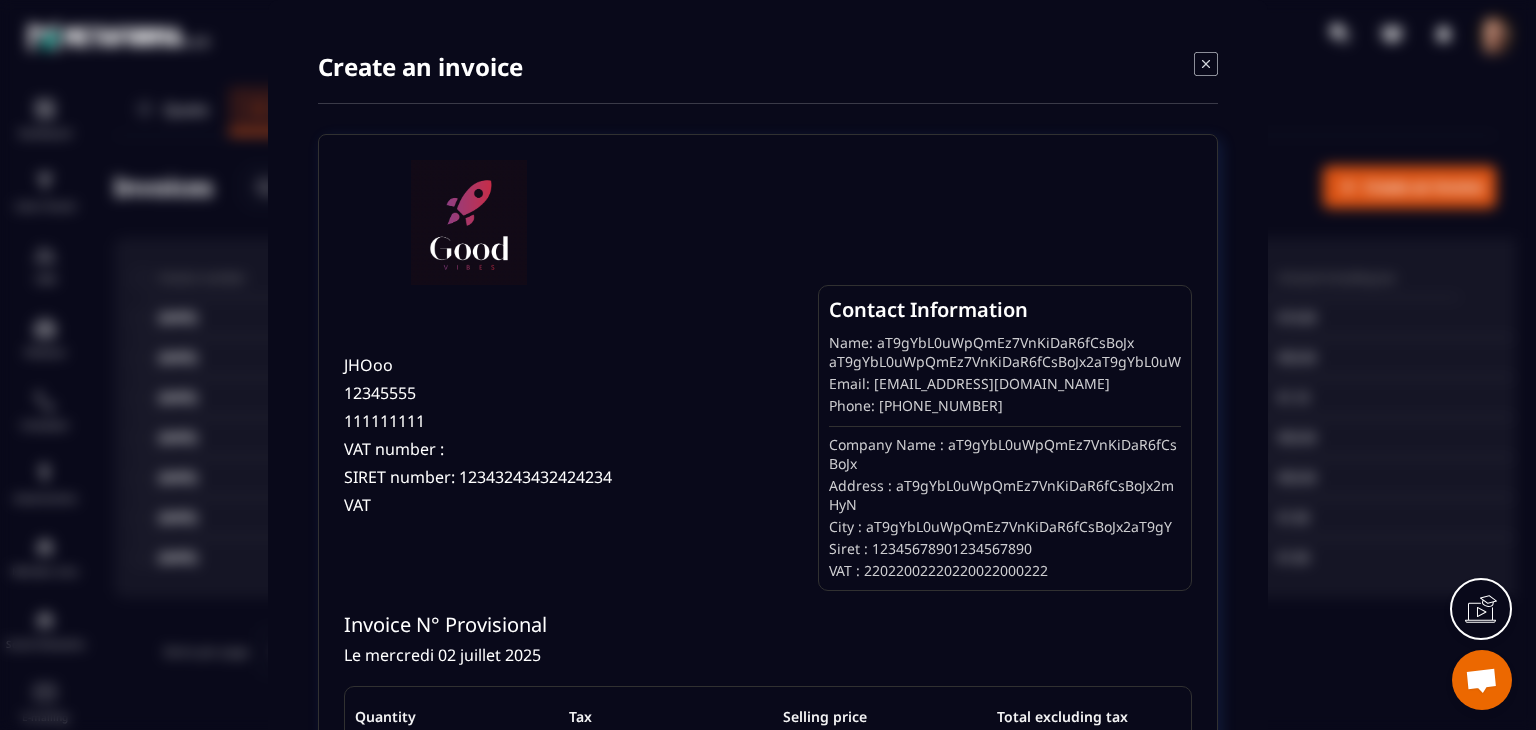 click on "Address : aT9gYbL0uWpQmEz7VnKiDaR6fCsBoJx2mHyN" at bounding box center [1005, 496] 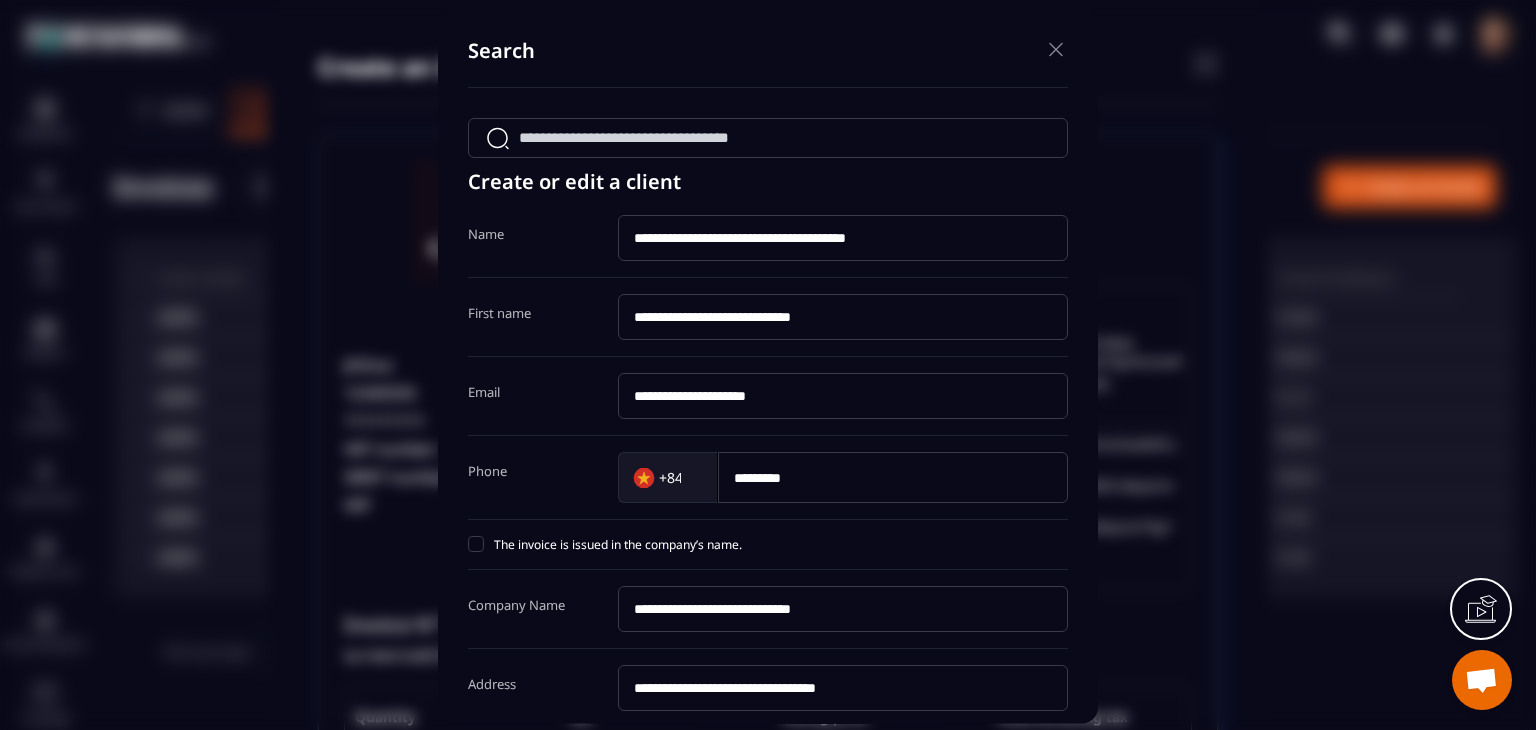 drag, startPoint x: 864, startPoint y: 481, endPoint x: 658, endPoint y: 486, distance: 206.06067 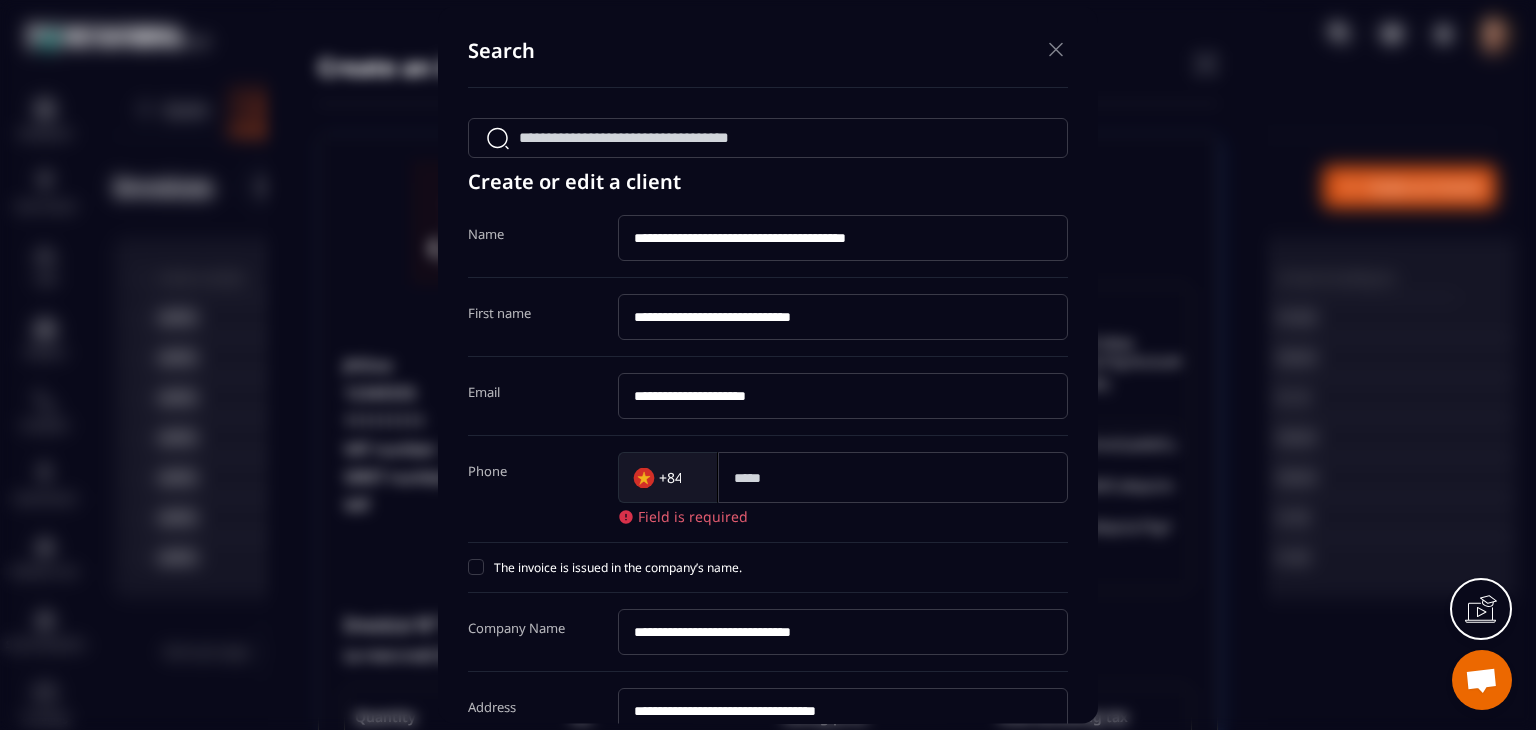 click on "**********" at bounding box center [768, 640] 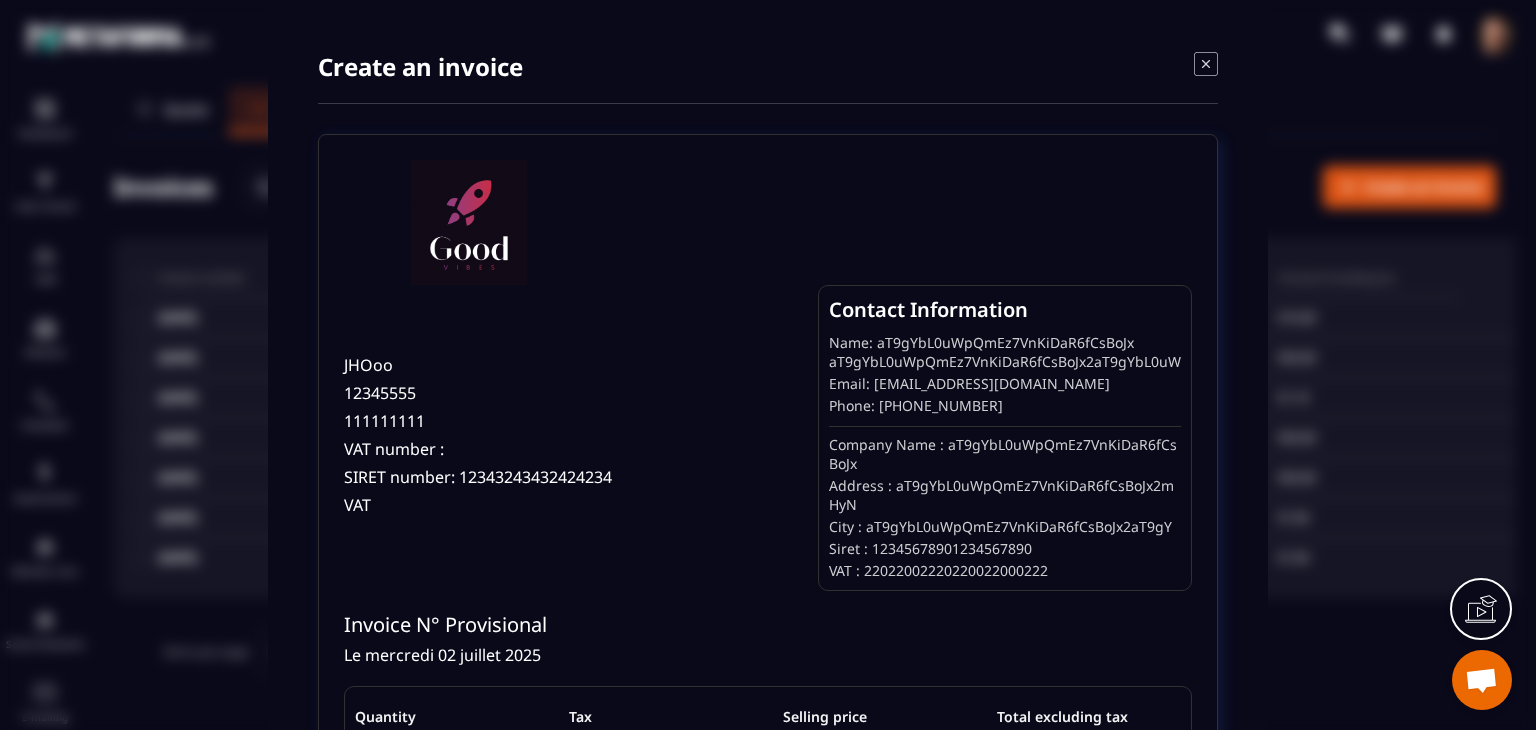click on "Address : aT9gYbL0uWpQmEz7VnKiDaR6fCsBoJx2mHyN" at bounding box center [1005, 496] 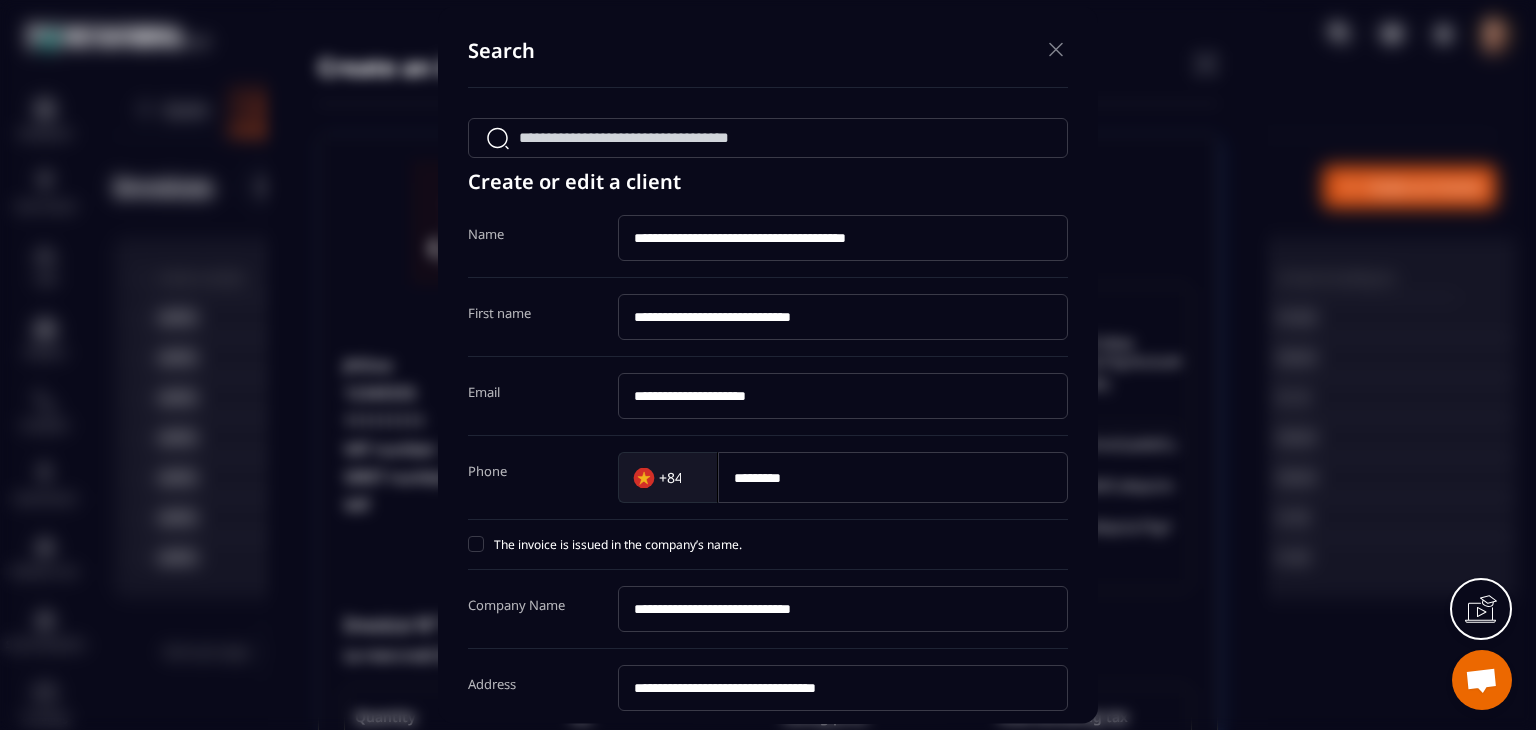 scroll, scrollTop: 440, scrollLeft: 0, axis: vertical 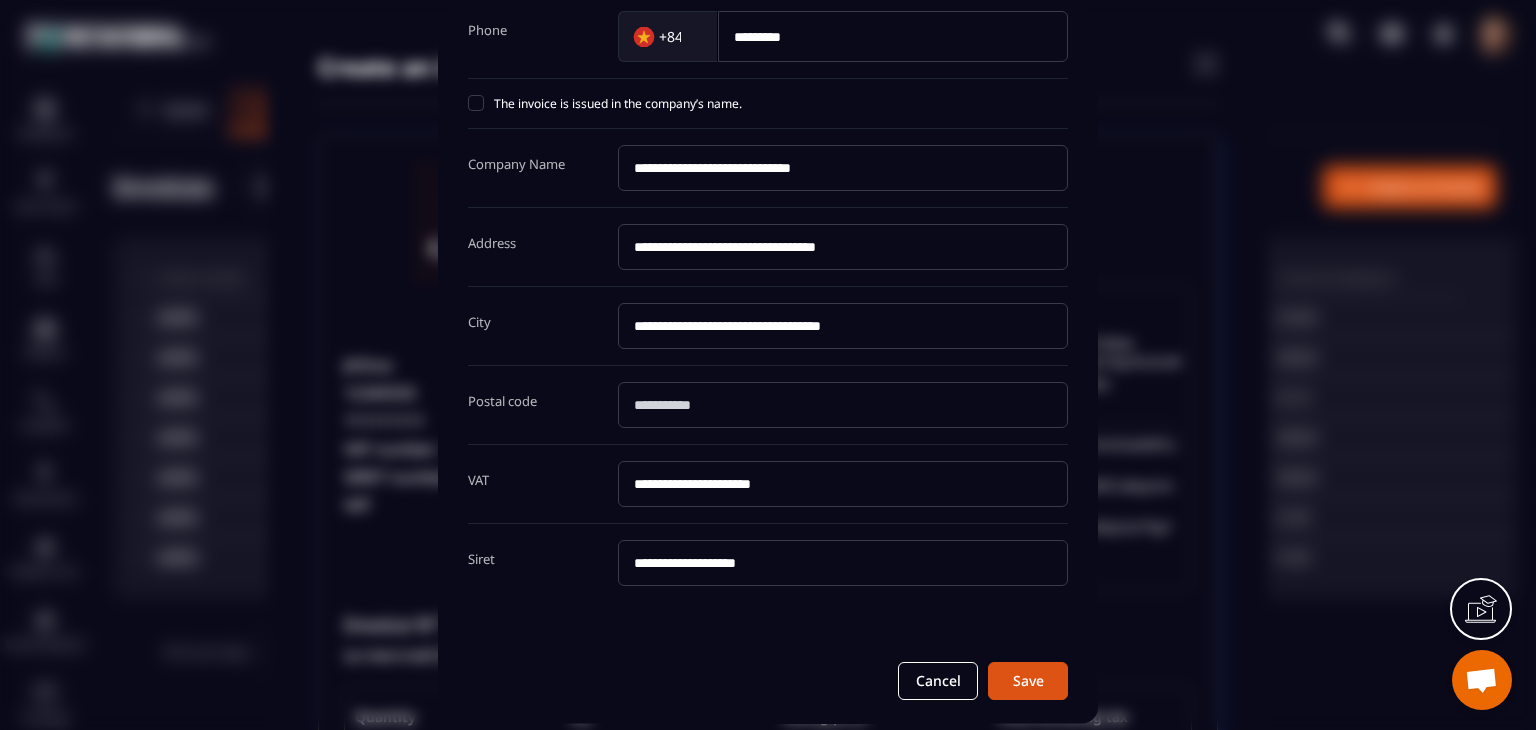 click on "**********" at bounding box center [843, 564] 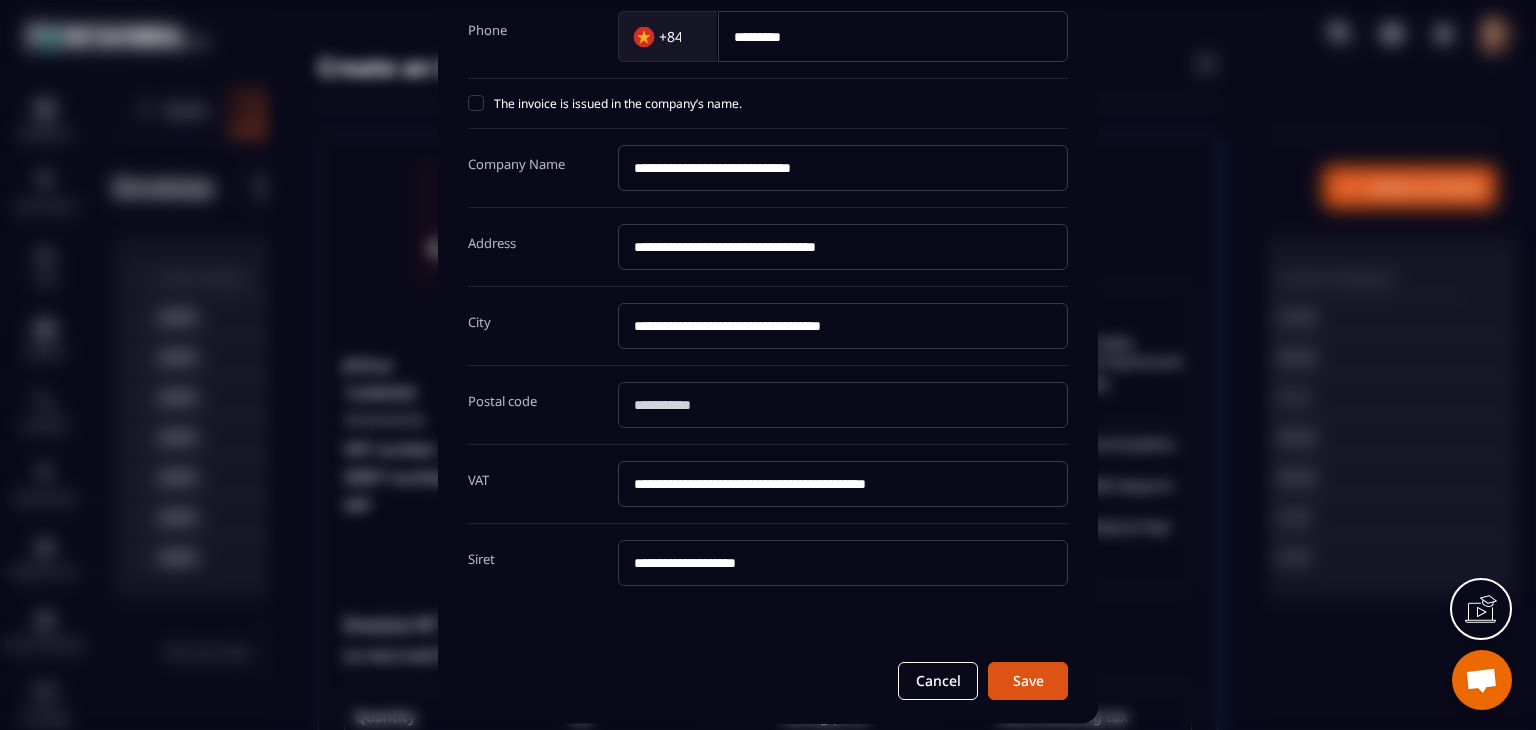 type on "**********" 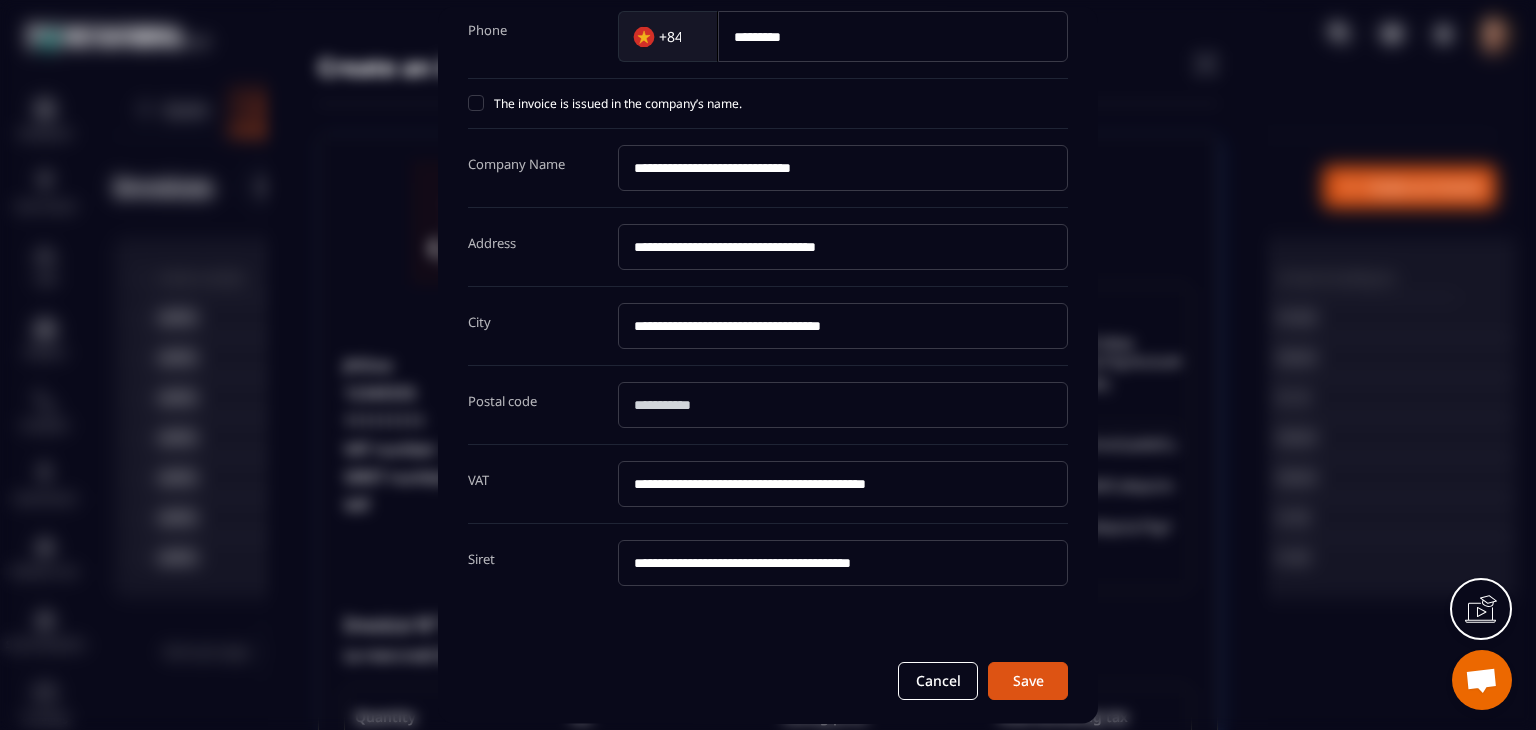 type on "**********" 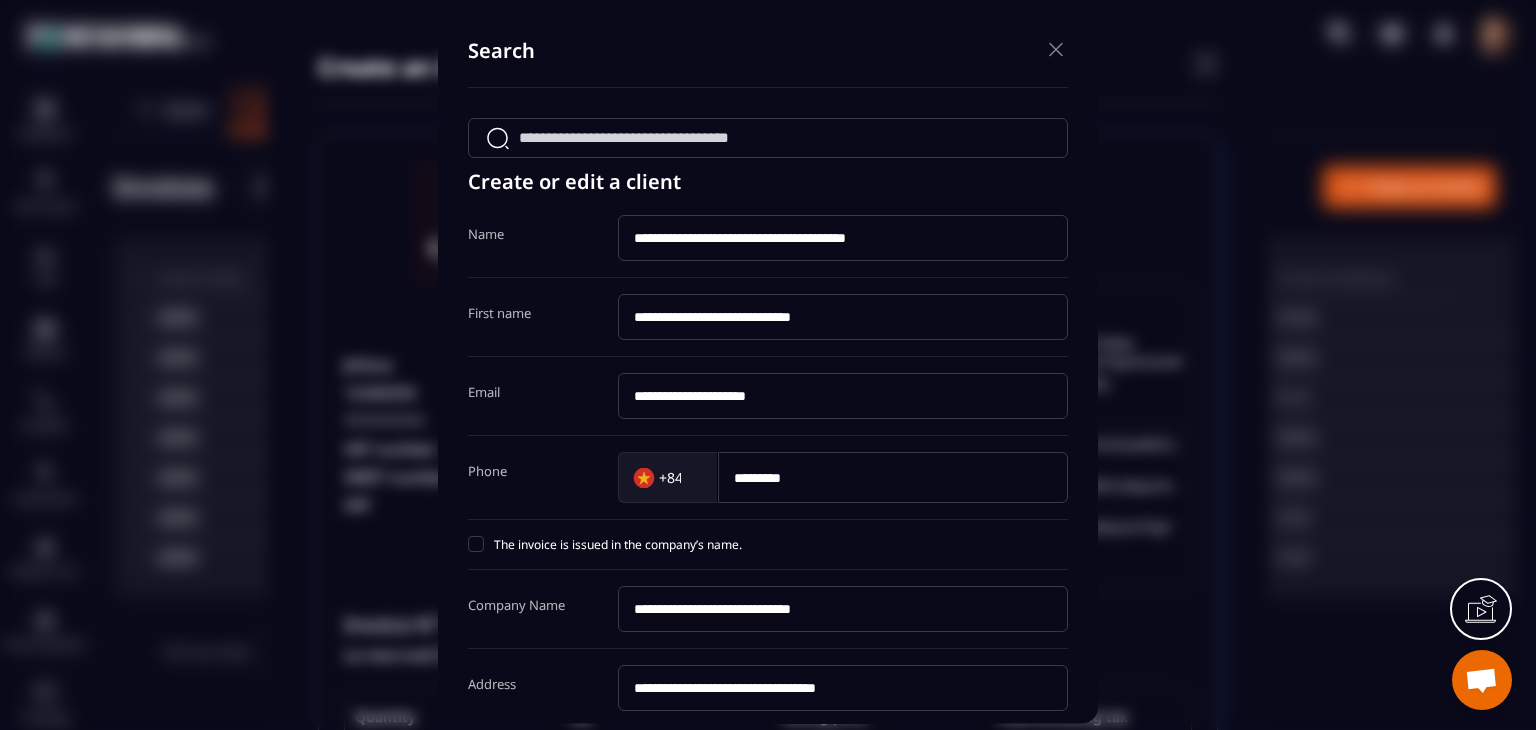 click on "**********" at bounding box center (843, 238) 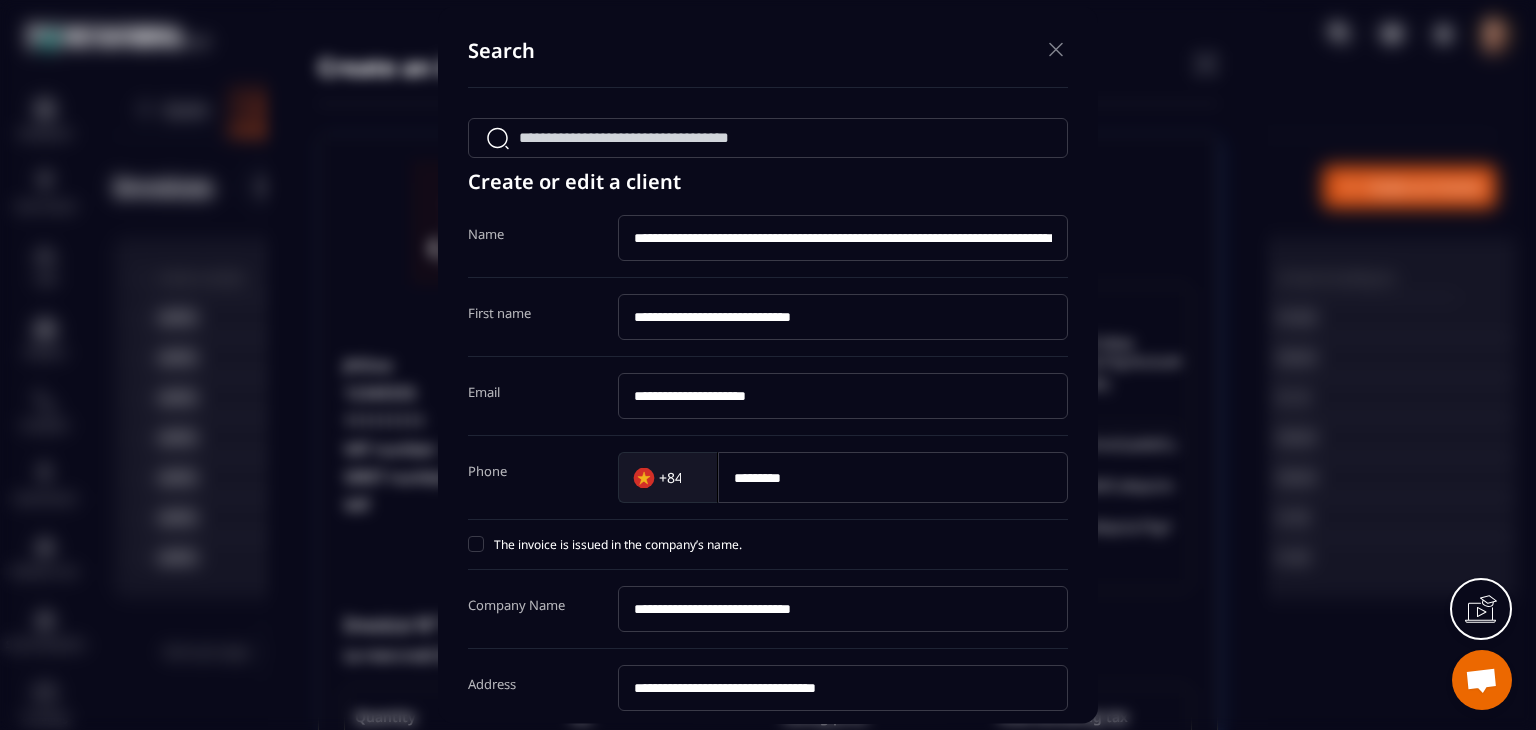scroll, scrollTop: 0, scrollLeft: 292, axis: horizontal 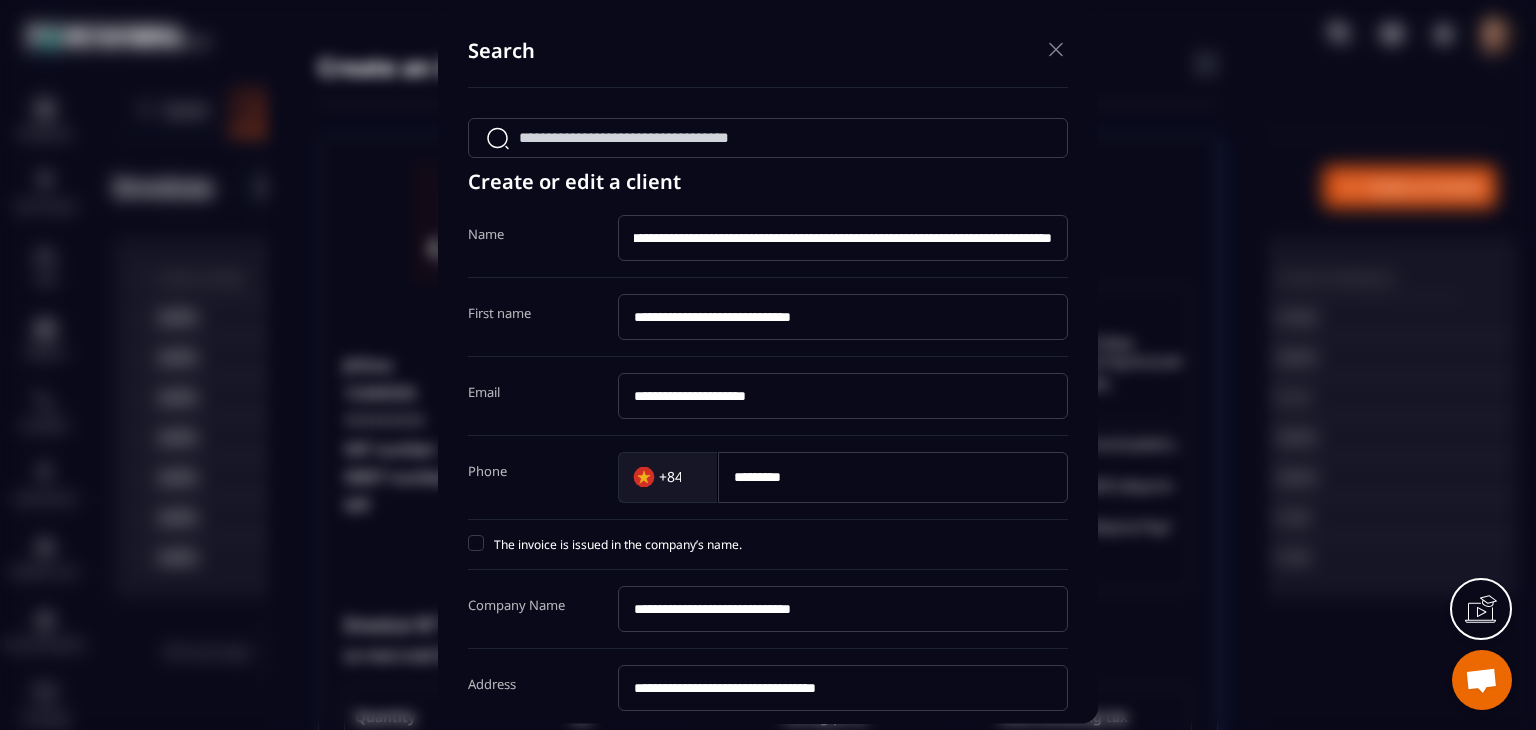 type on "**********" 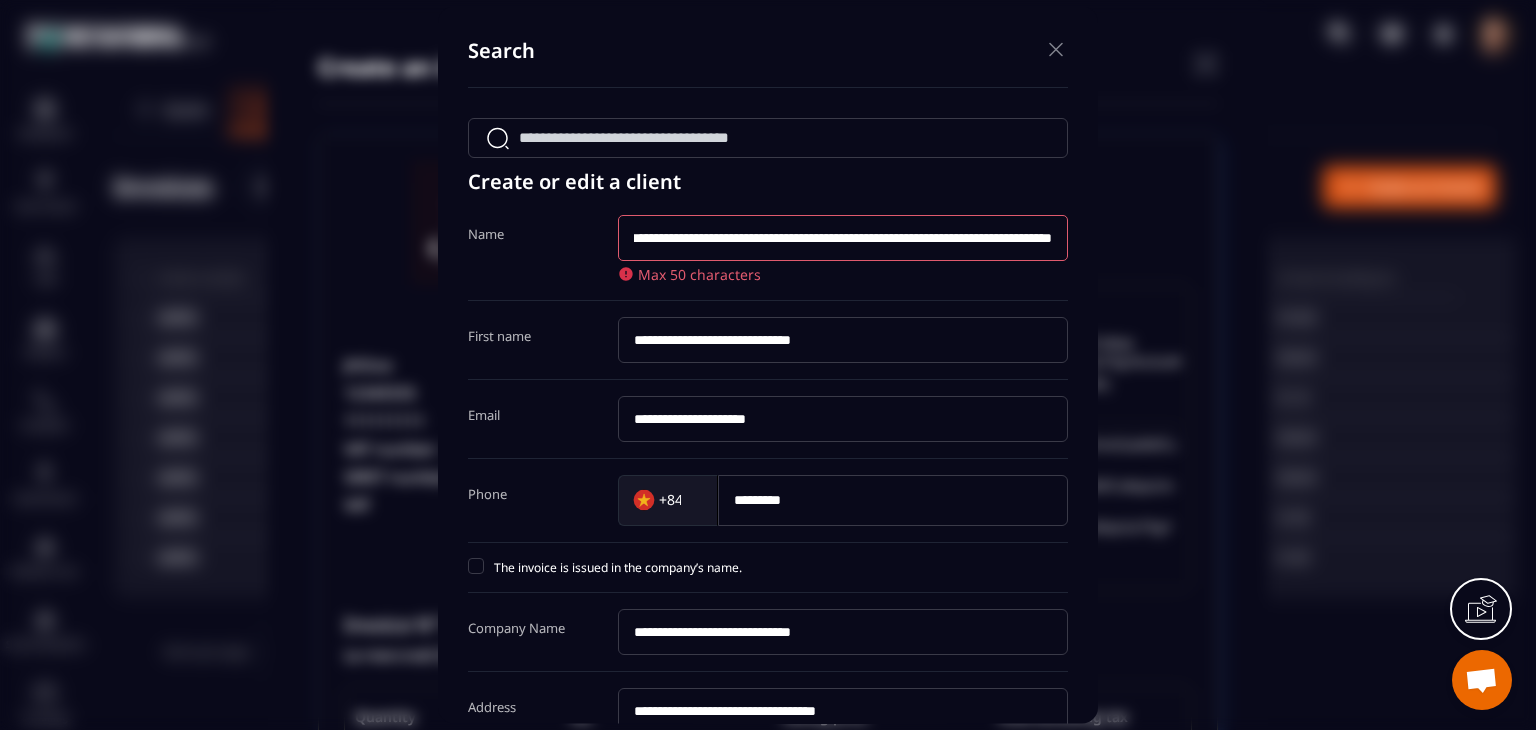 scroll, scrollTop: 0, scrollLeft: 0, axis: both 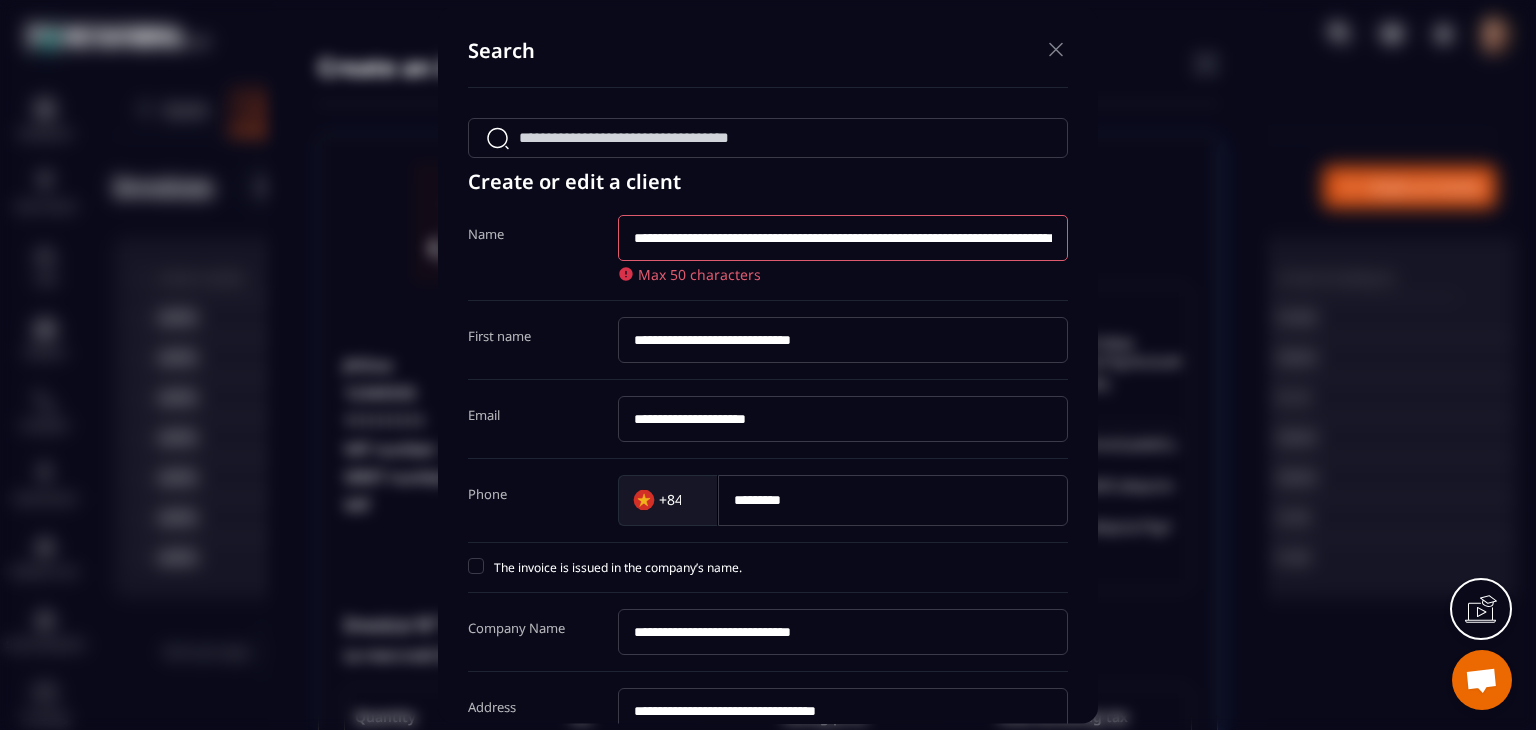click on "**********" at bounding box center (768, 339) 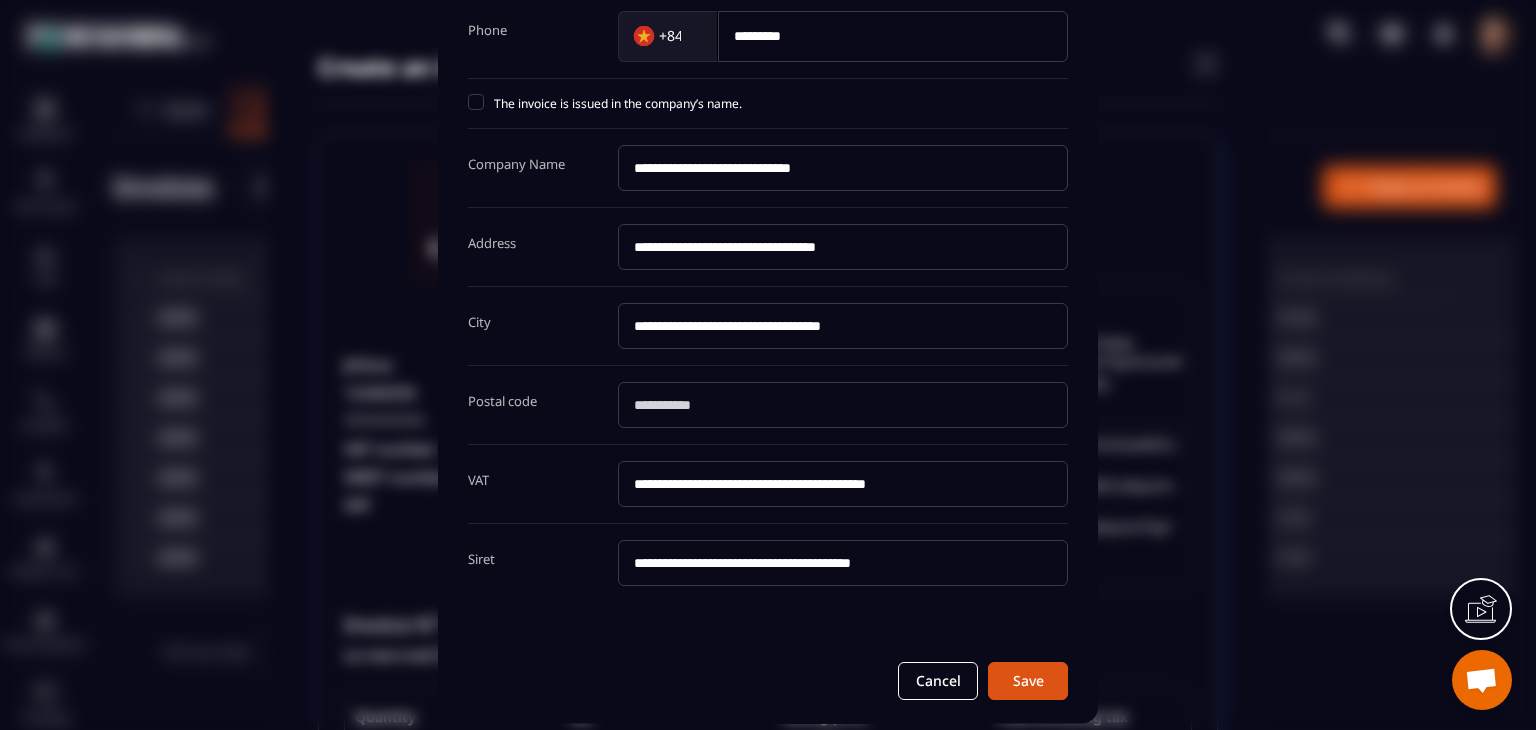 scroll, scrollTop: 0, scrollLeft: 0, axis: both 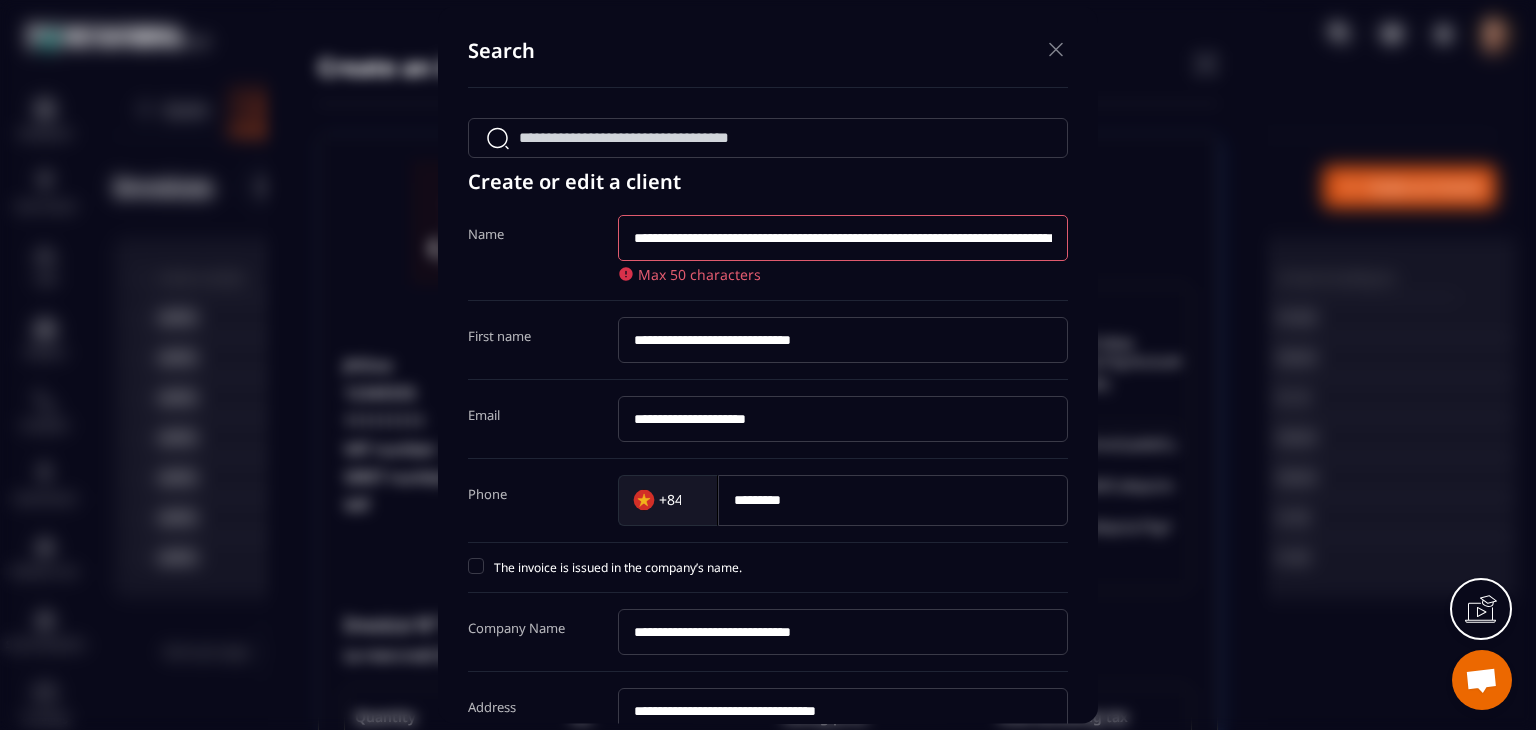 click on "**********" at bounding box center [843, 238] 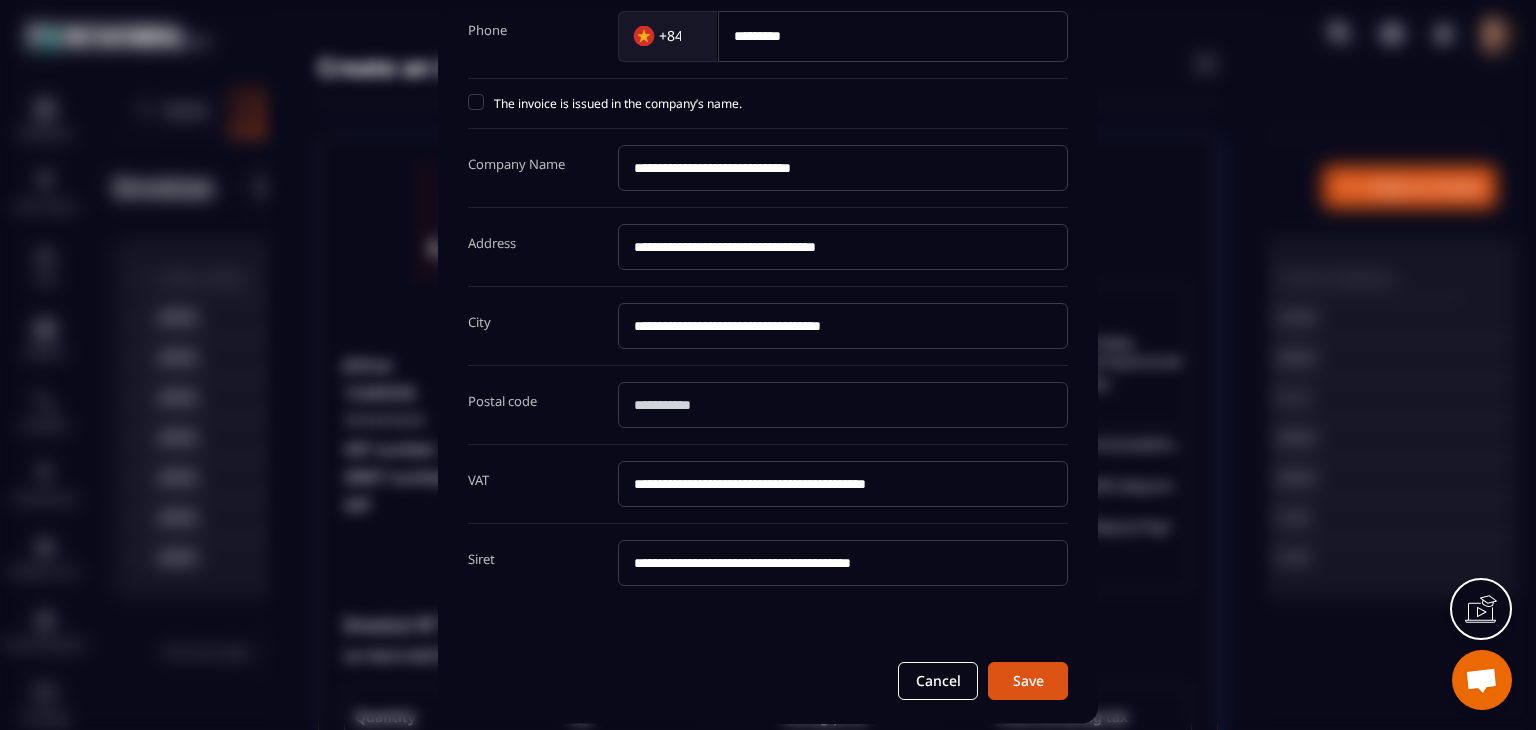 click on "**********" at bounding box center (843, 484) 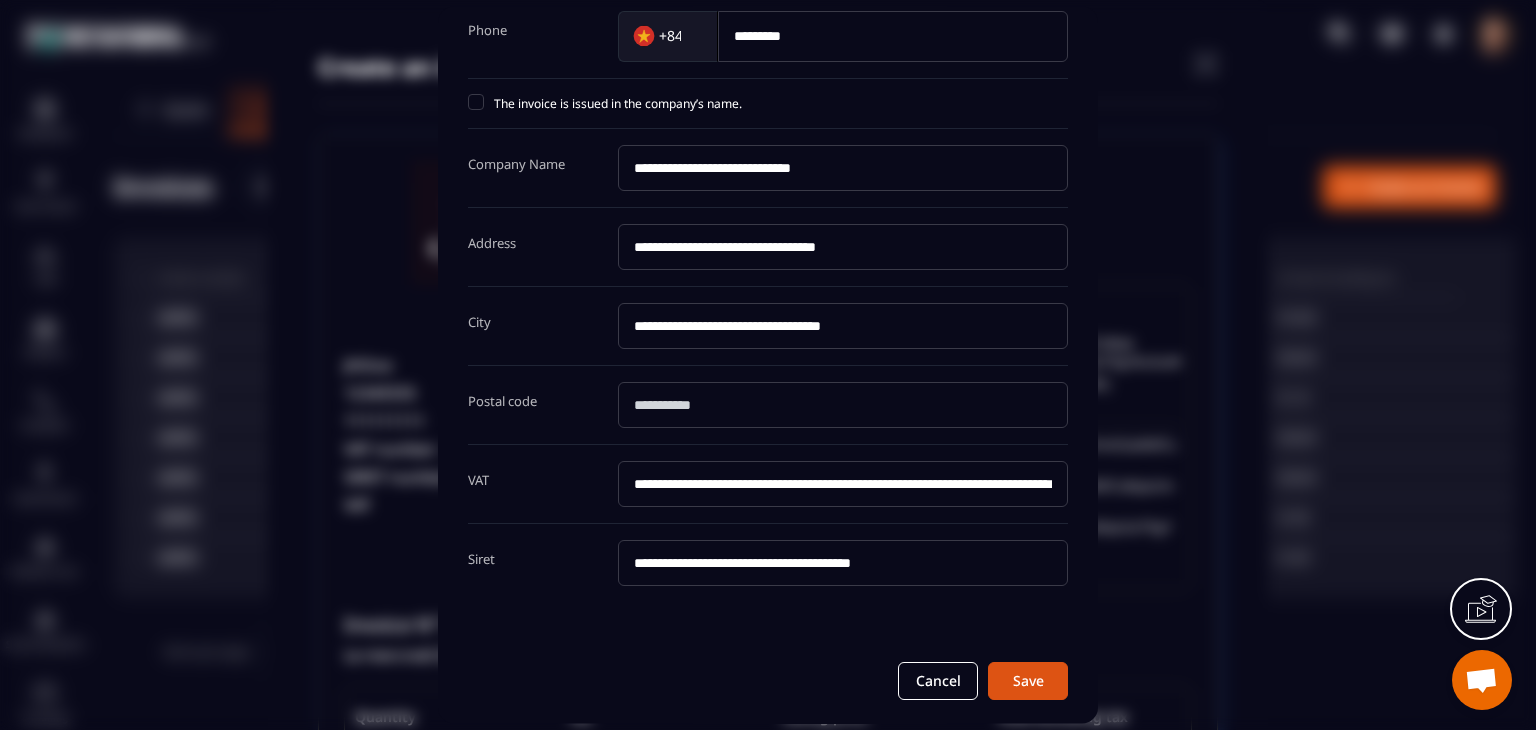 scroll, scrollTop: 0, scrollLeft: 292, axis: horizontal 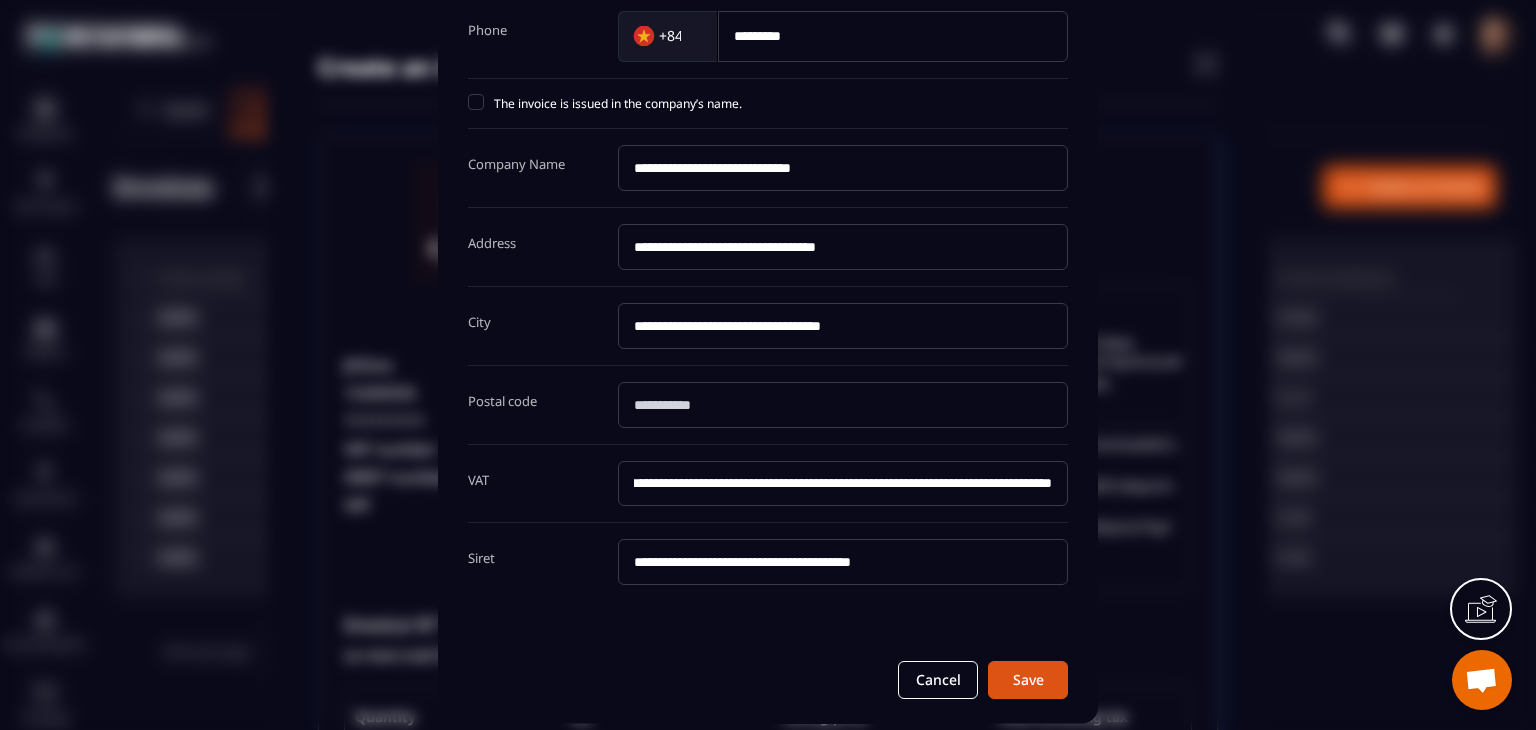 type on "**********" 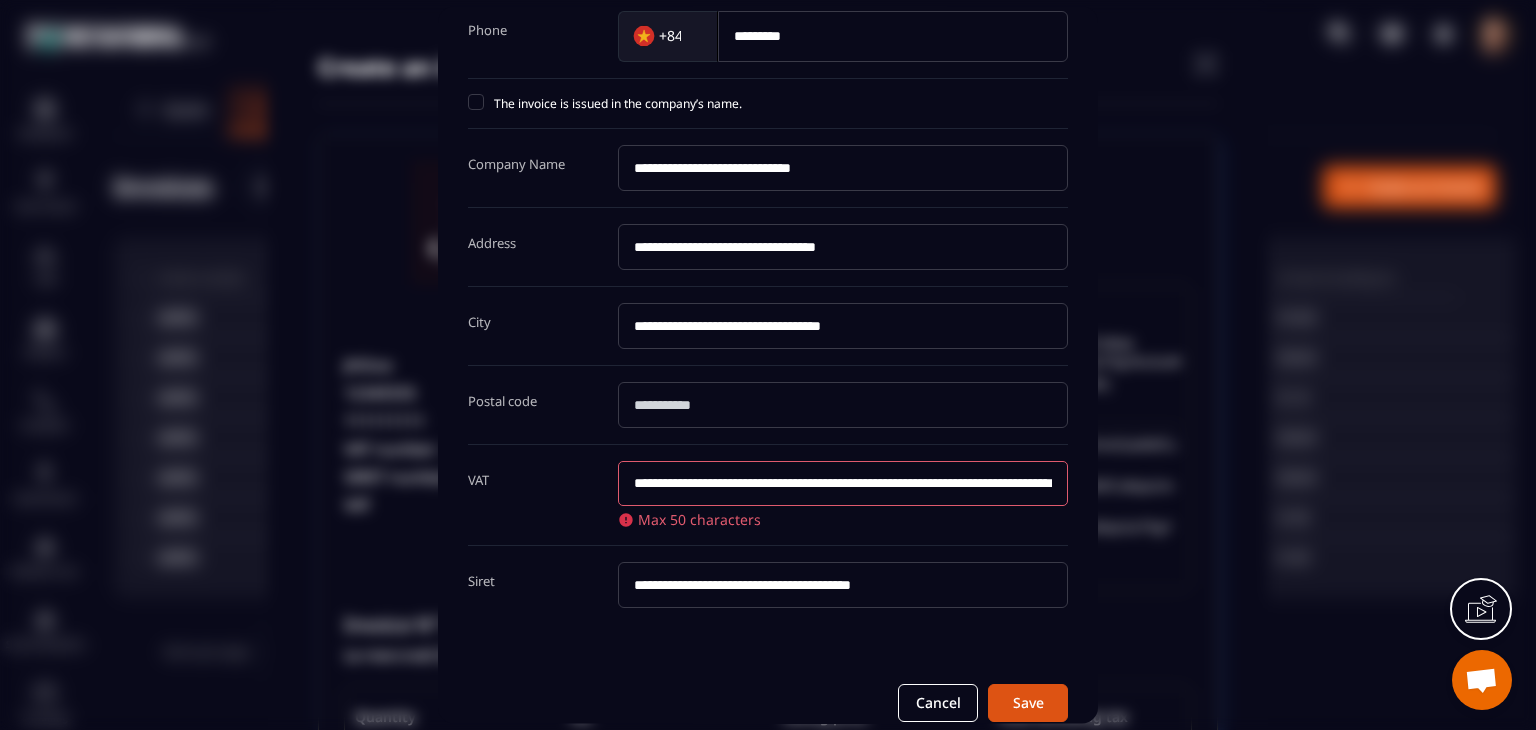 click on "**********" at bounding box center (843, 586) 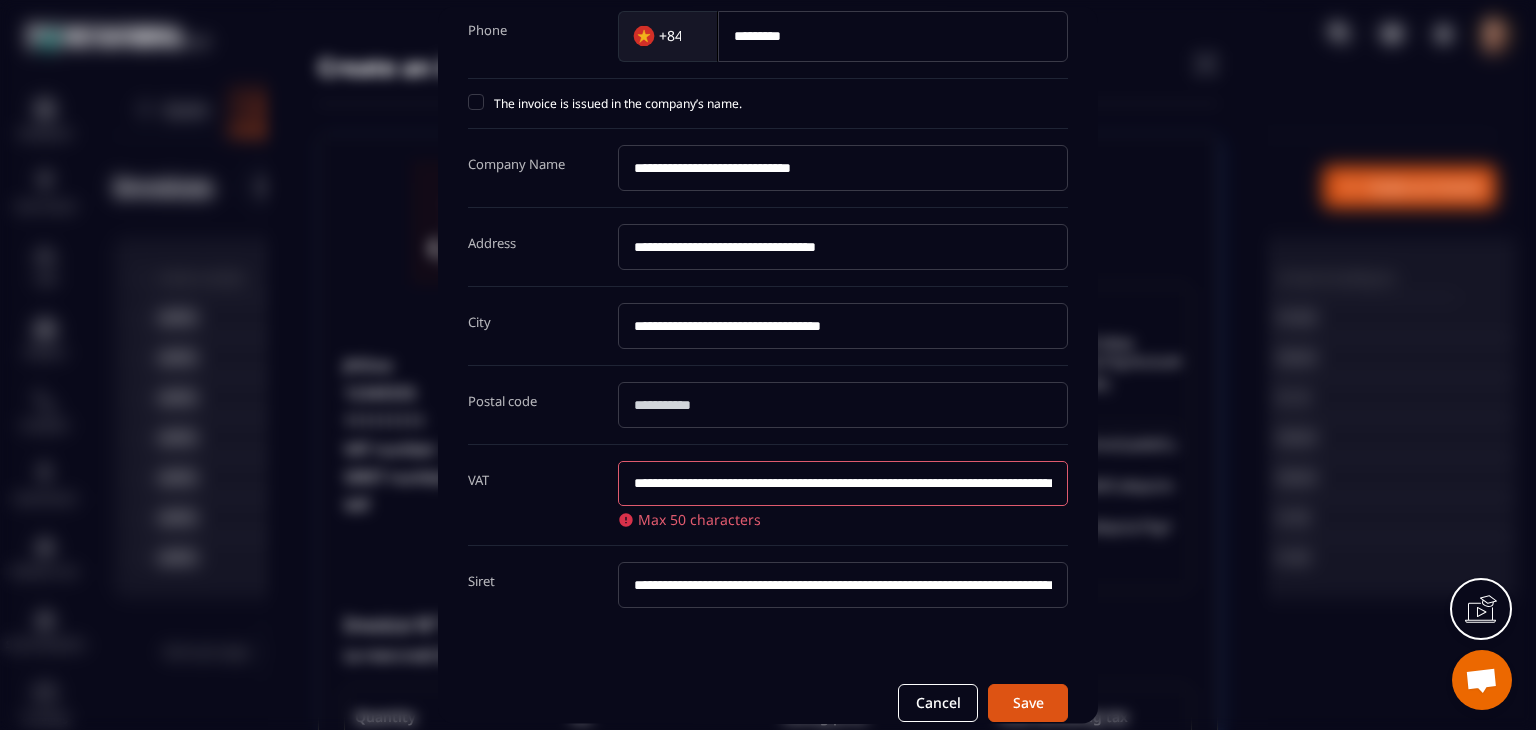 scroll, scrollTop: 0, scrollLeft: 292, axis: horizontal 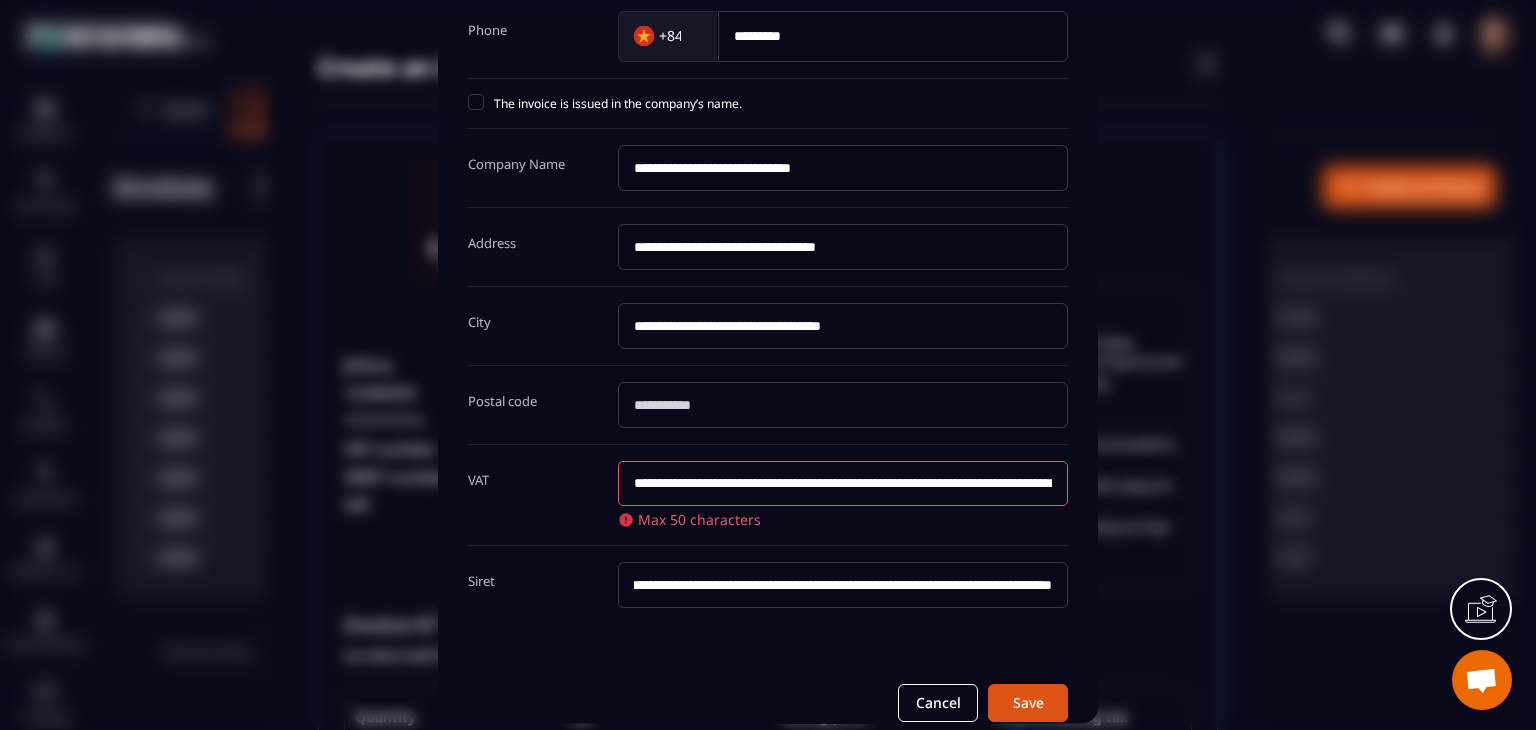 type on "**********" 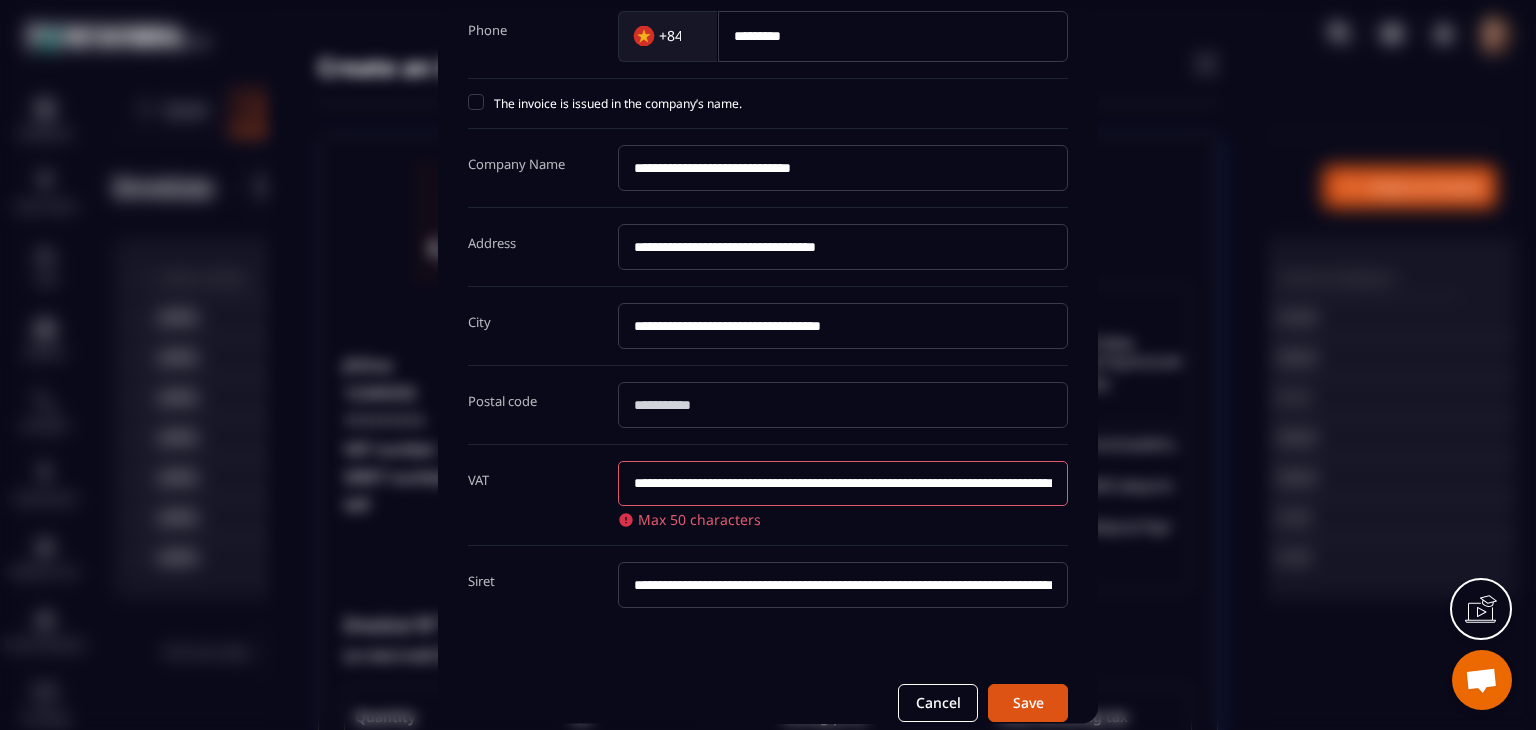 click on "**********" at bounding box center (768, 496) 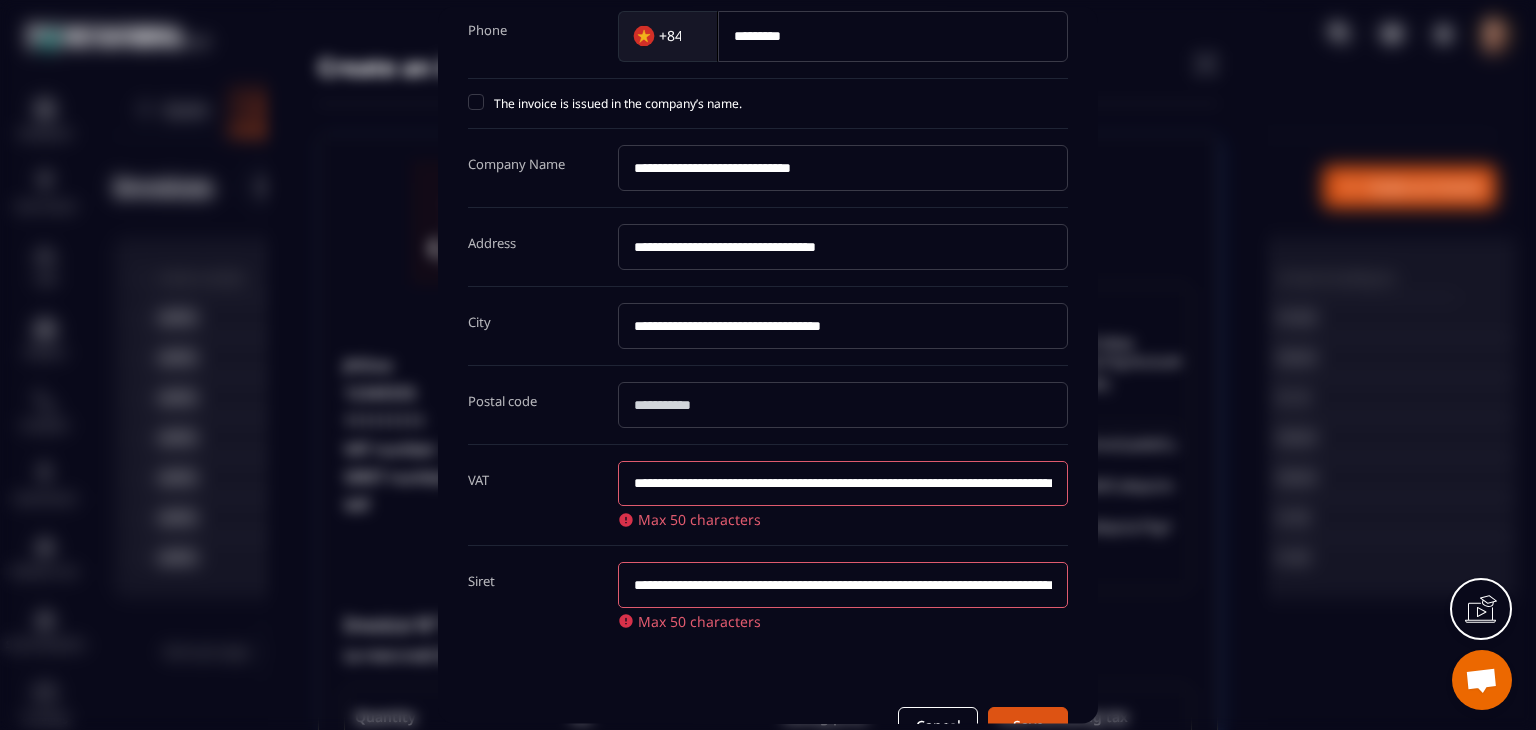 scroll, scrollTop: 509, scrollLeft: 0, axis: vertical 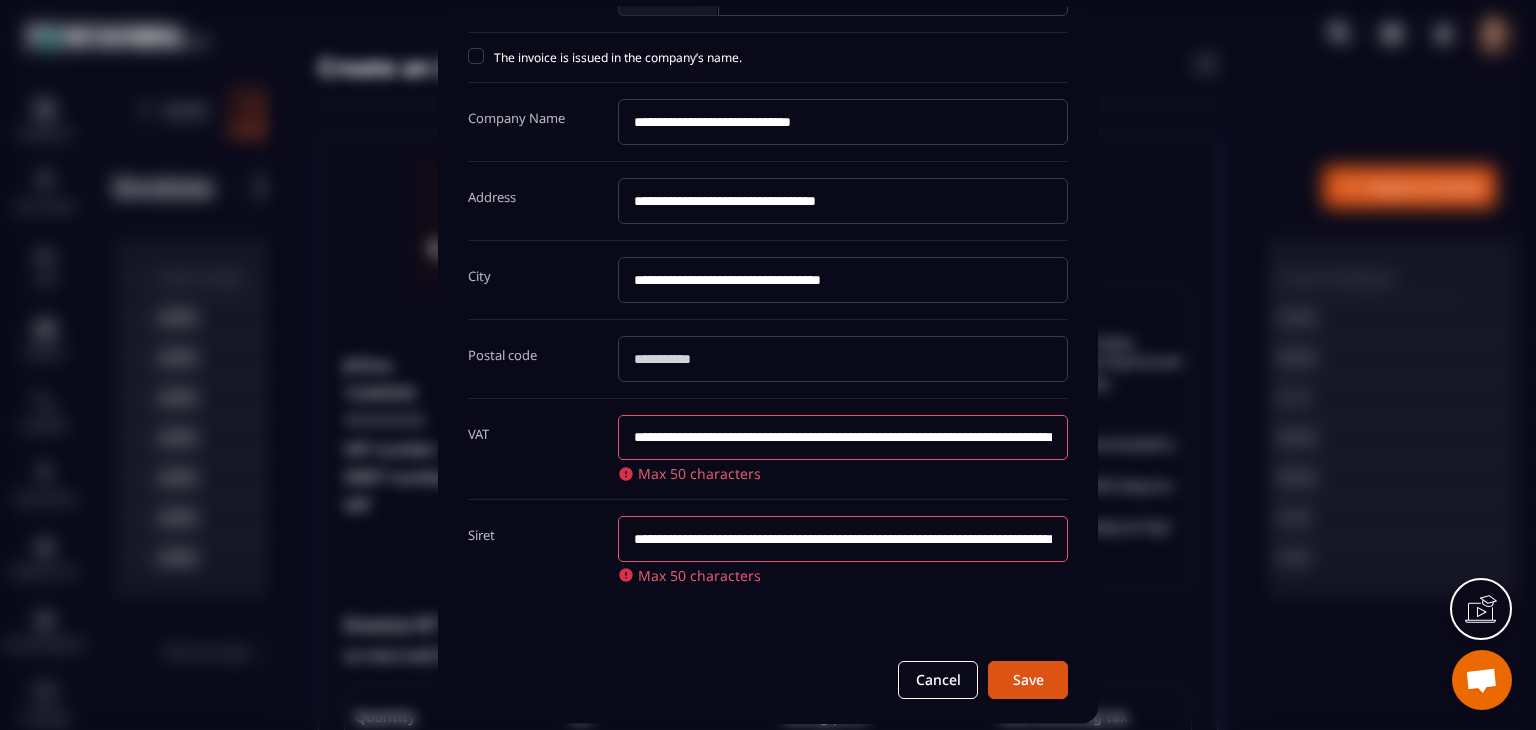 click on "**********" at bounding box center [843, 438] 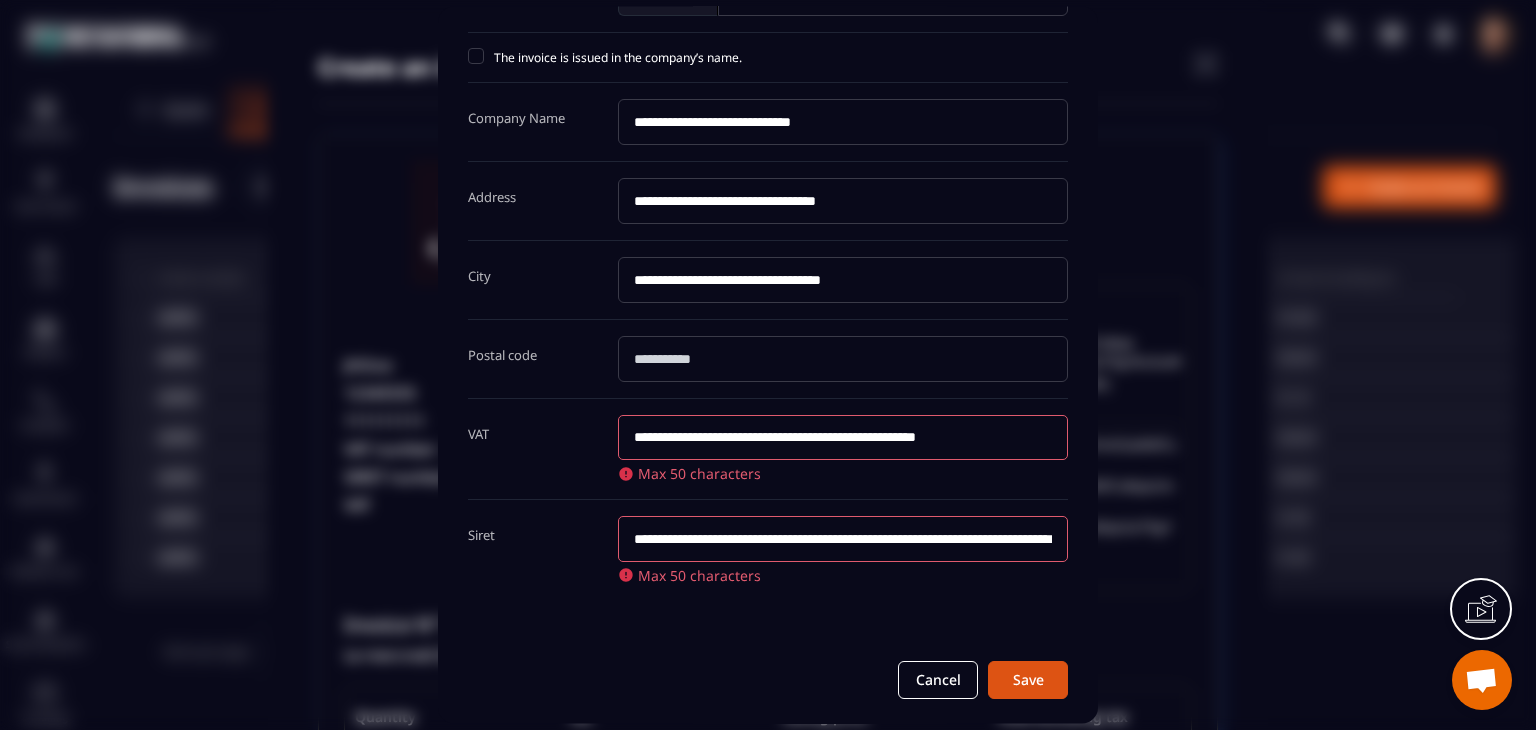 scroll, scrollTop: 0, scrollLeft: 29, axis: horizontal 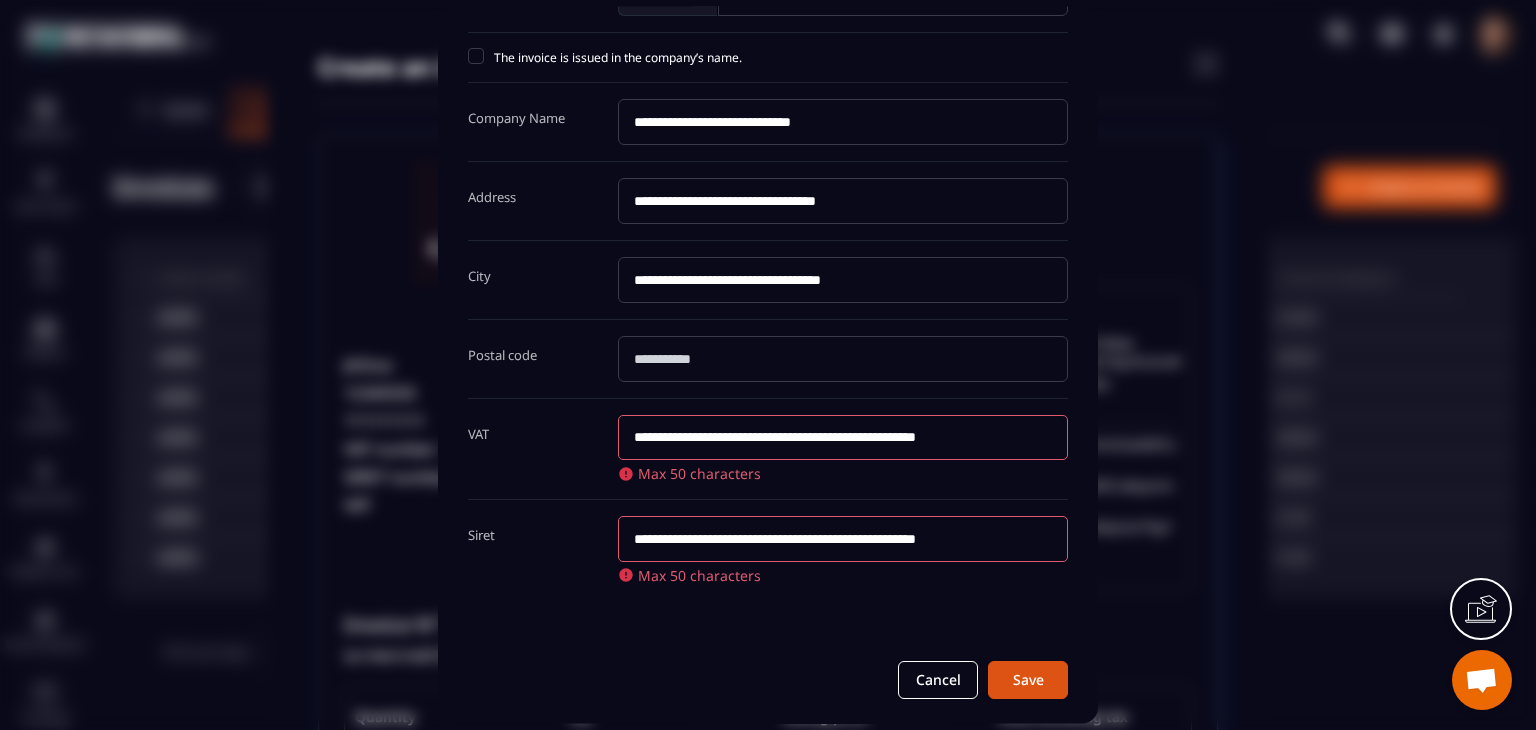 type on "**********" 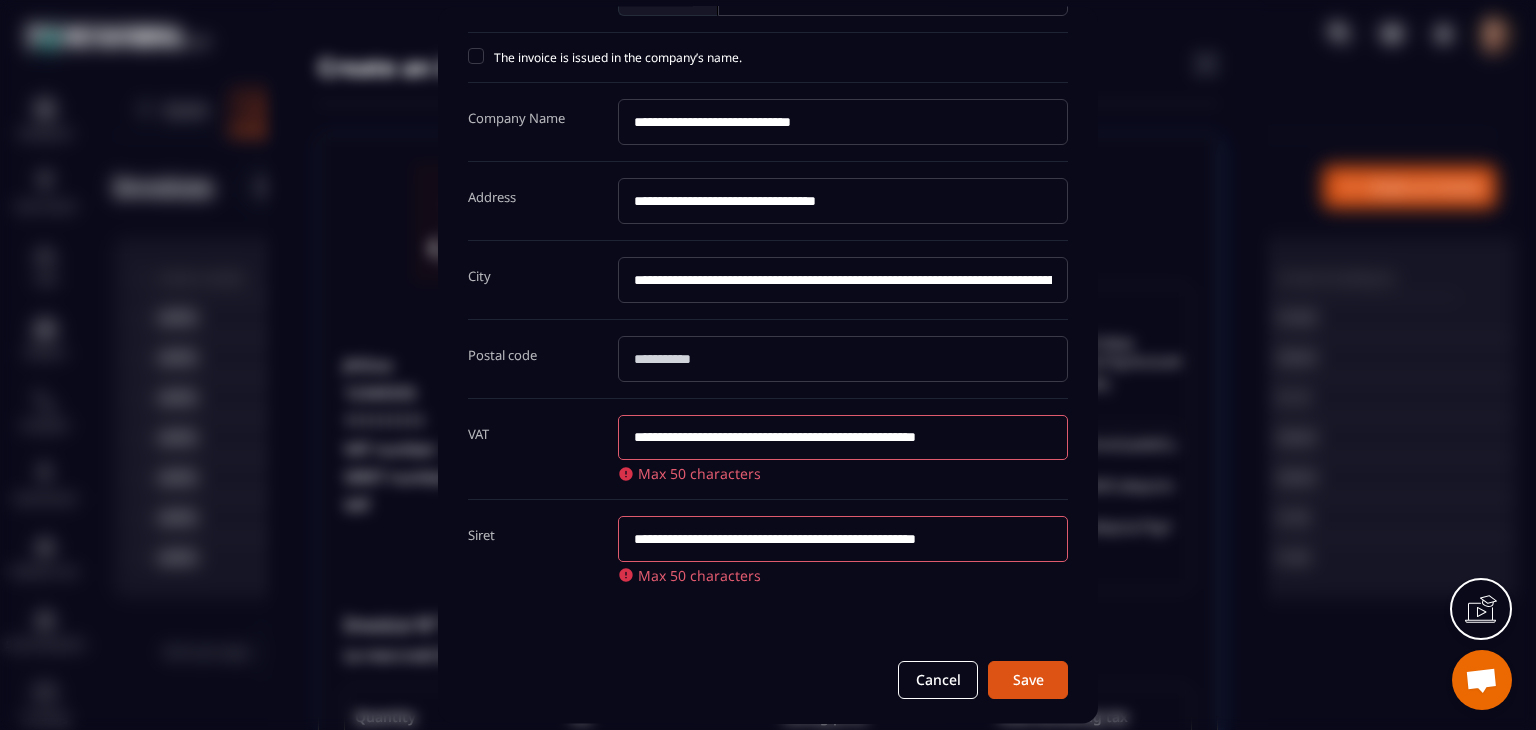 scroll, scrollTop: 0, scrollLeft: 338, axis: horizontal 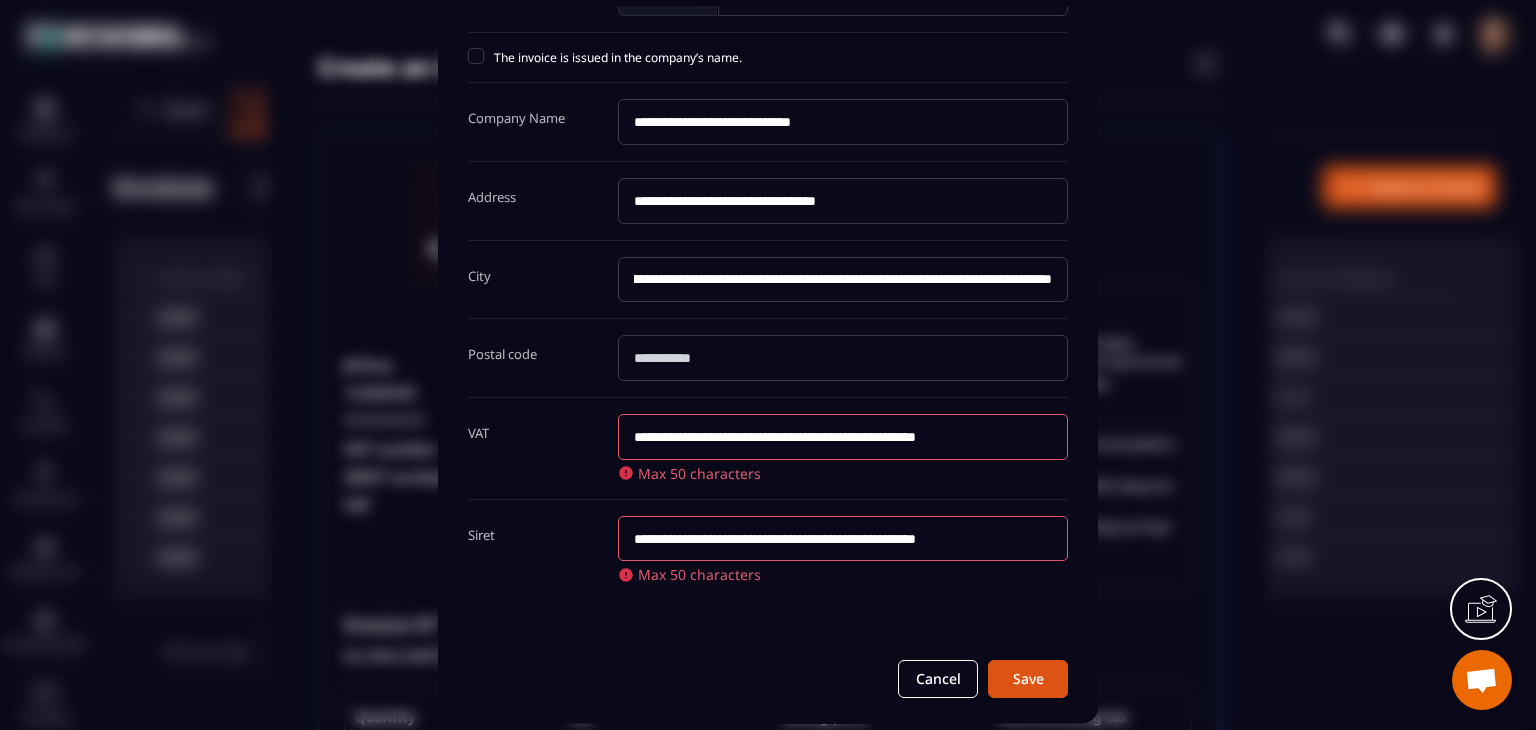 type on "**********" 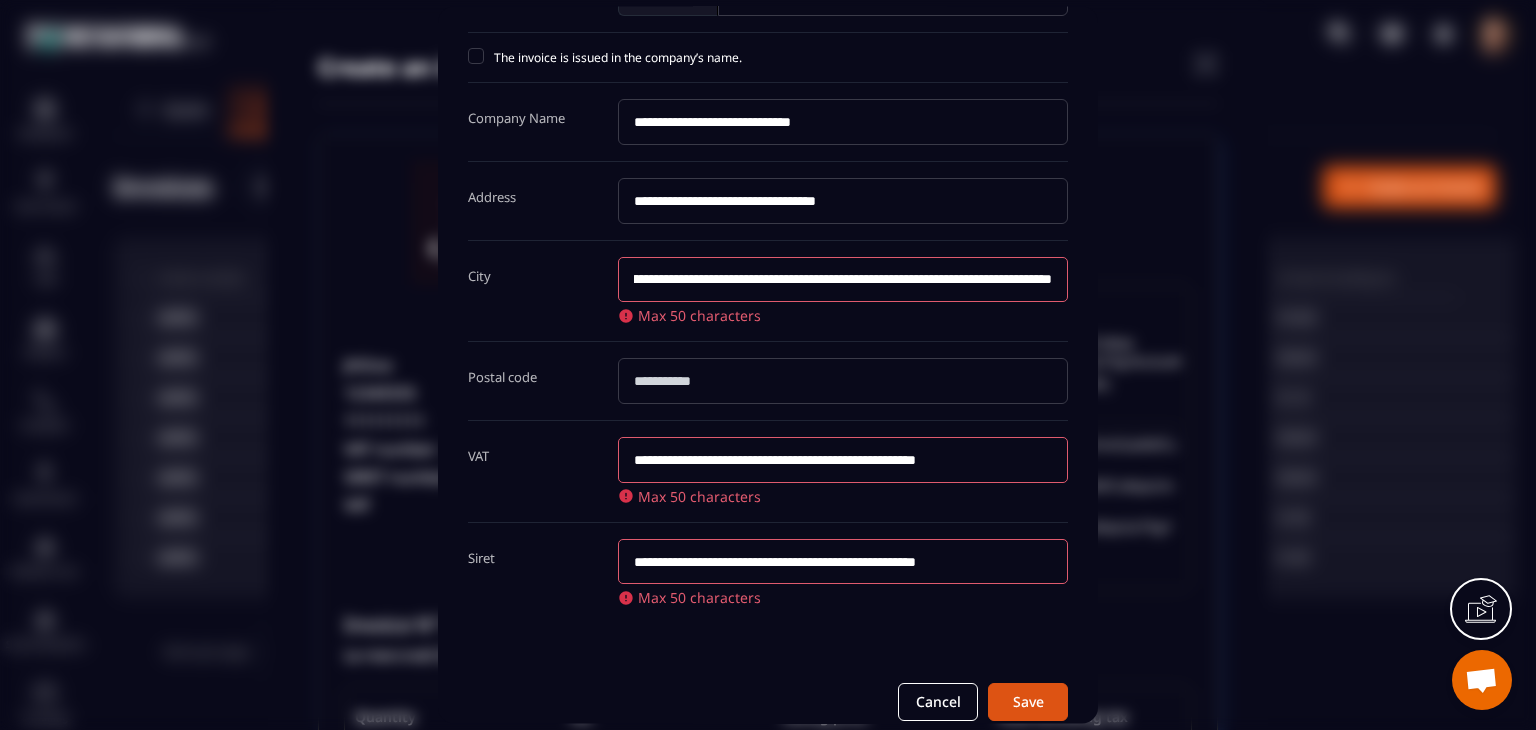 scroll, scrollTop: 0, scrollLeft: 0, axis: both 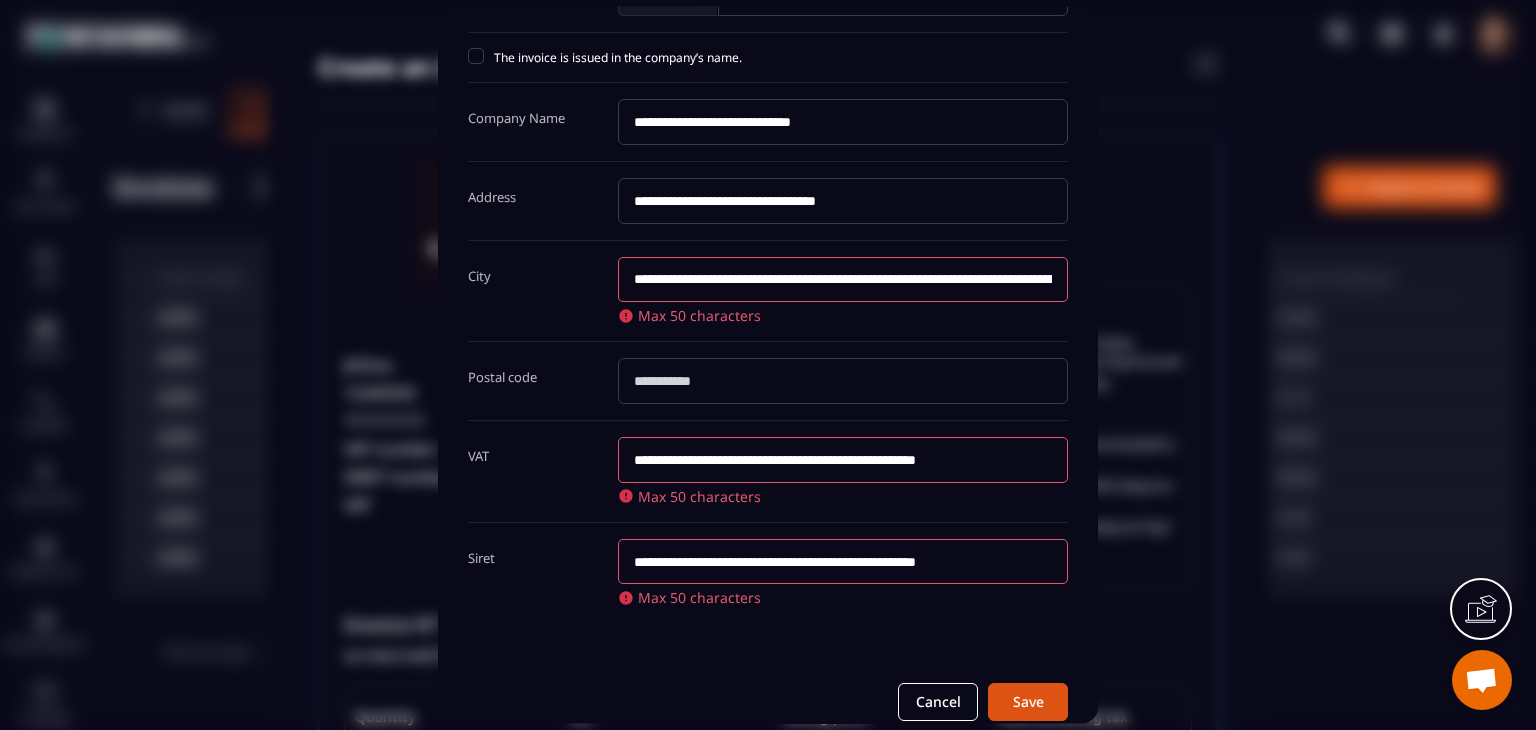 click on "**********" at bounding box center (768, 292) 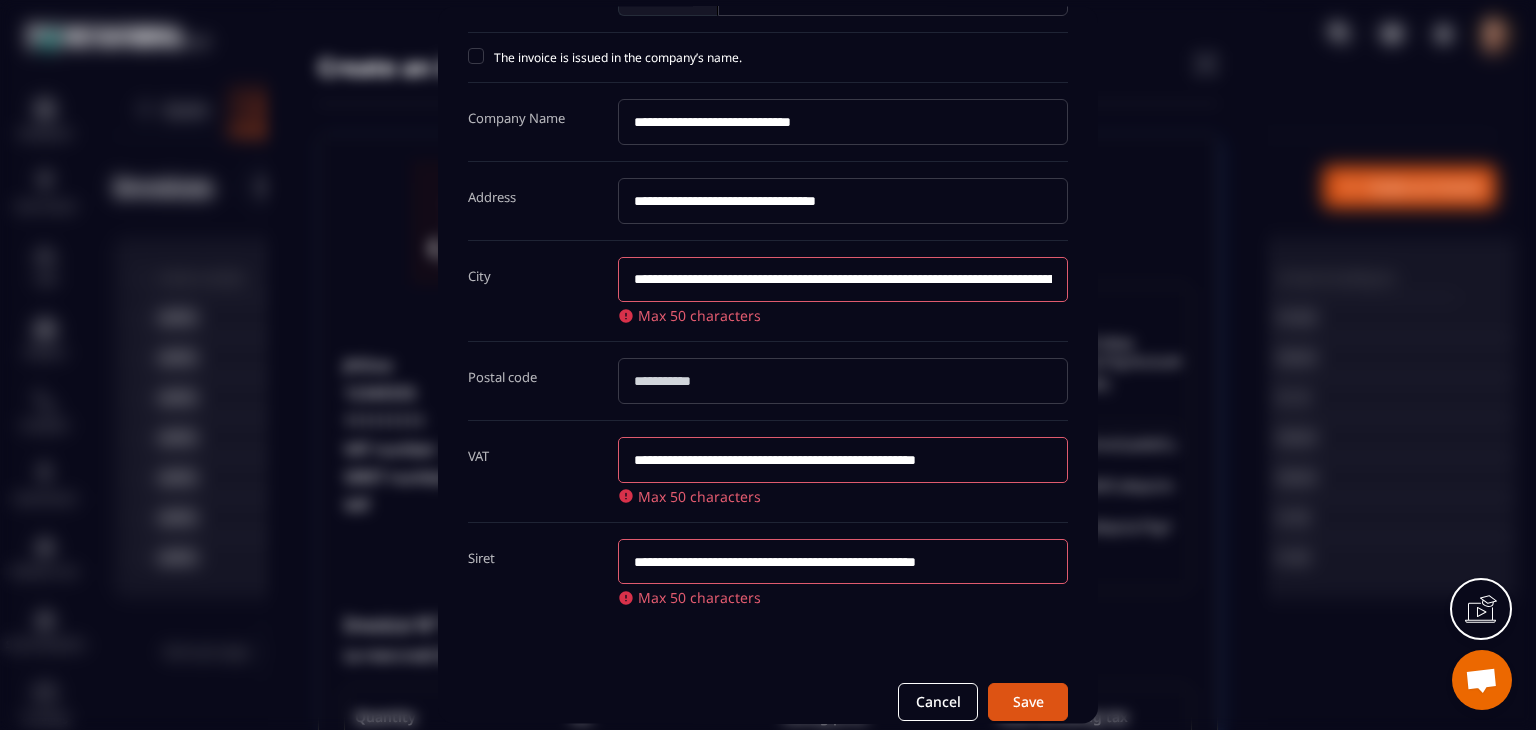 scroll, scrollTop: 209, scrollLeft: 0, axis: vertical 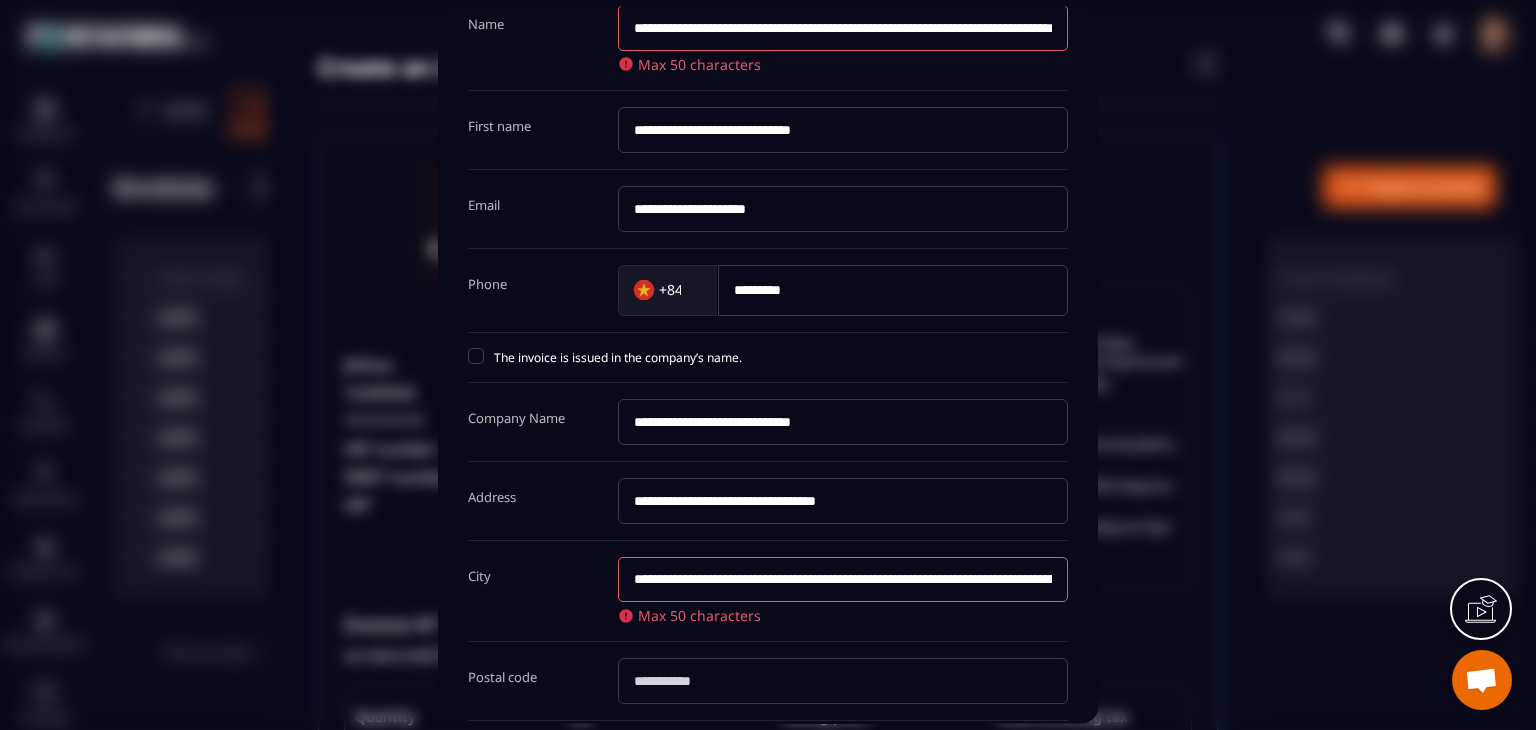 click on "**********" at bounding box center (843, 501) 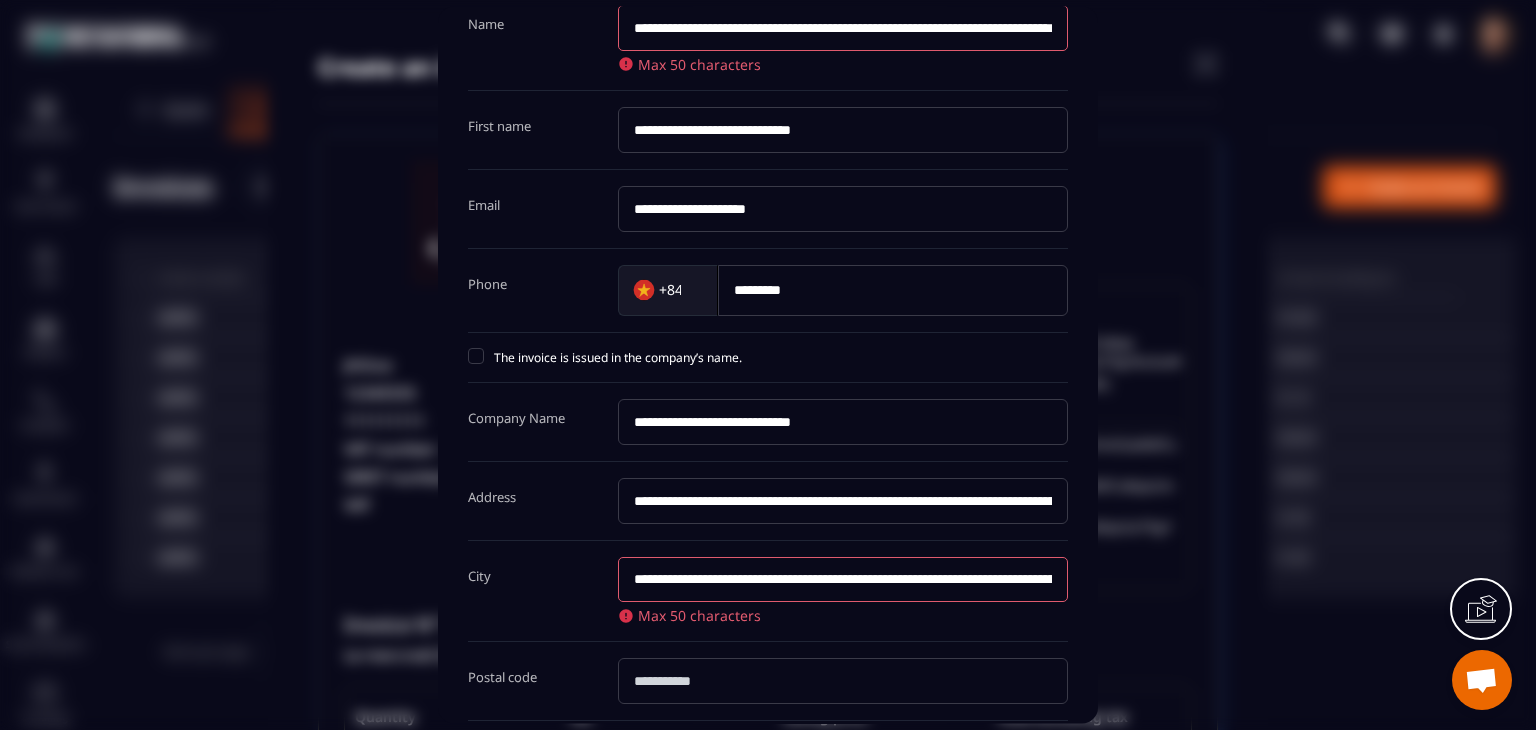 scroll, scrollTop: 0, scrollLeft: 340, axis: horizontal 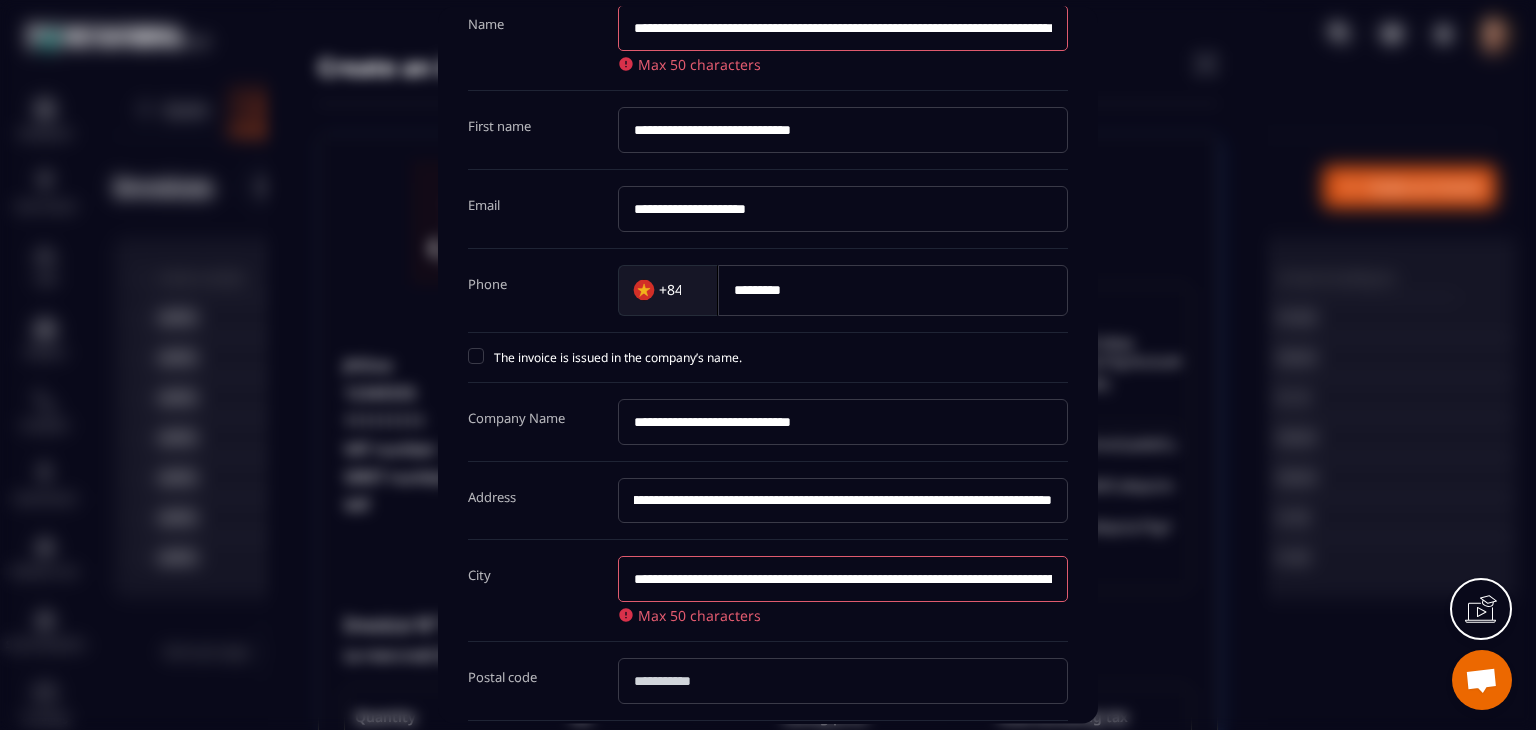 type on "**********" 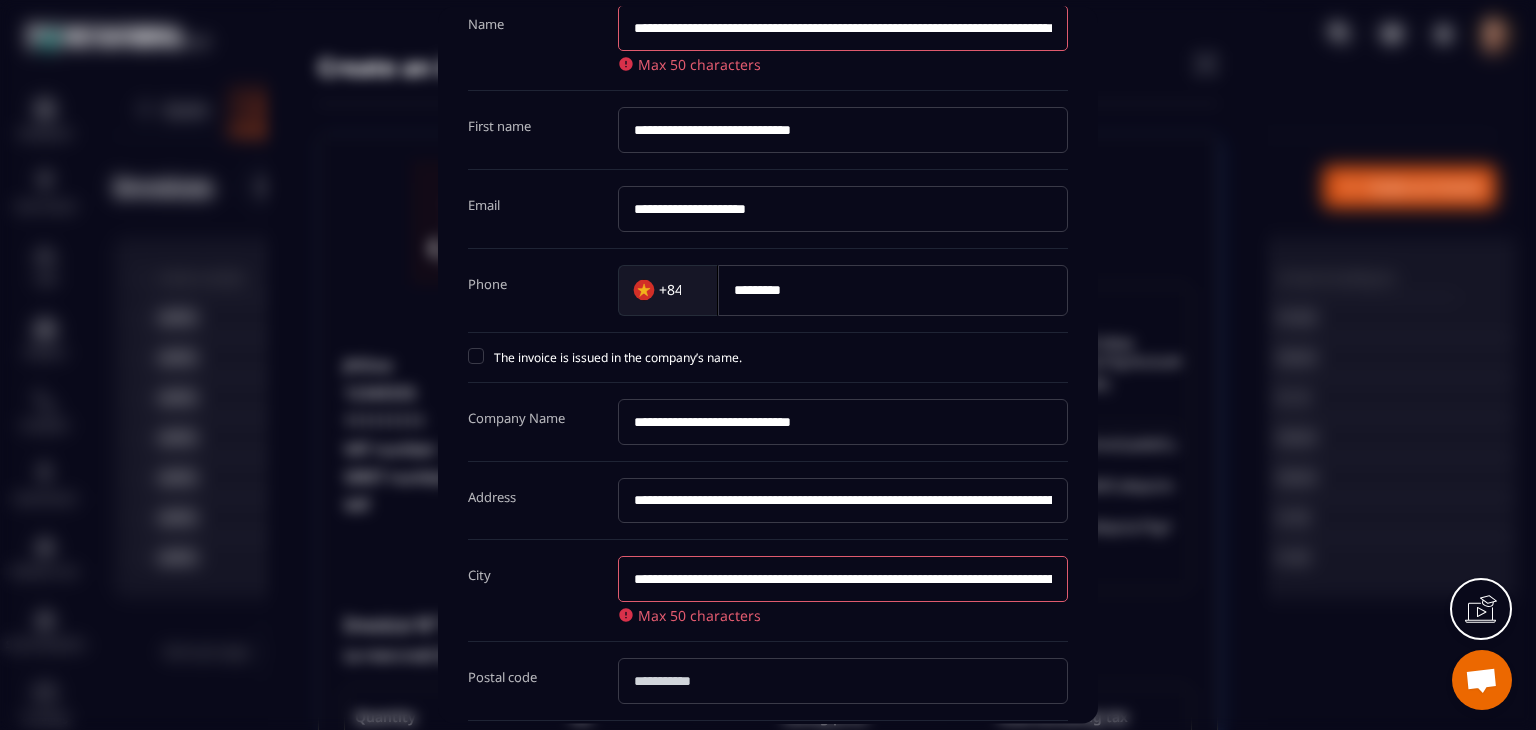 click on "**********" at bounding box center (843, 422) 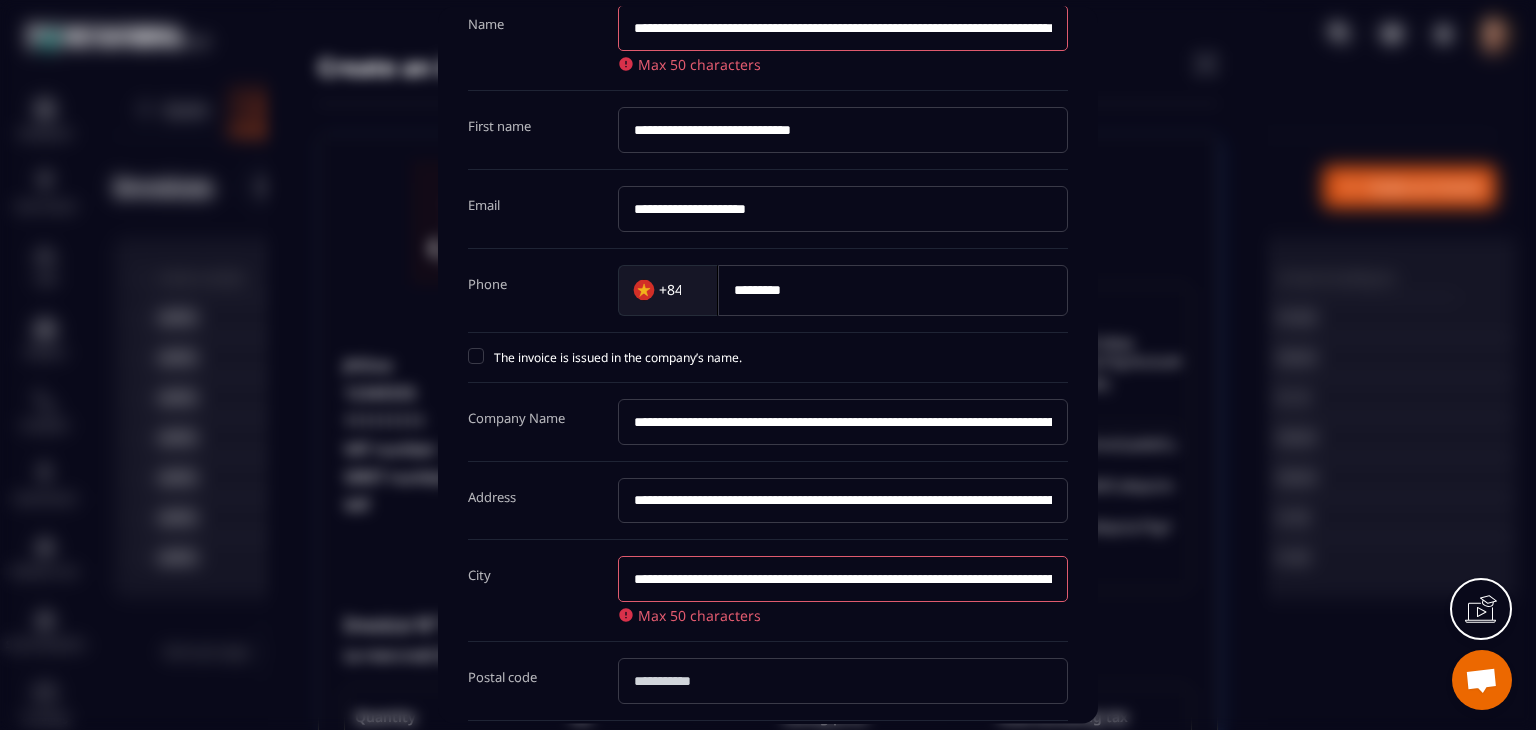 scroll, scrollTop: 0, scrollLeft: 289, axis: horizontal 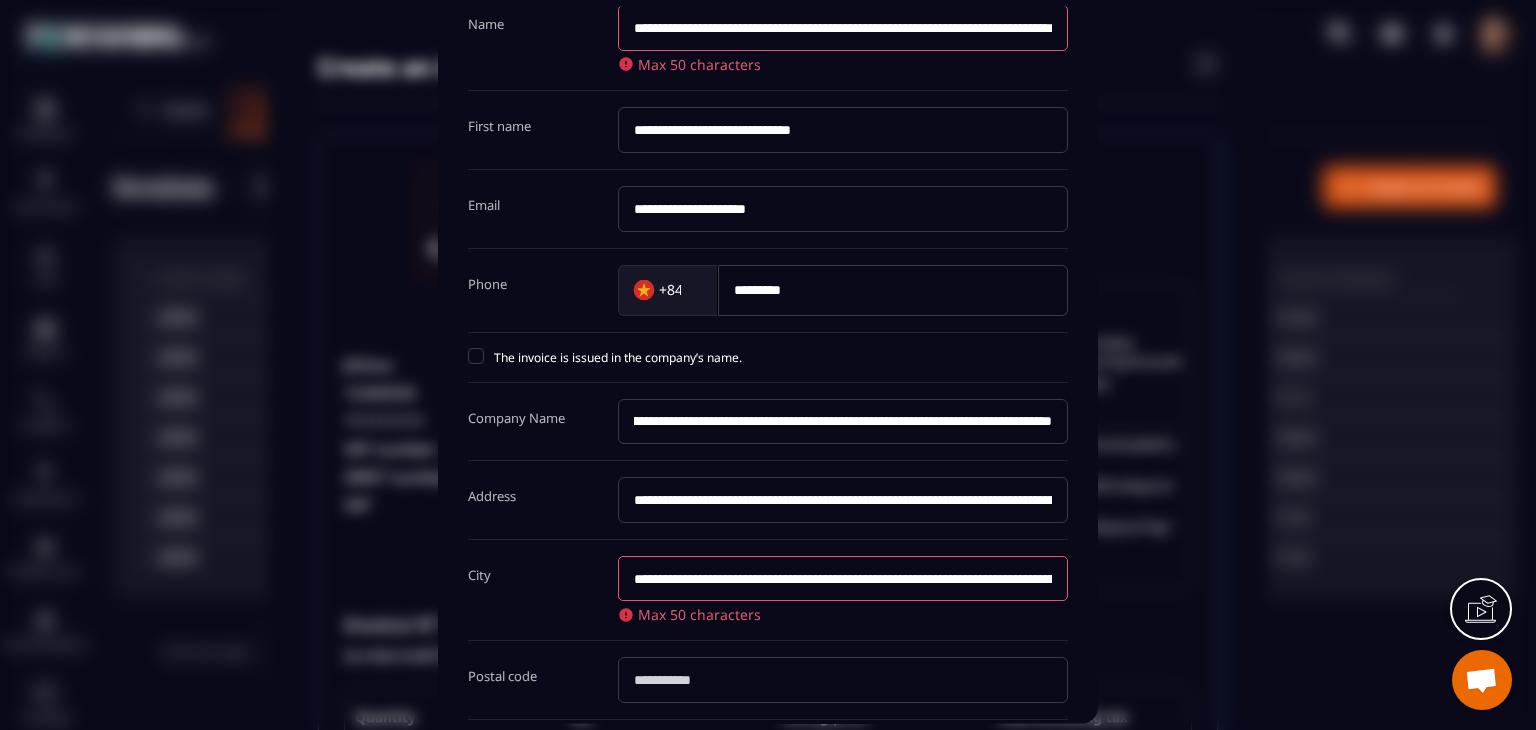 paste on "**********" 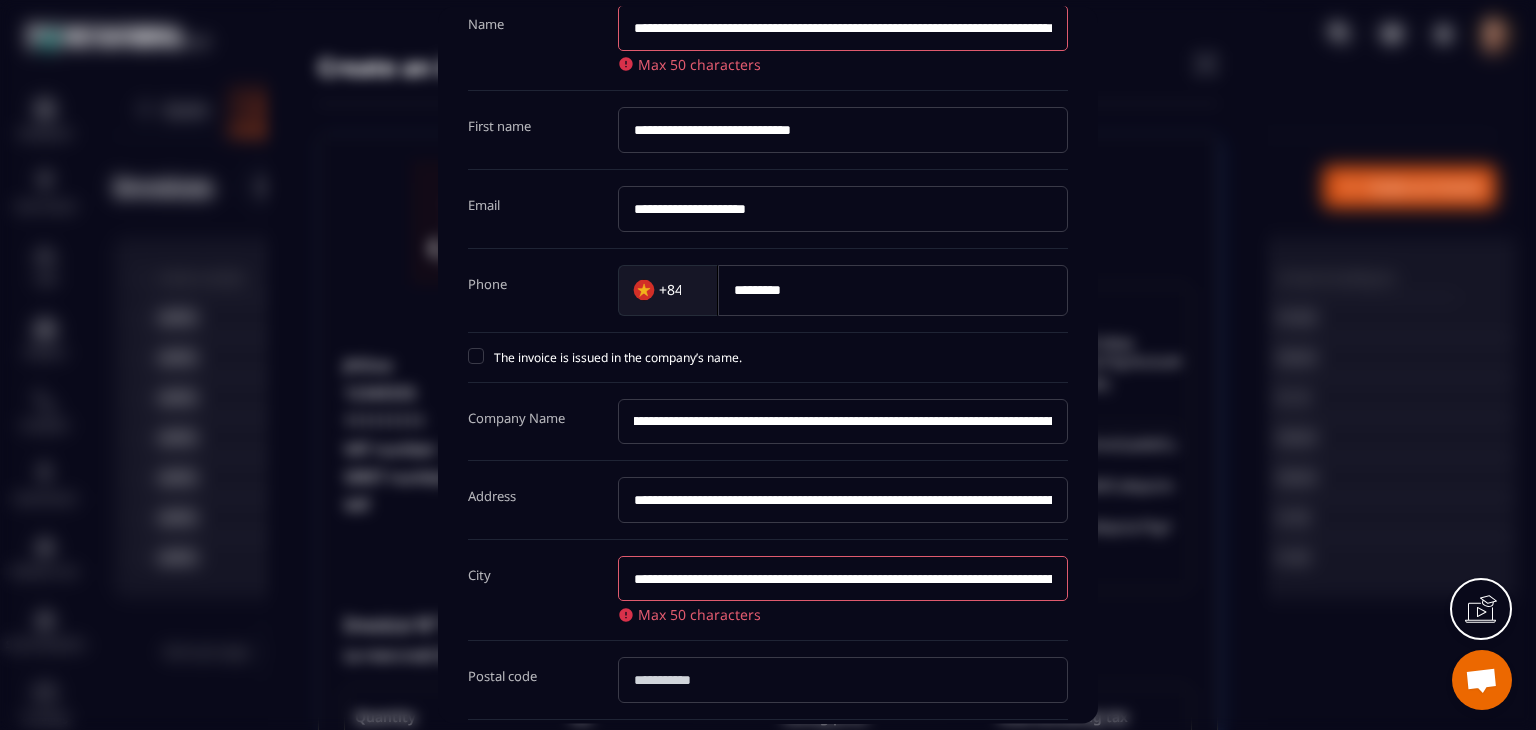 scroll, scrollTop: 0, scrollLeft: 737, axis: horizontal 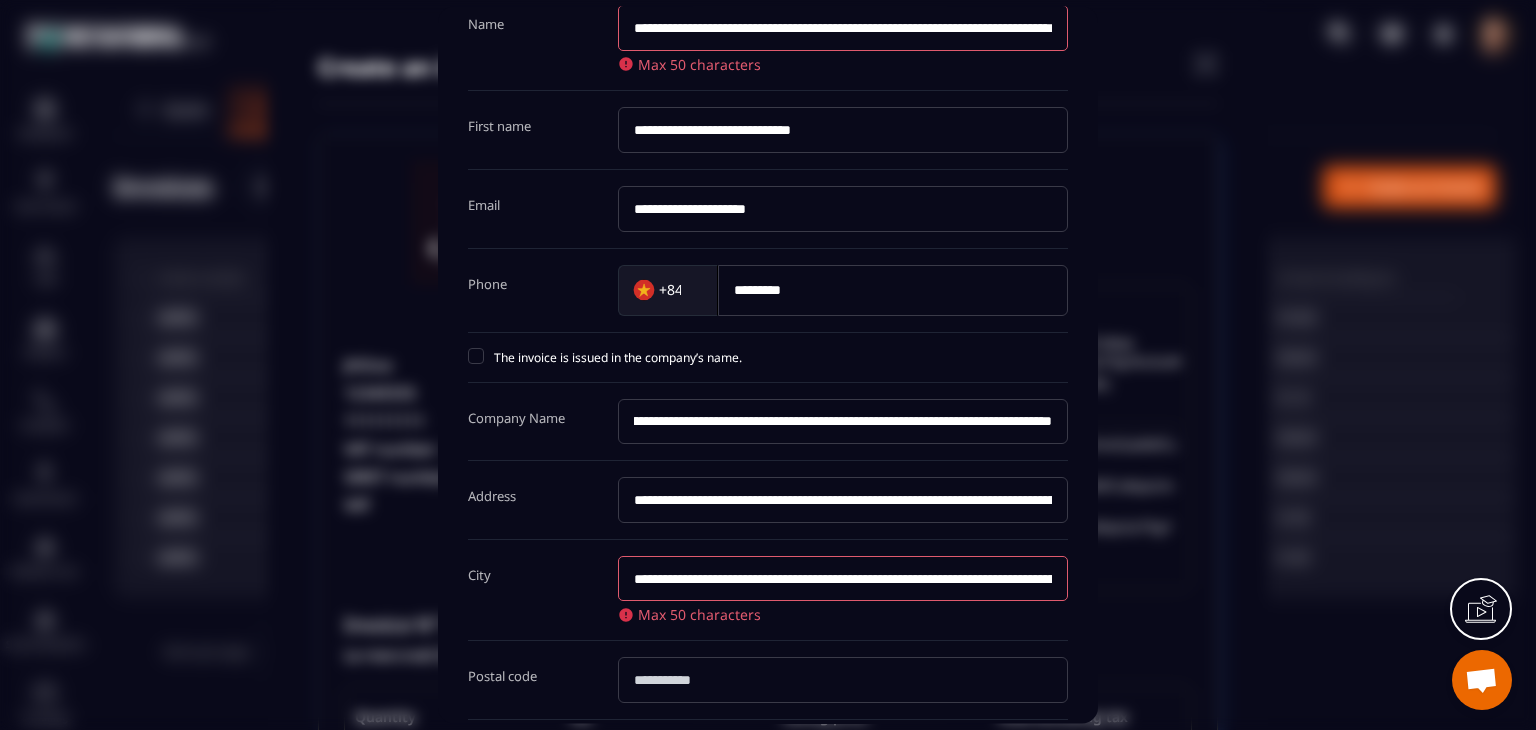 type on "**********" 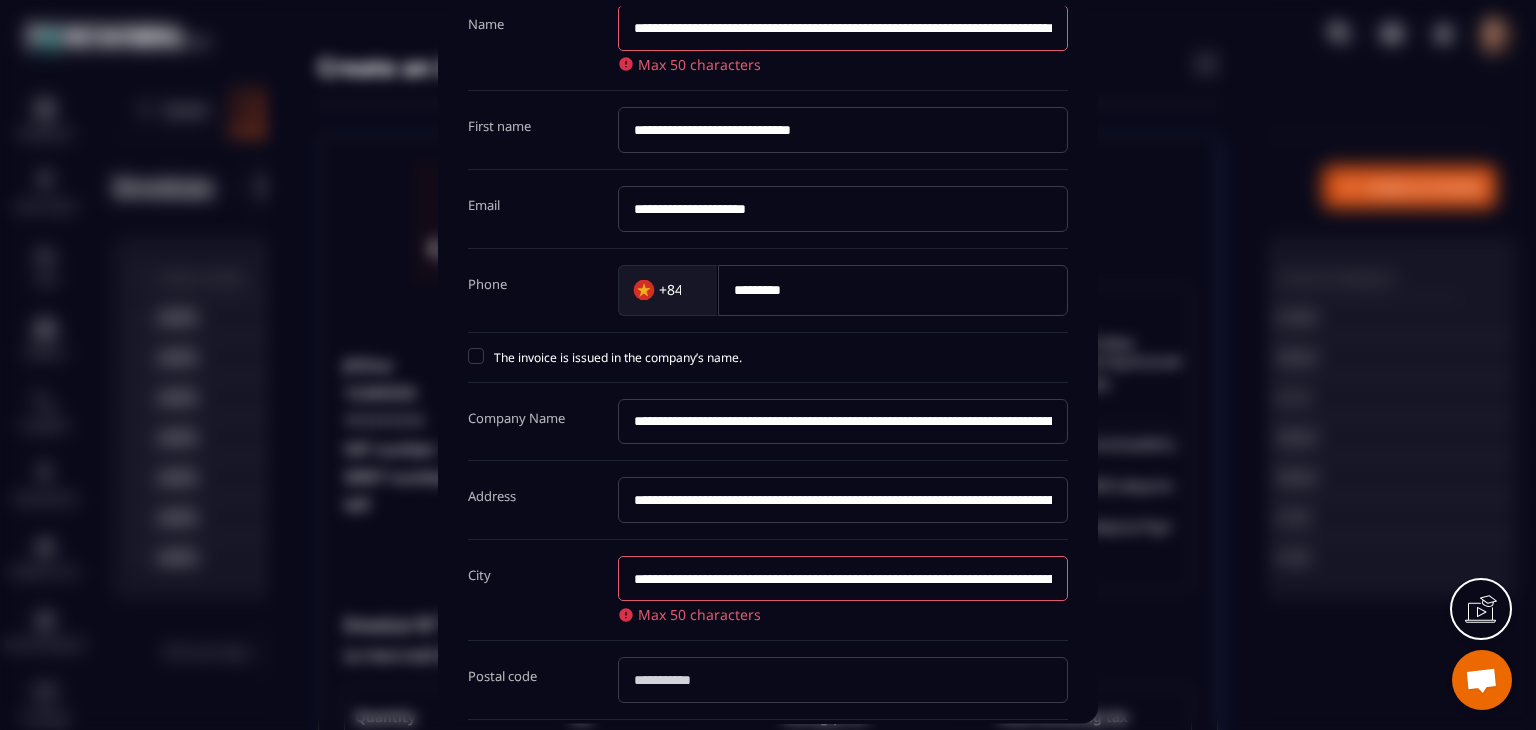click on "**********" at bounding box center [768, 501] 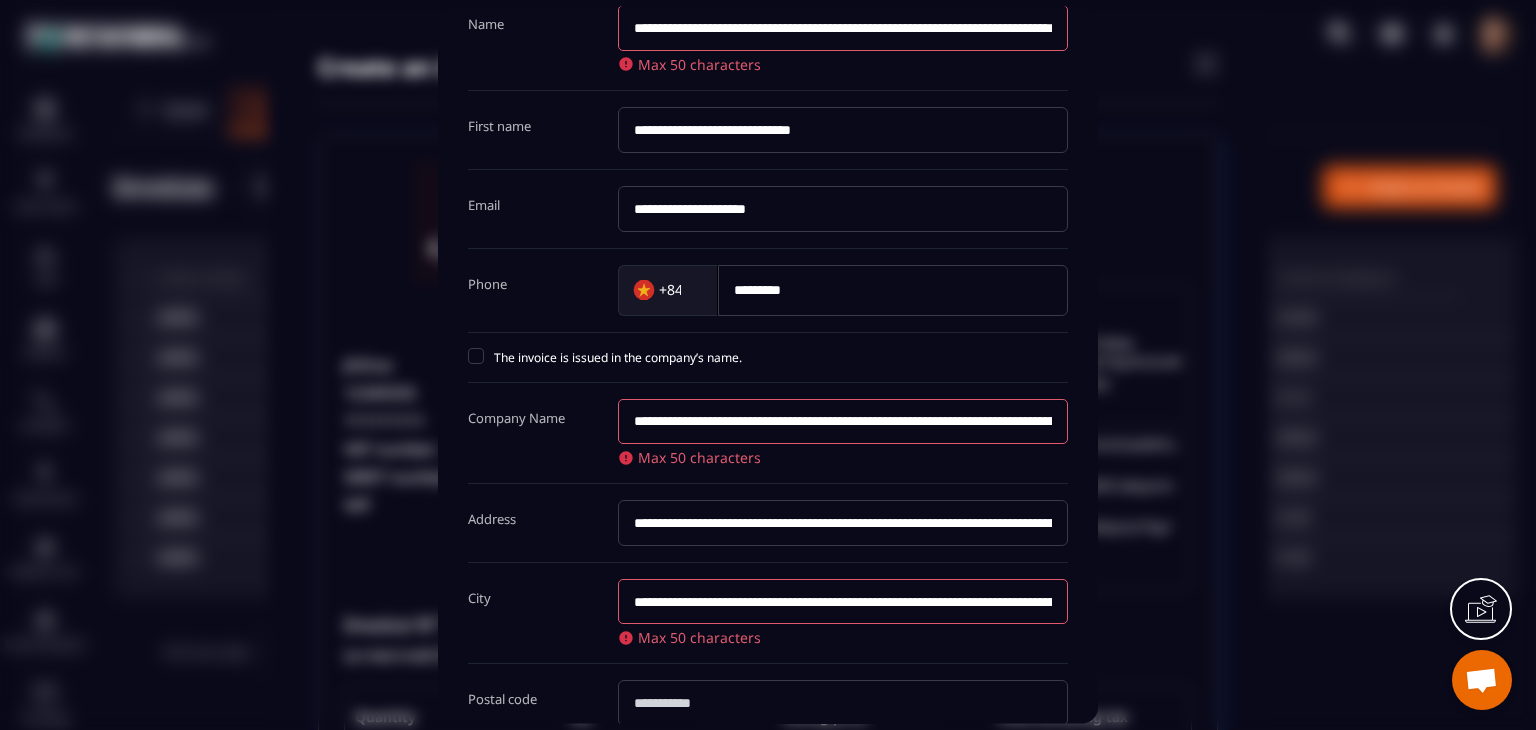 paste on "**********" 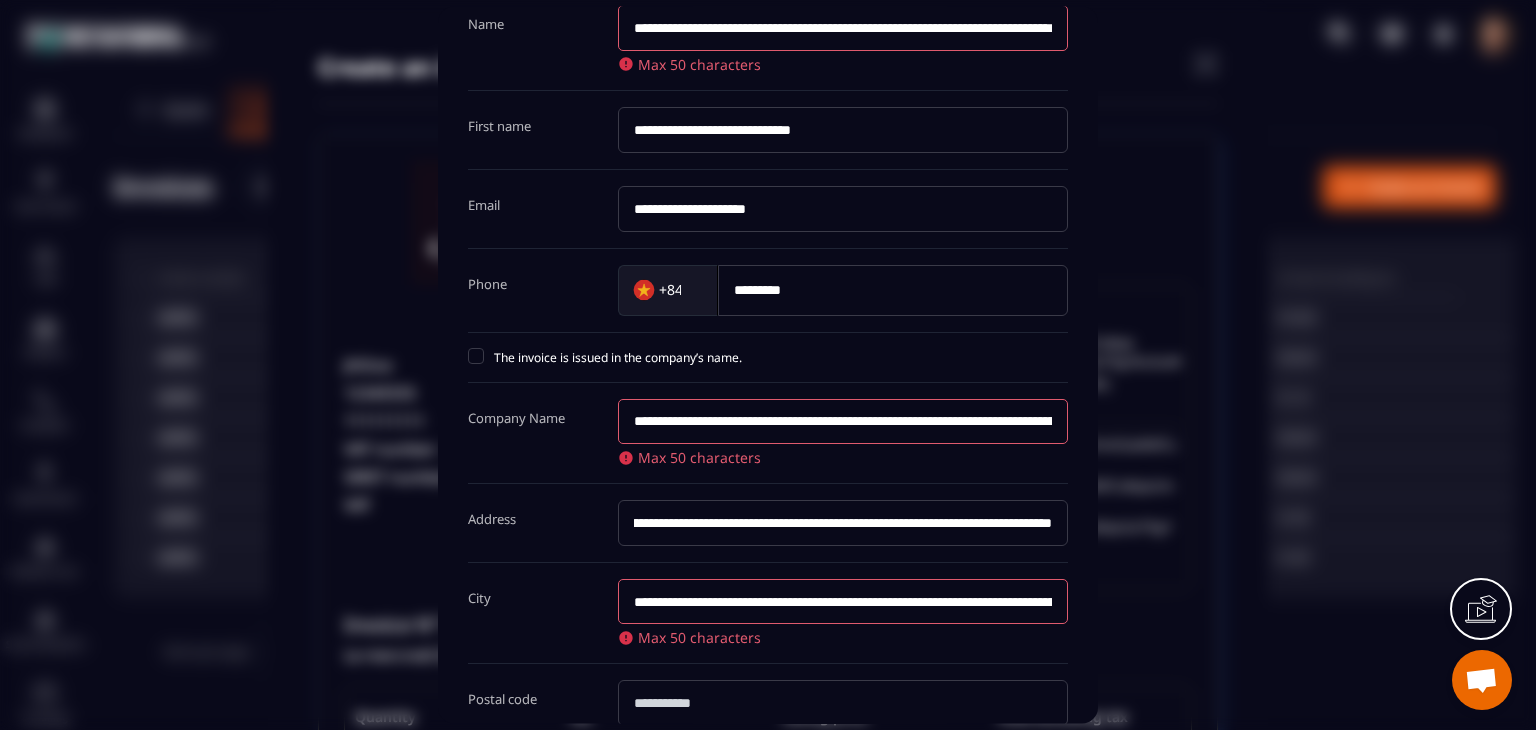 type on "**********" 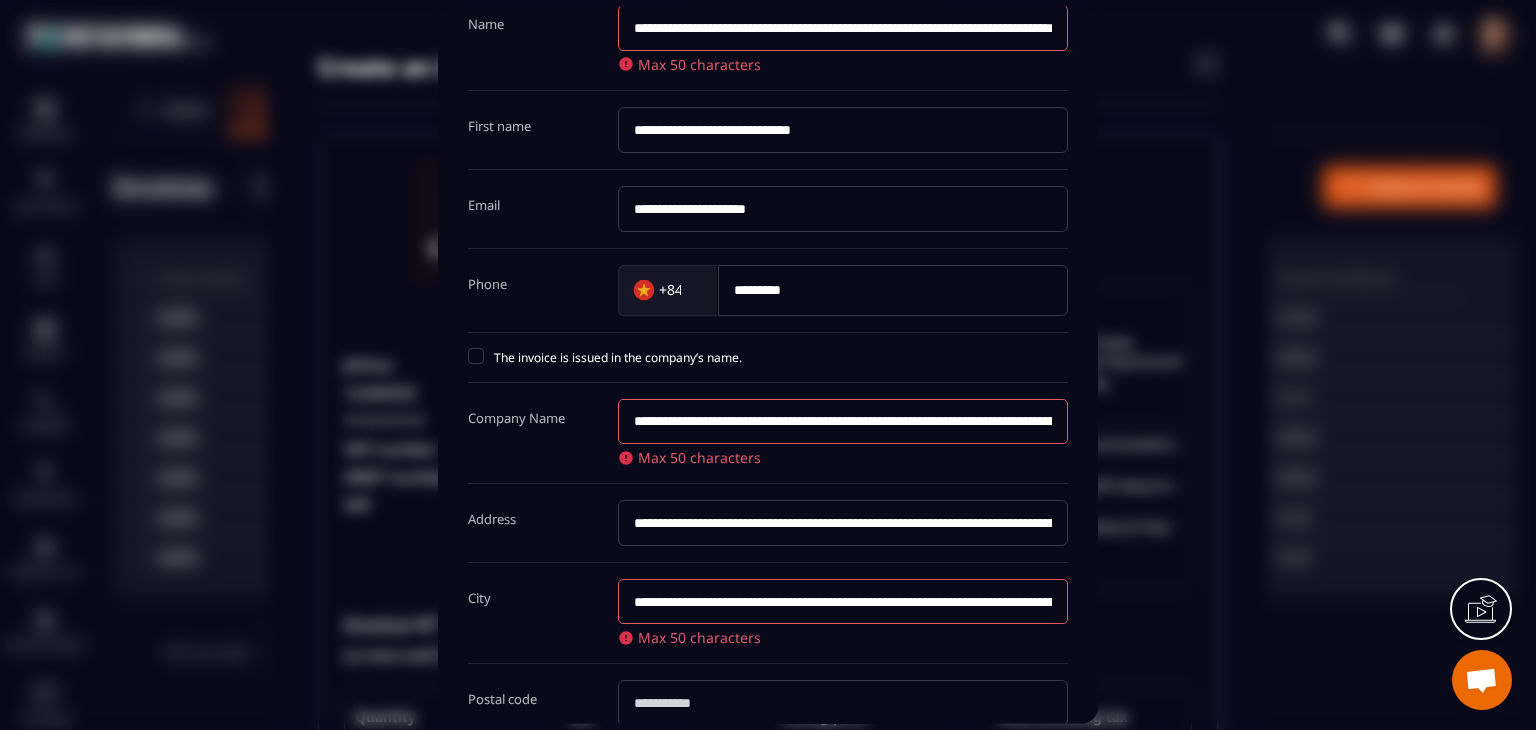 click on "**********" at bounding box center [768, 442] 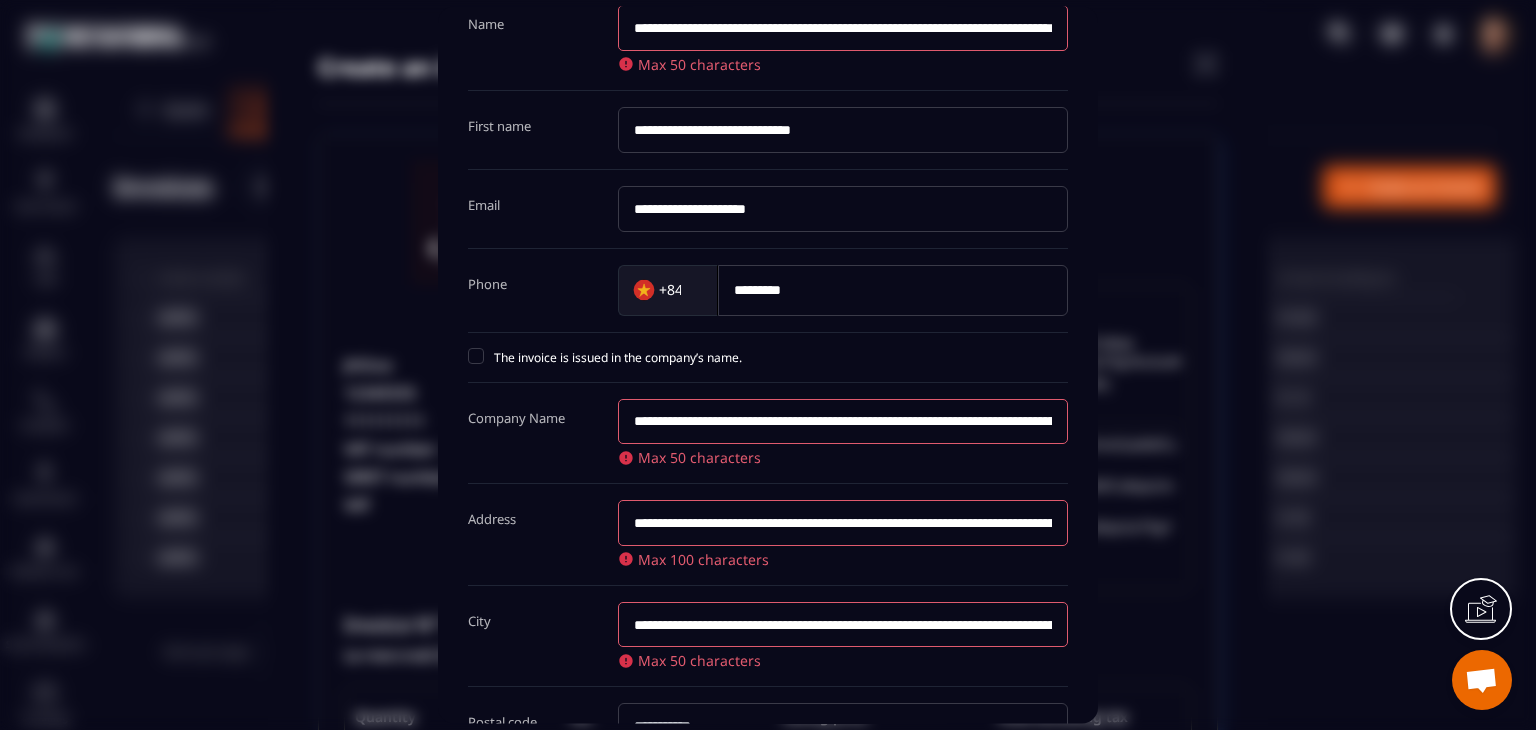 scroll, scrollTop: 579, scrollLeft: 0, axis: vertical 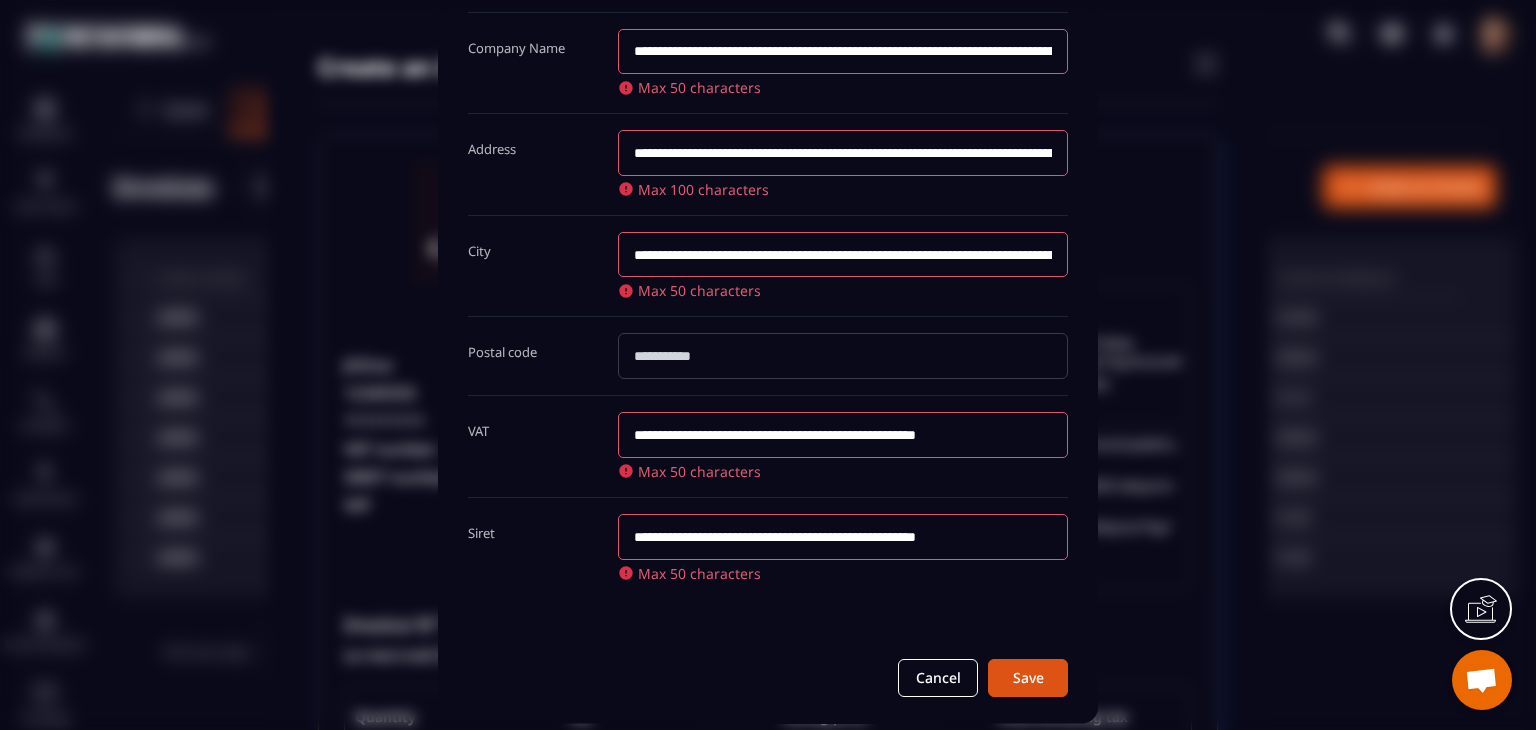 drag, startPoint x: 961, startPoint y: 427, endPoint x: 1064, endPoint y: 428, distance: 103.00485 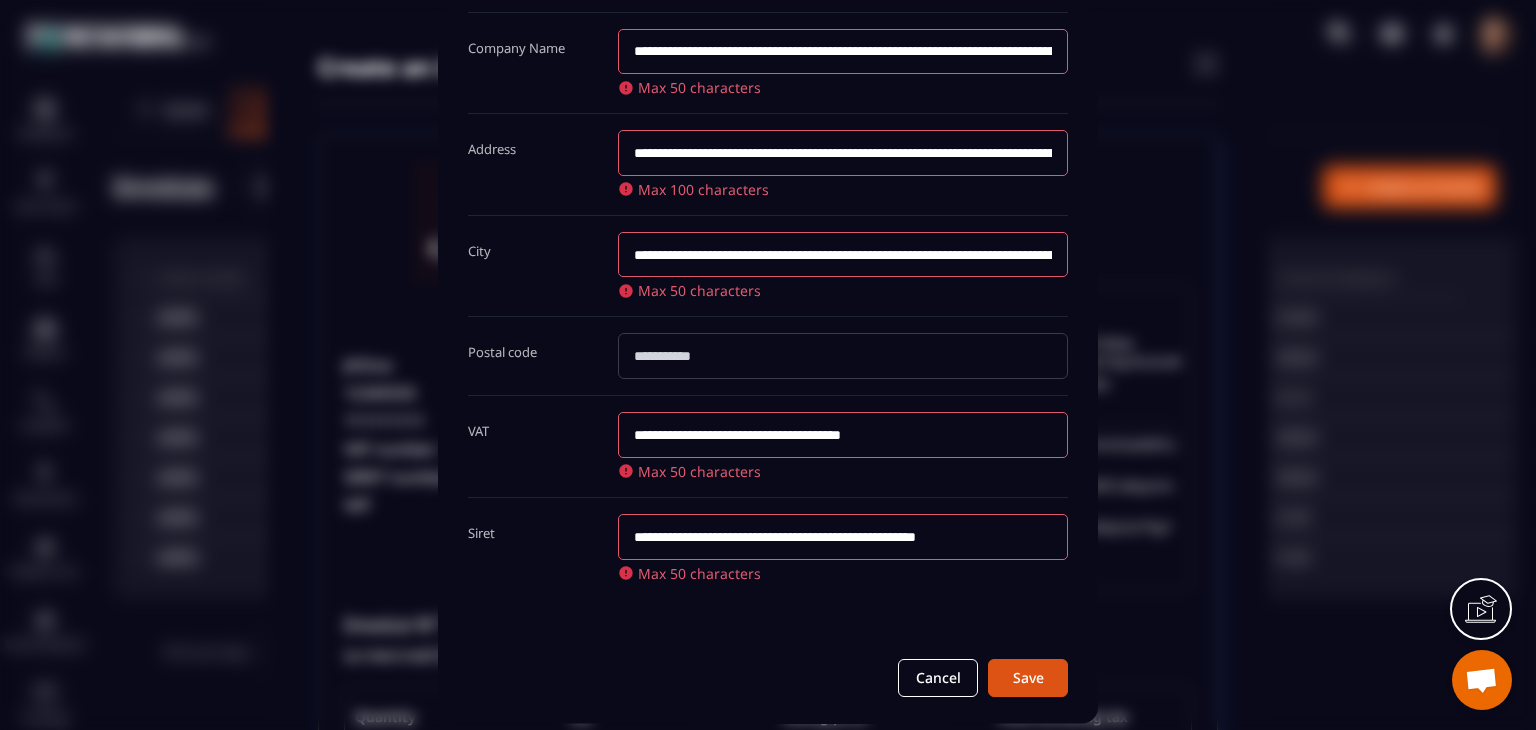 scroll, scrollTop: 0, scrollLeft: 0, axis: both 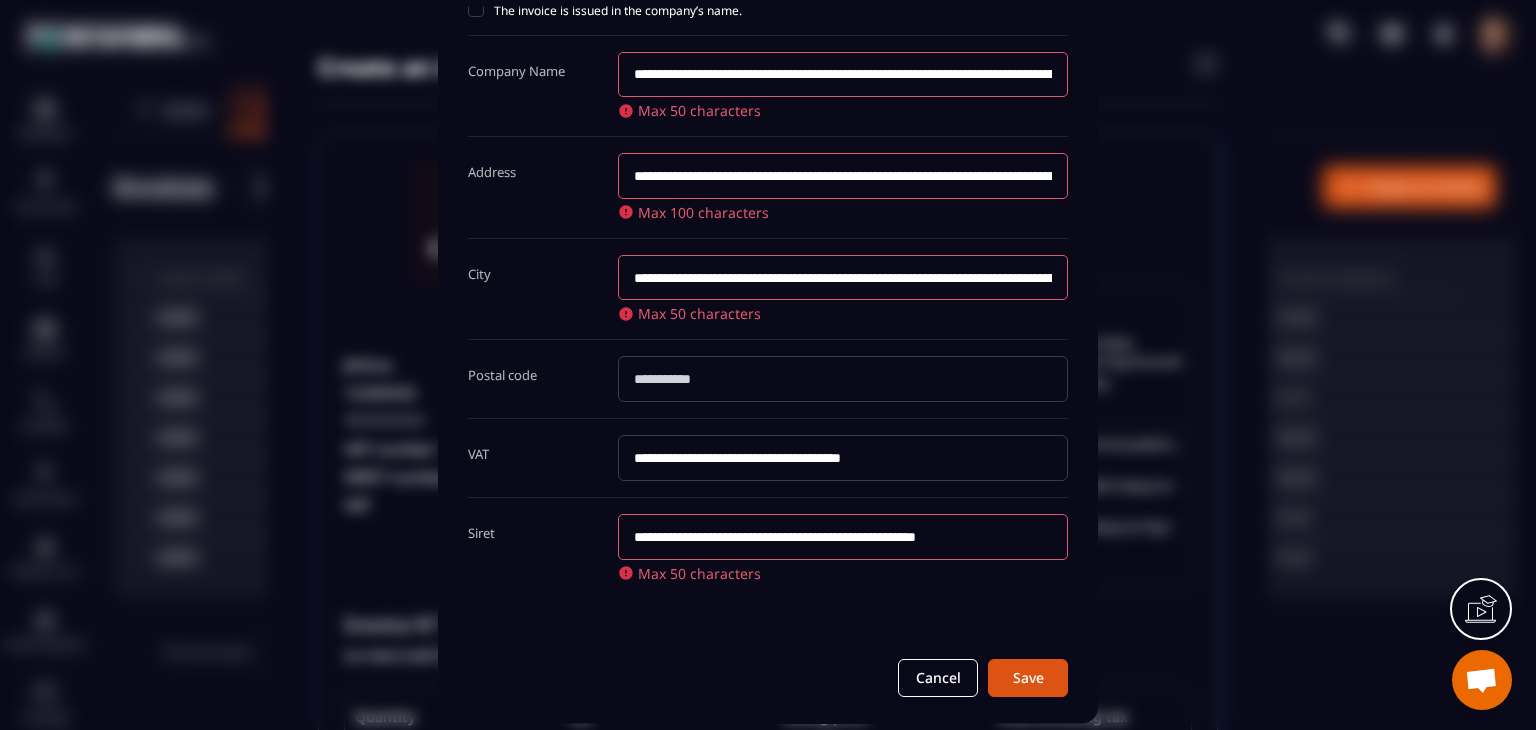 drag, startPoint x: 970, startPoint y: 532, endPoint x: 1123, endPoint y: 546, distance: 153.63919 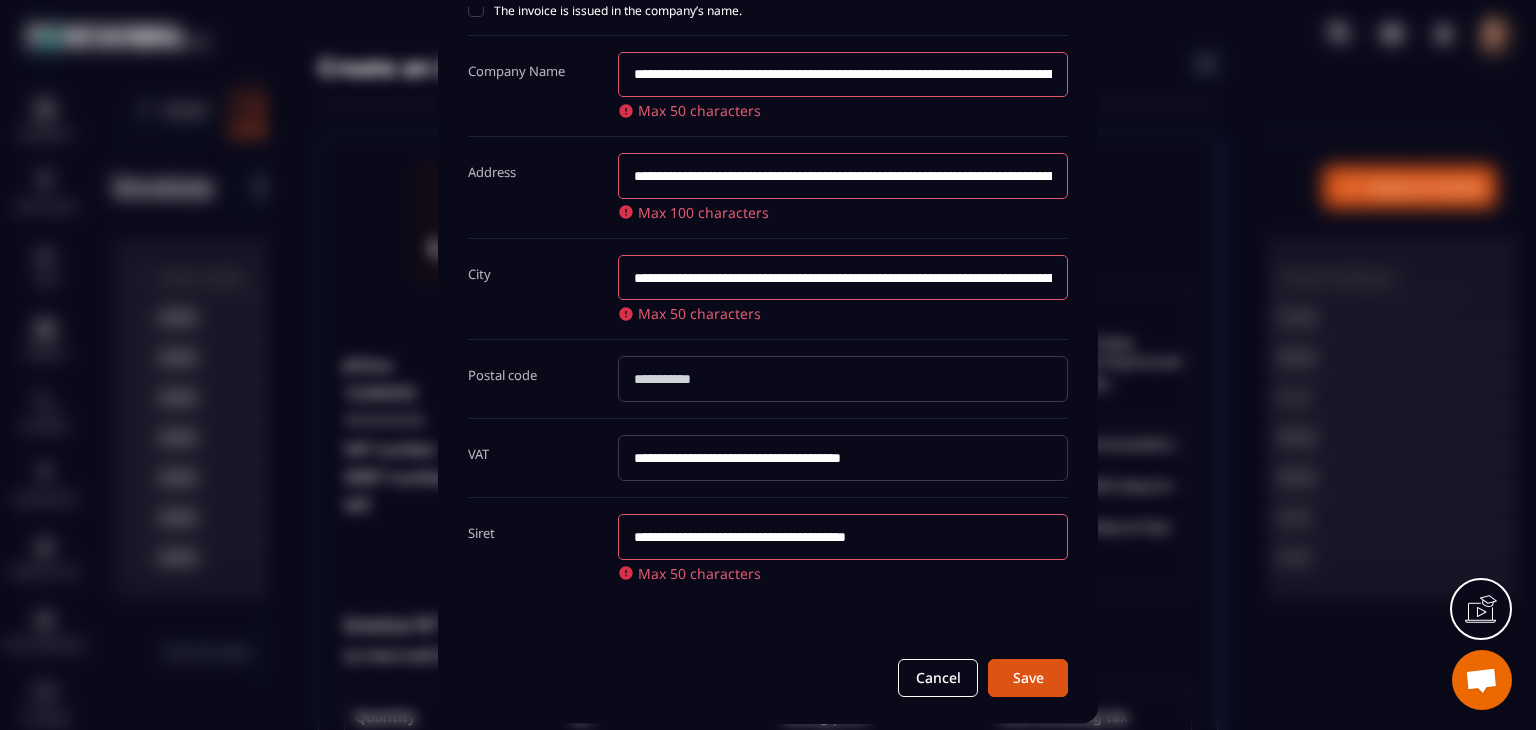 scroll, scrollTop: 0, scrollLeft: 0, axis: both 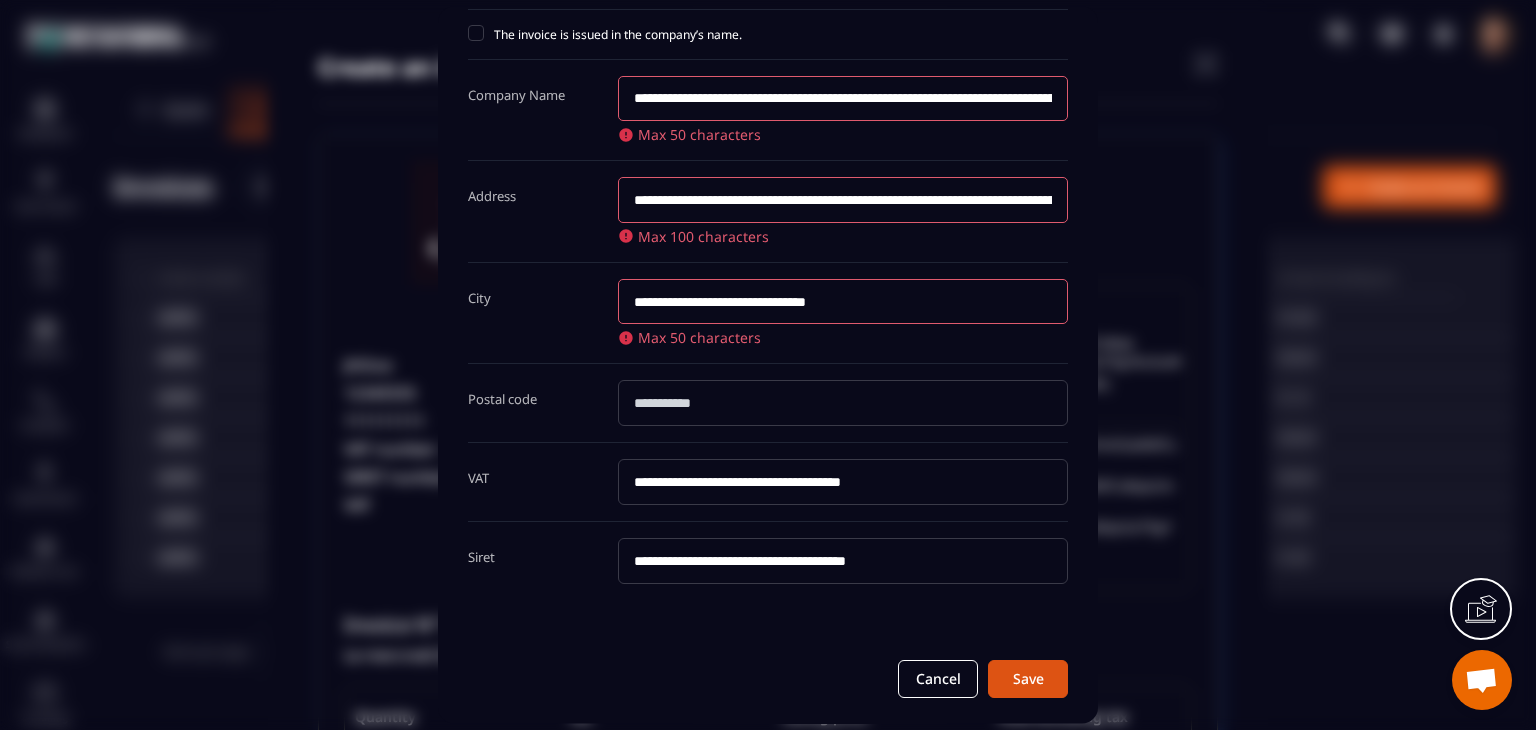drag, startPoint x: 901, startPoint y: 276, endPoint x: 1063, endPoint y: 292, distance: 162.78821 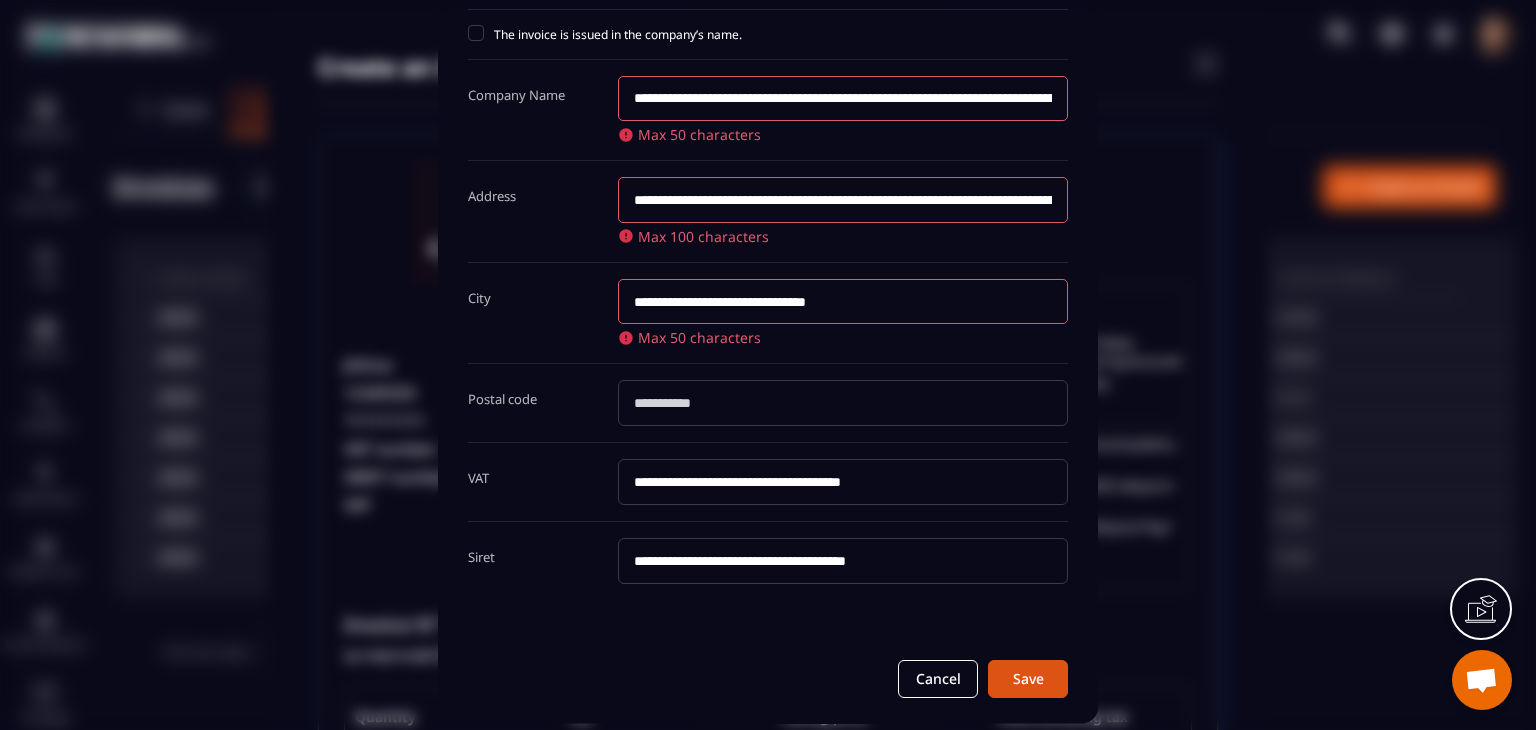 click on "**********" at bounding box center (843, 302) 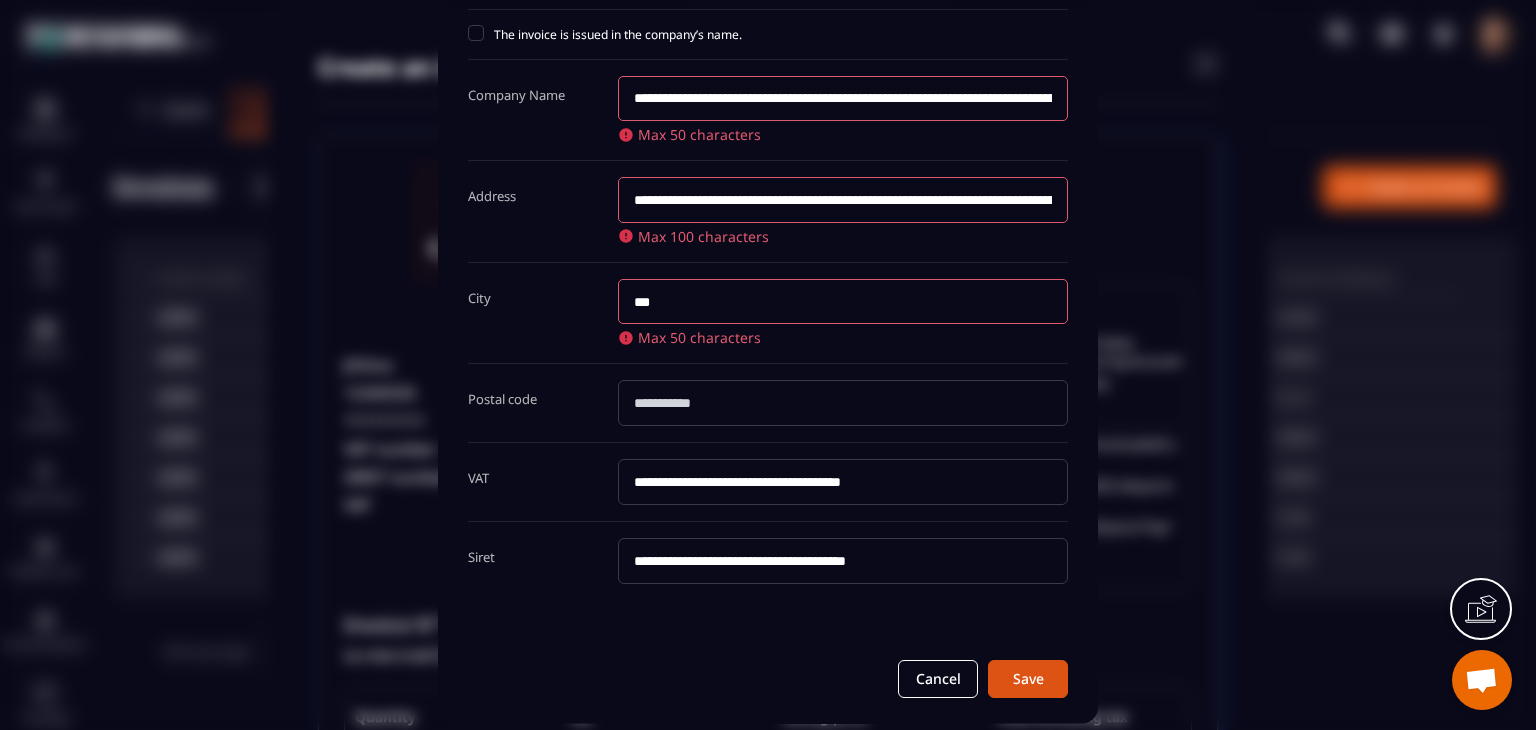 drag, startPoint x: 925, startPoint y: 294, endPoint x: 656, endPoint y: 294, distance: 269 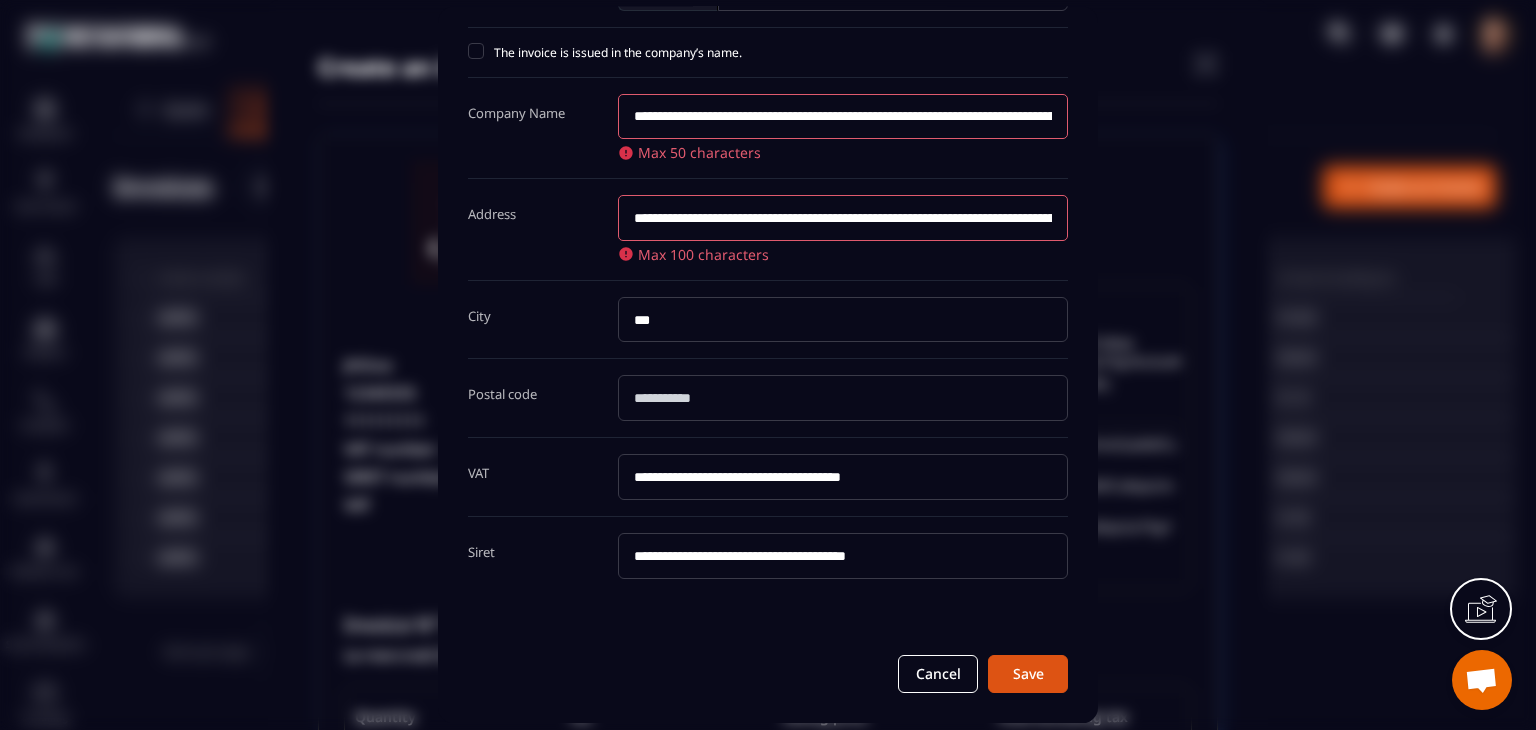 click on "**********" at bounding box center [843, 230] 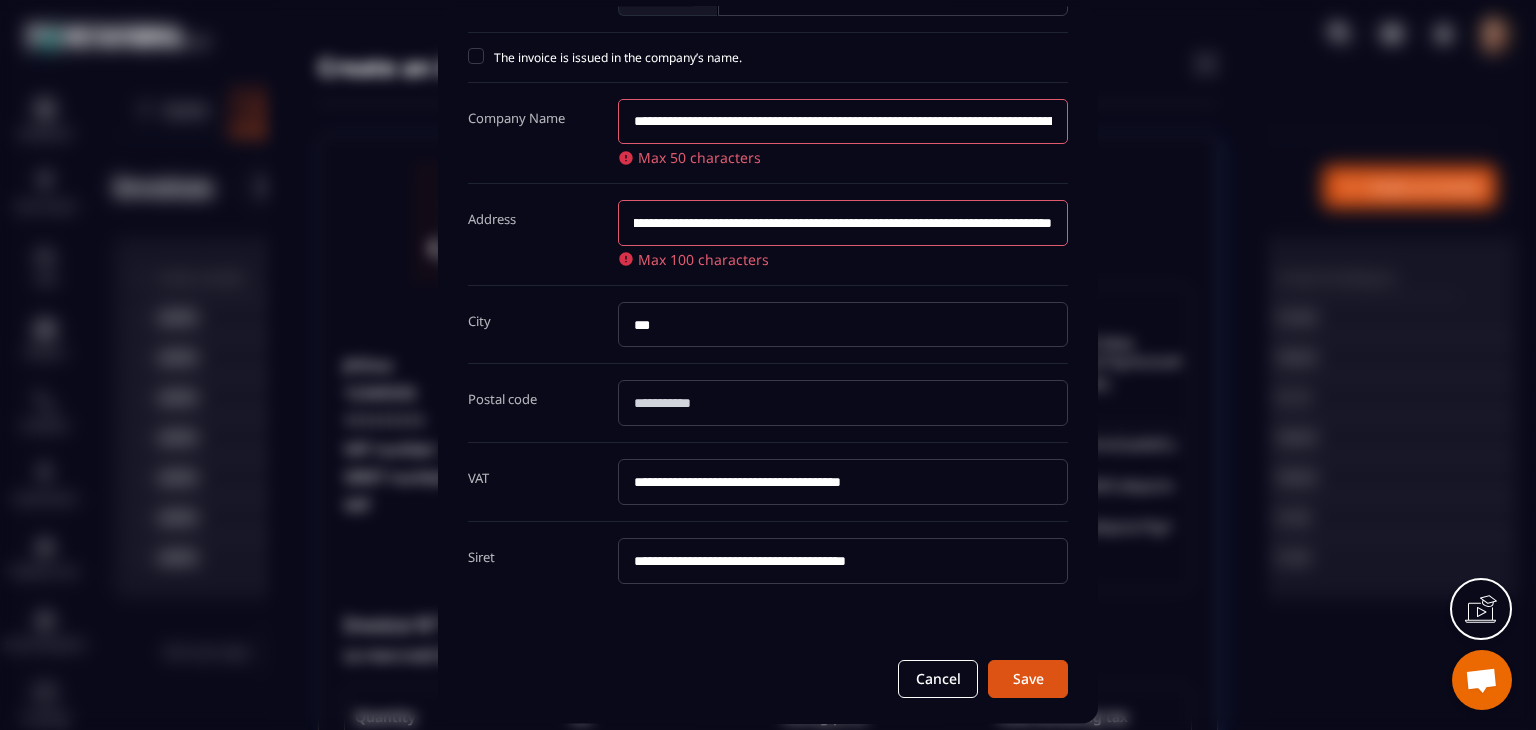 scroll, scrollTop: 0, scrollLeft: 788, axis: horizontal 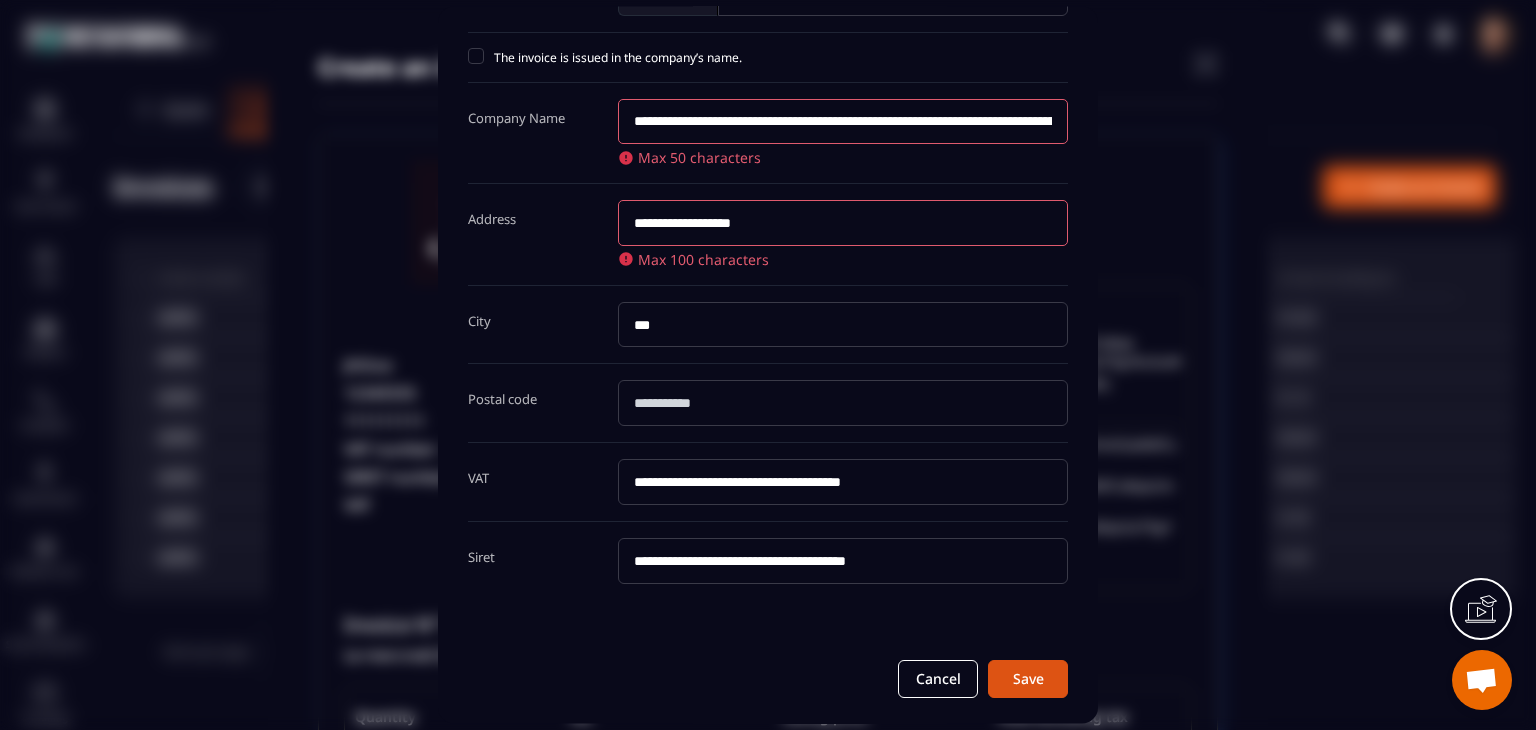 drag, startPoint x: 805, startPoint y: 225, endPoint x: 1057, endPoint y: 227, distance: 252.00793 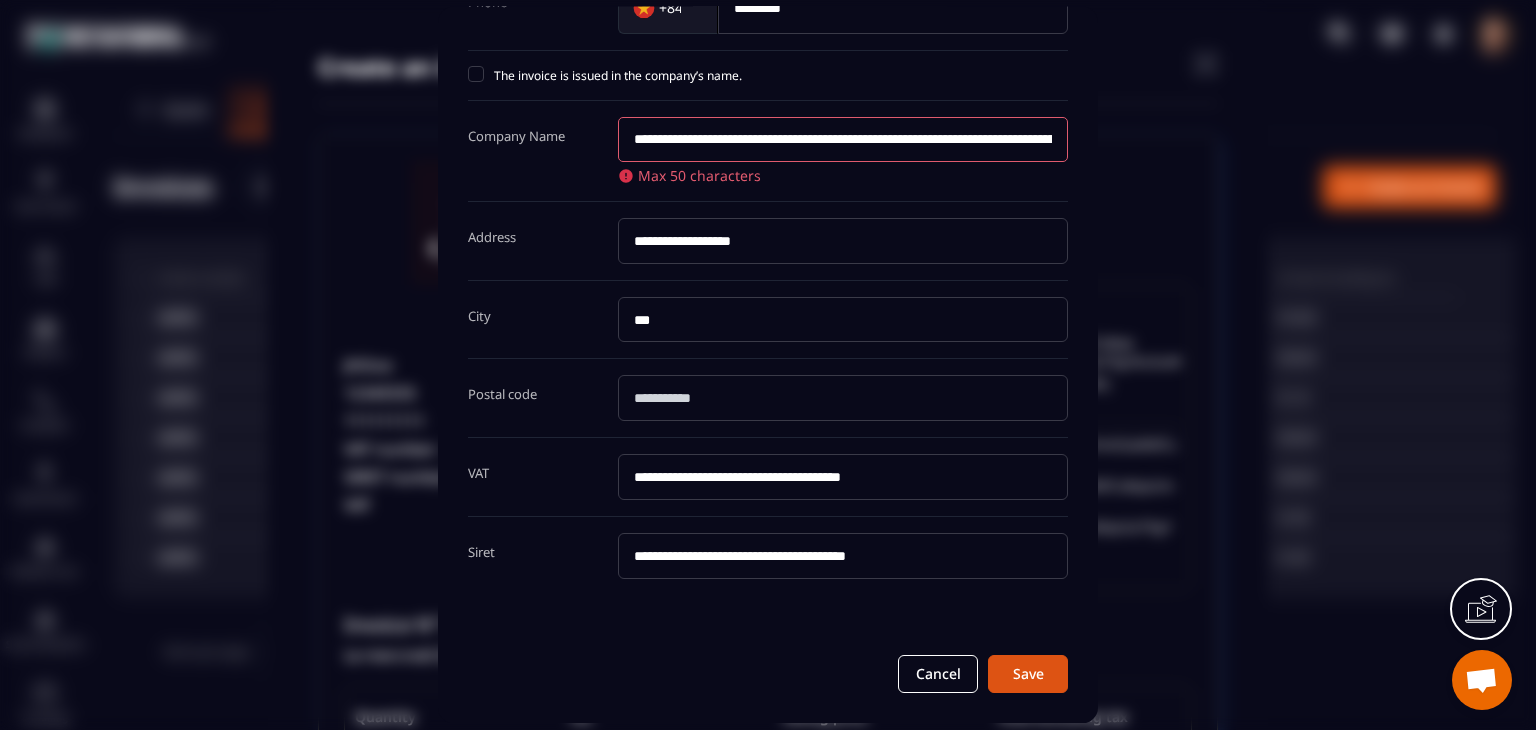 scroll, scrollTop: 486, scrollLeft: 0, axis: vertical 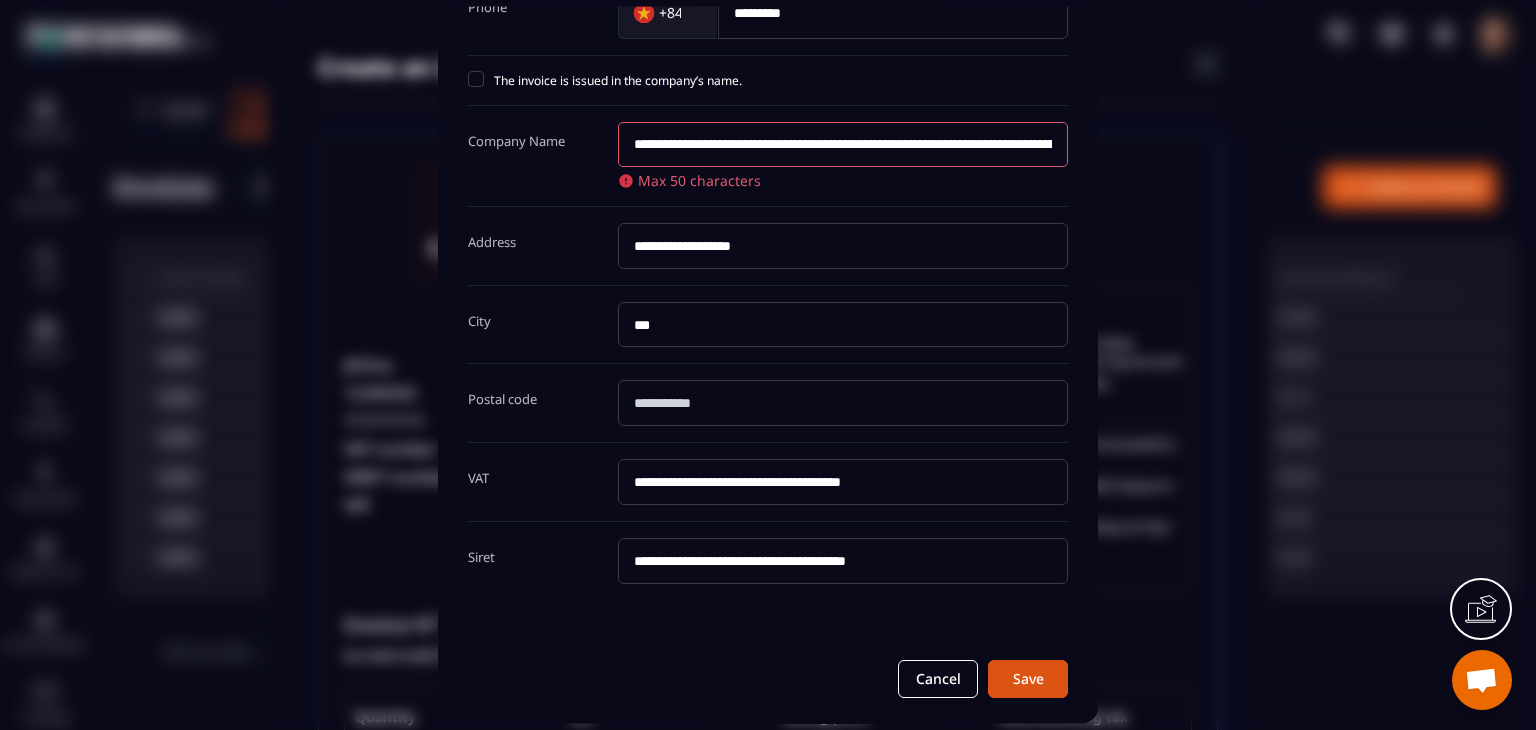 drag, startPoint x: 900, startPoint y: 115, endPoint x: 1069, endPoint y: 146, distance: 171.81967 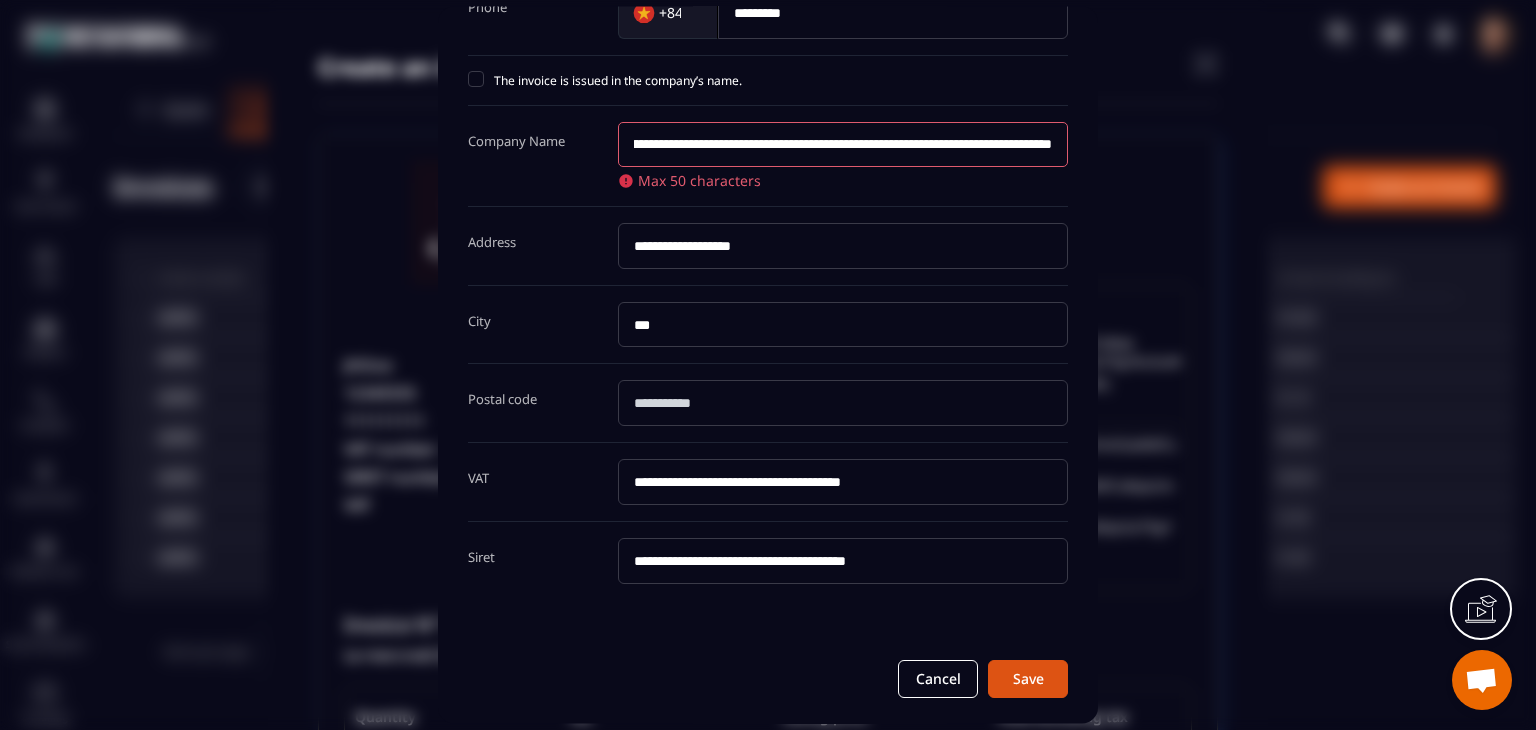 scroll, scrollTop: 0, scrollLeft: 393, axis: horizontal 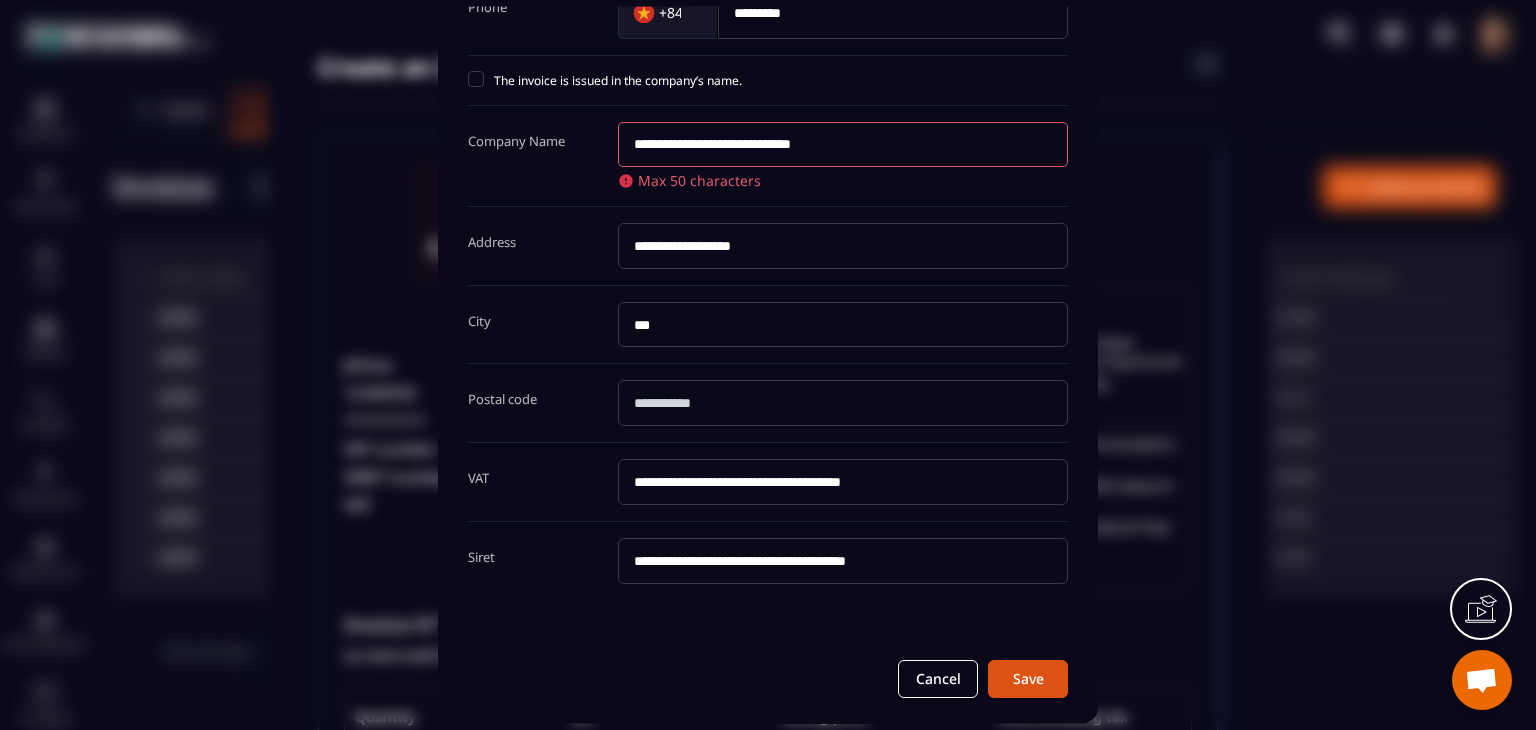 type on "**********" 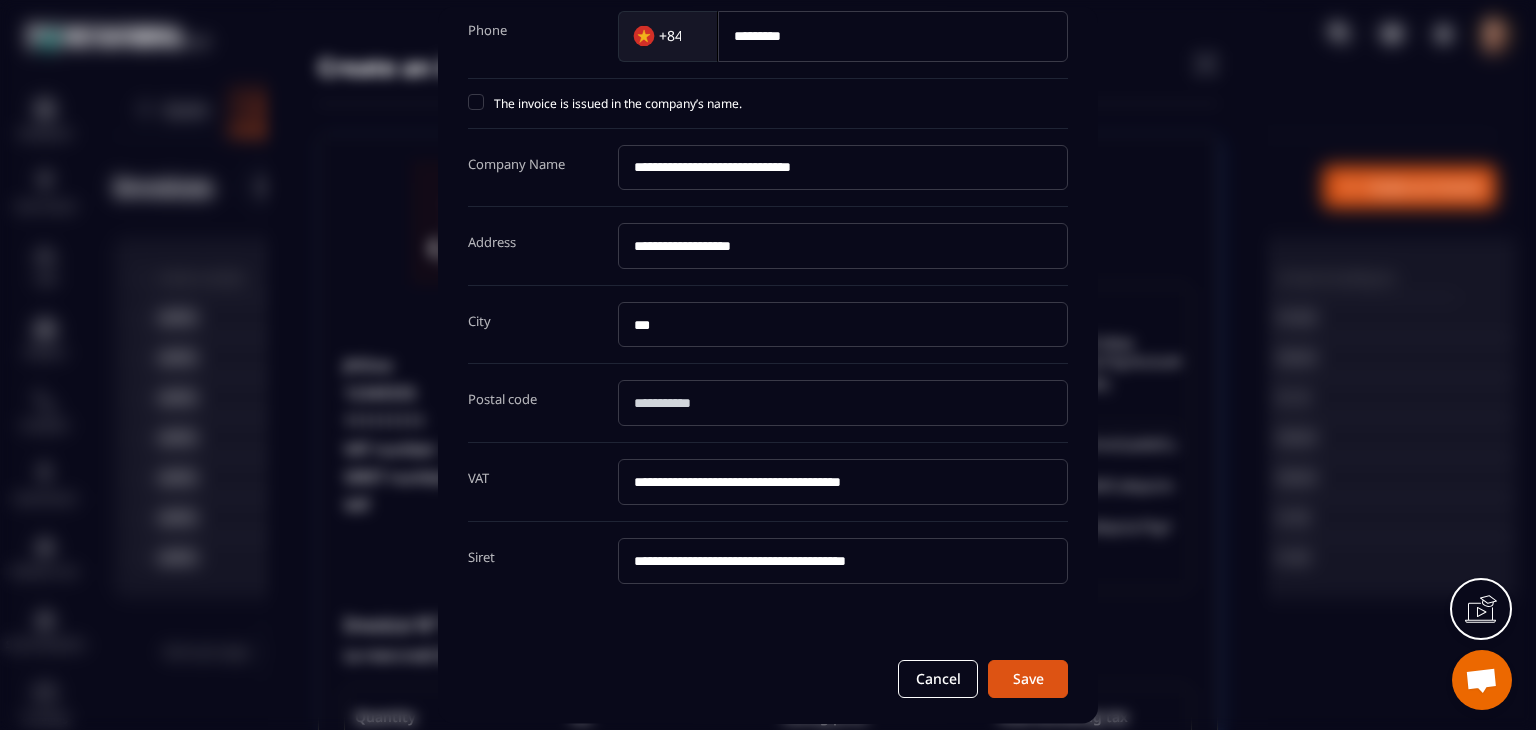 scroll, scrollTop: 63, scrollLeft: 0, axis: vertical 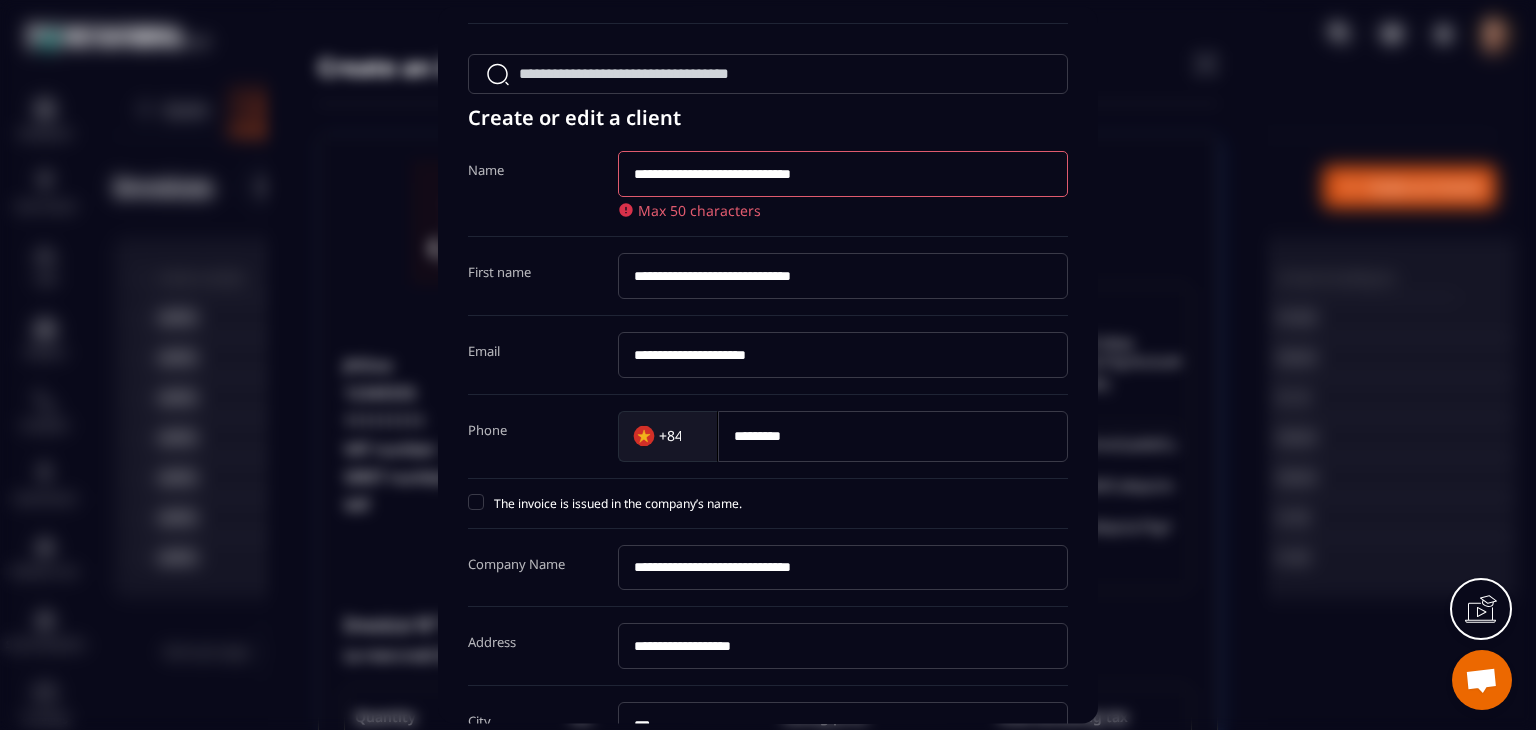 drag, startPoint x: 897, startPoint y: 160, endPoint x: 1071, endPoint y: 177, distance: 174.82849 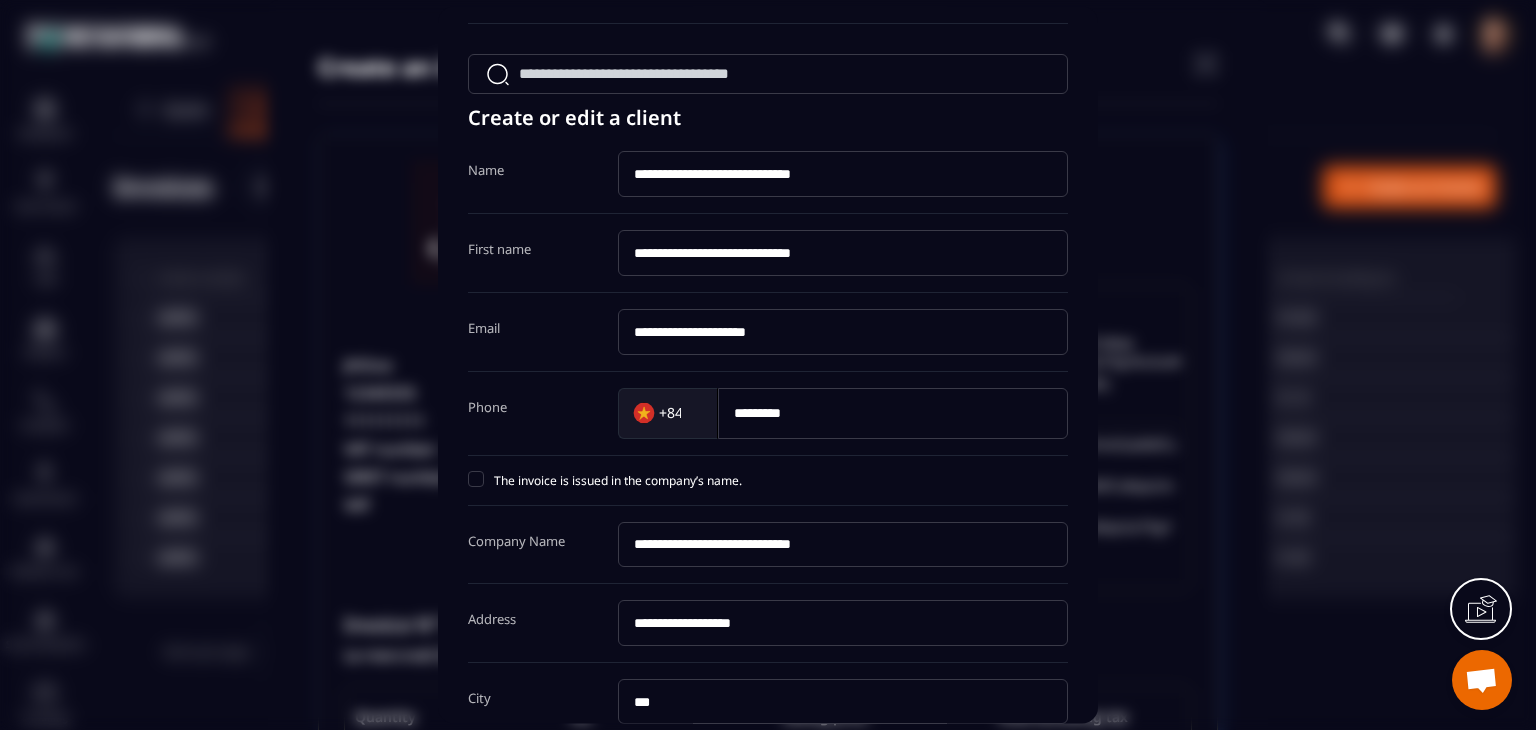 scroll, scrollTop: 440, scrollLeft: 0, axis: vertical 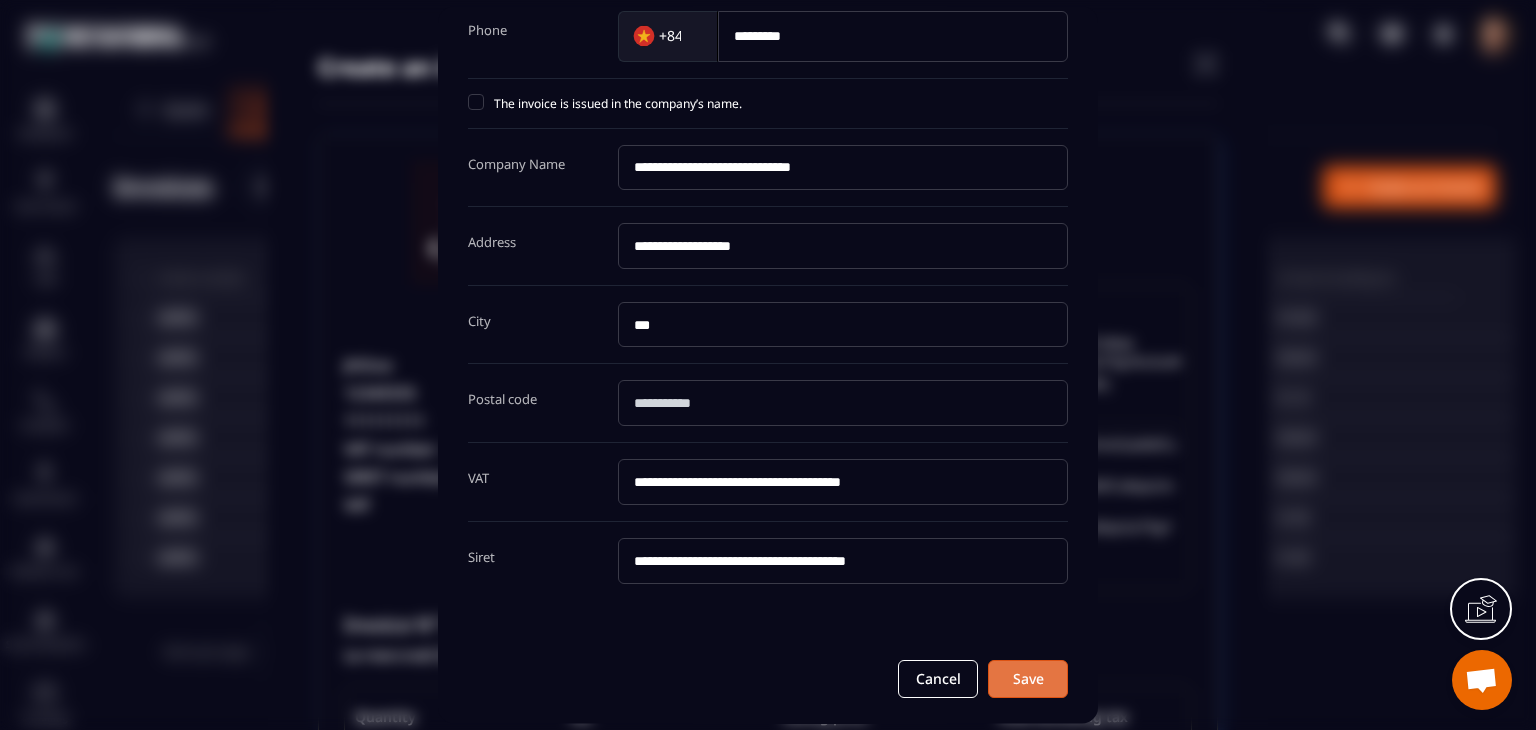 click on "Save" at bounding box center [1028, 679] 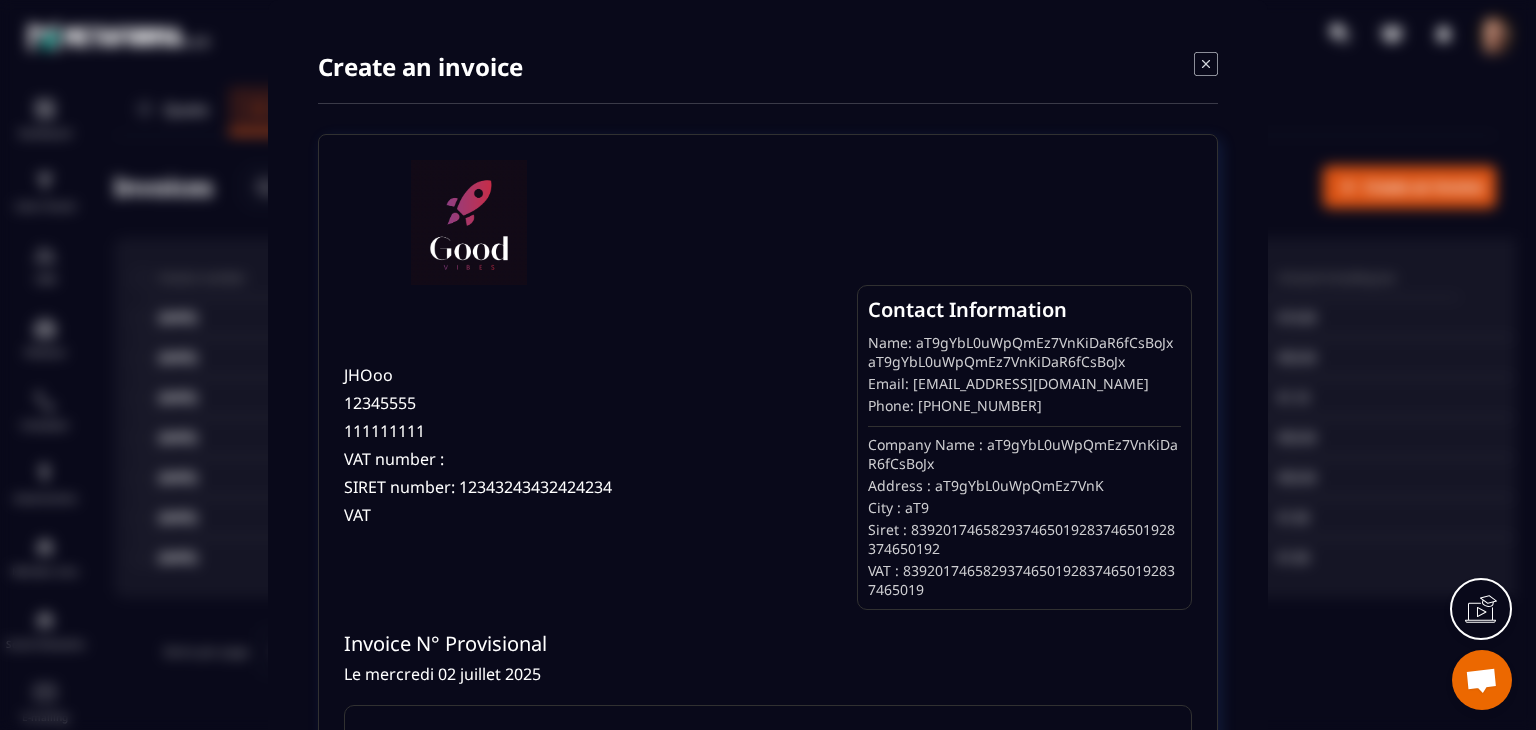 click 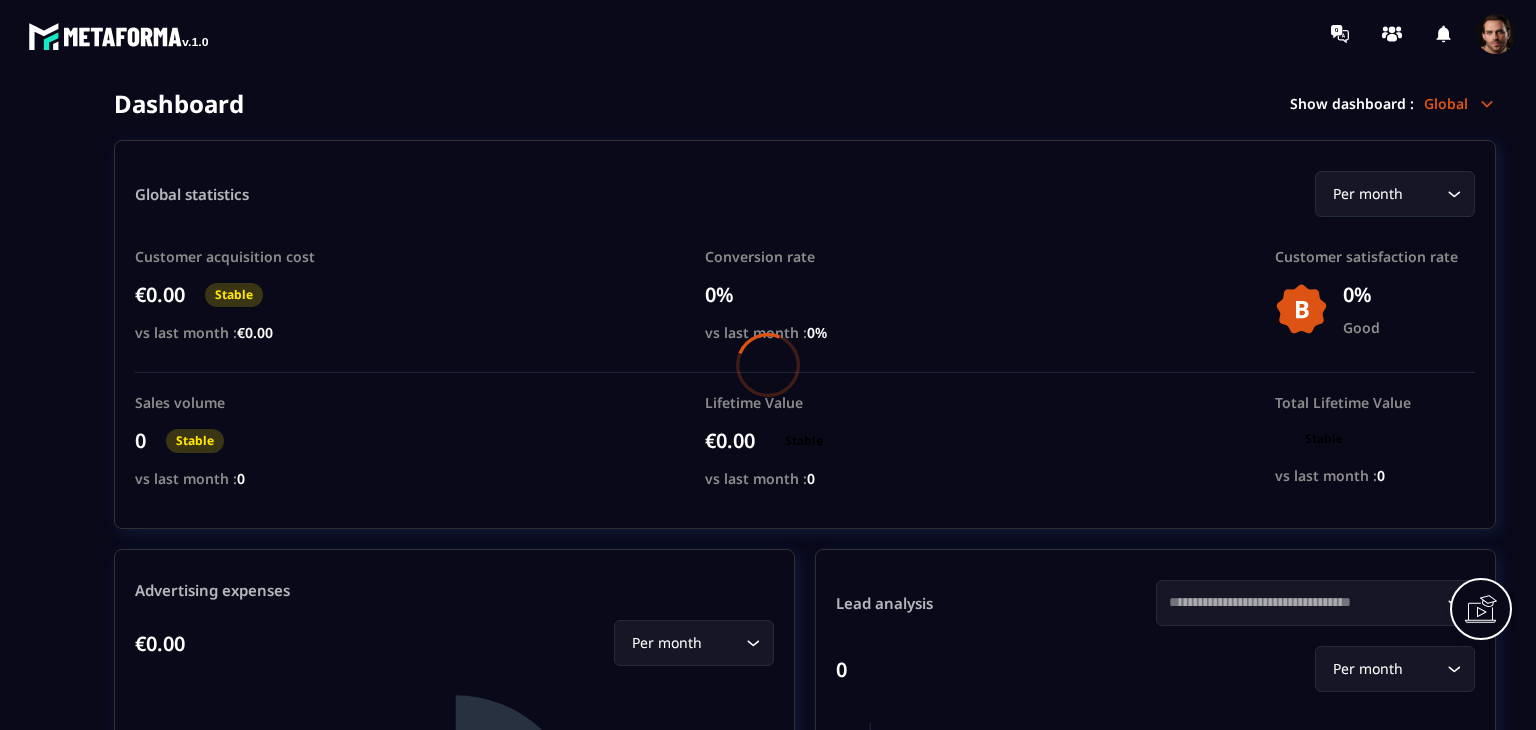 scroll, scrollTop: 0, scrollLeft: 0, axis: both 